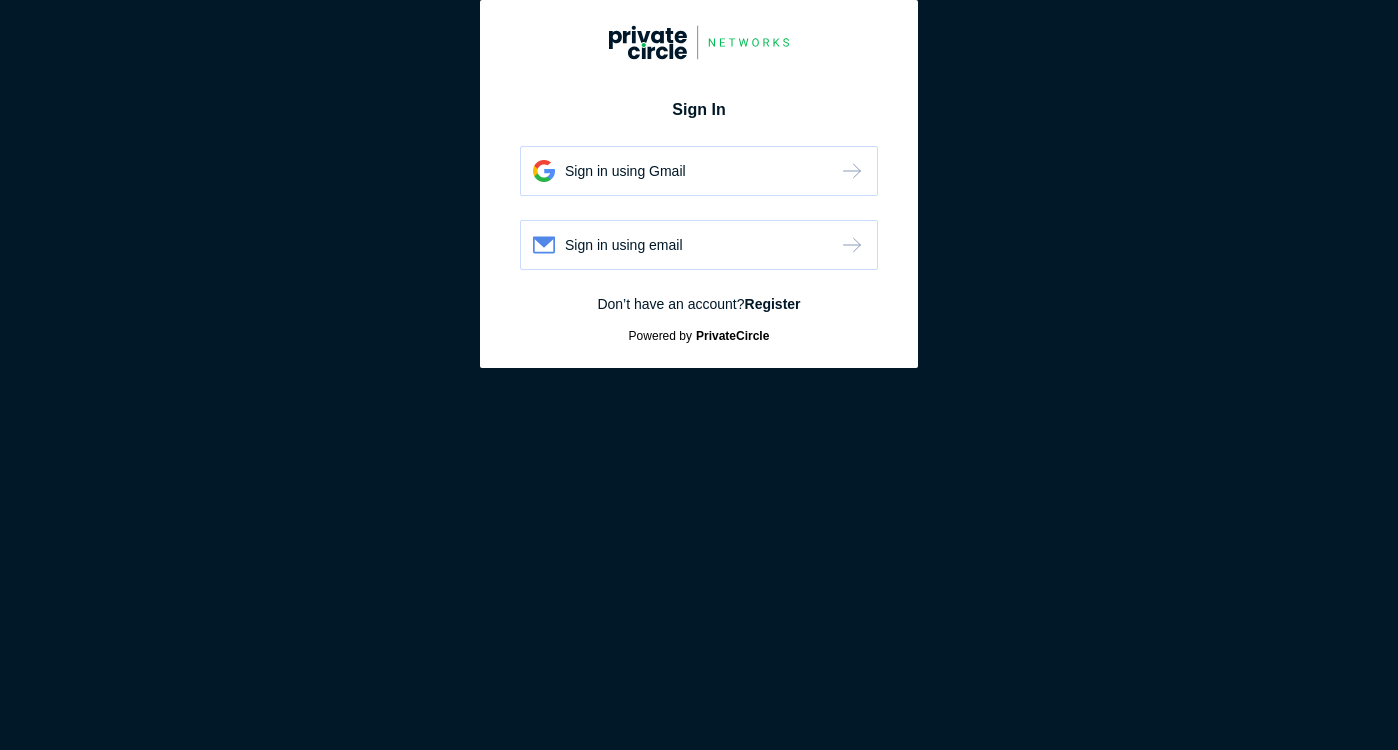 scroll, scrollTop: 0, scrollLeft: 0, axis: both 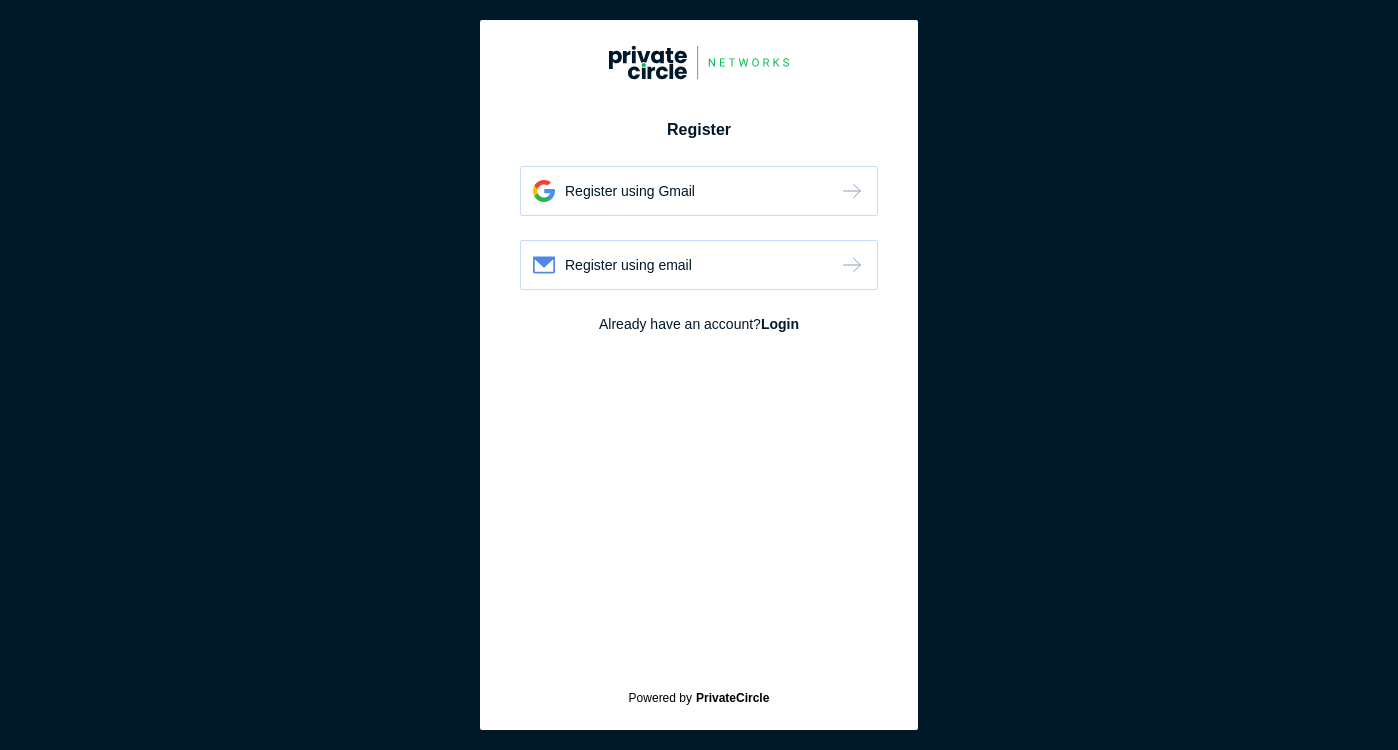 click on "Register using Gmail" at bounding box center [630, 191] 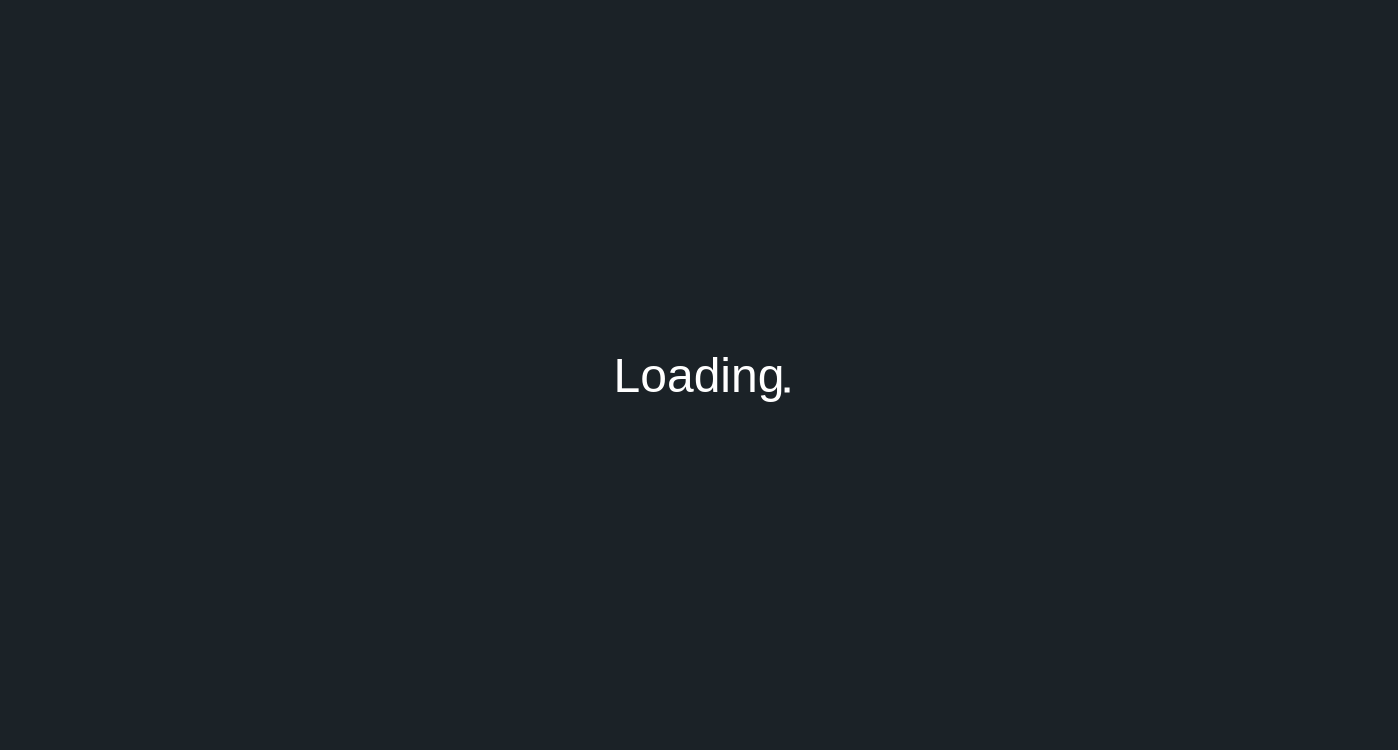 scroll, scrollTop: 0, scrollLeft: 0, axis: both 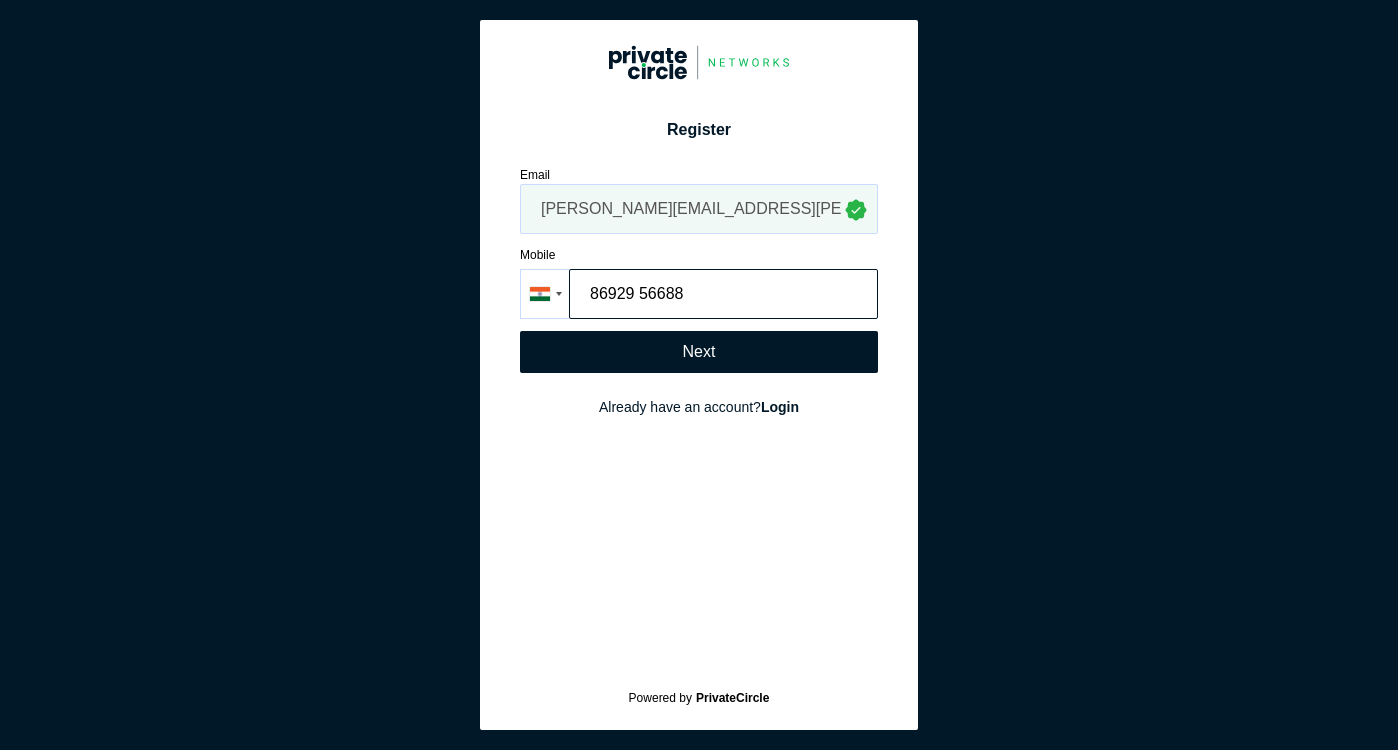 type on "86929 56688" 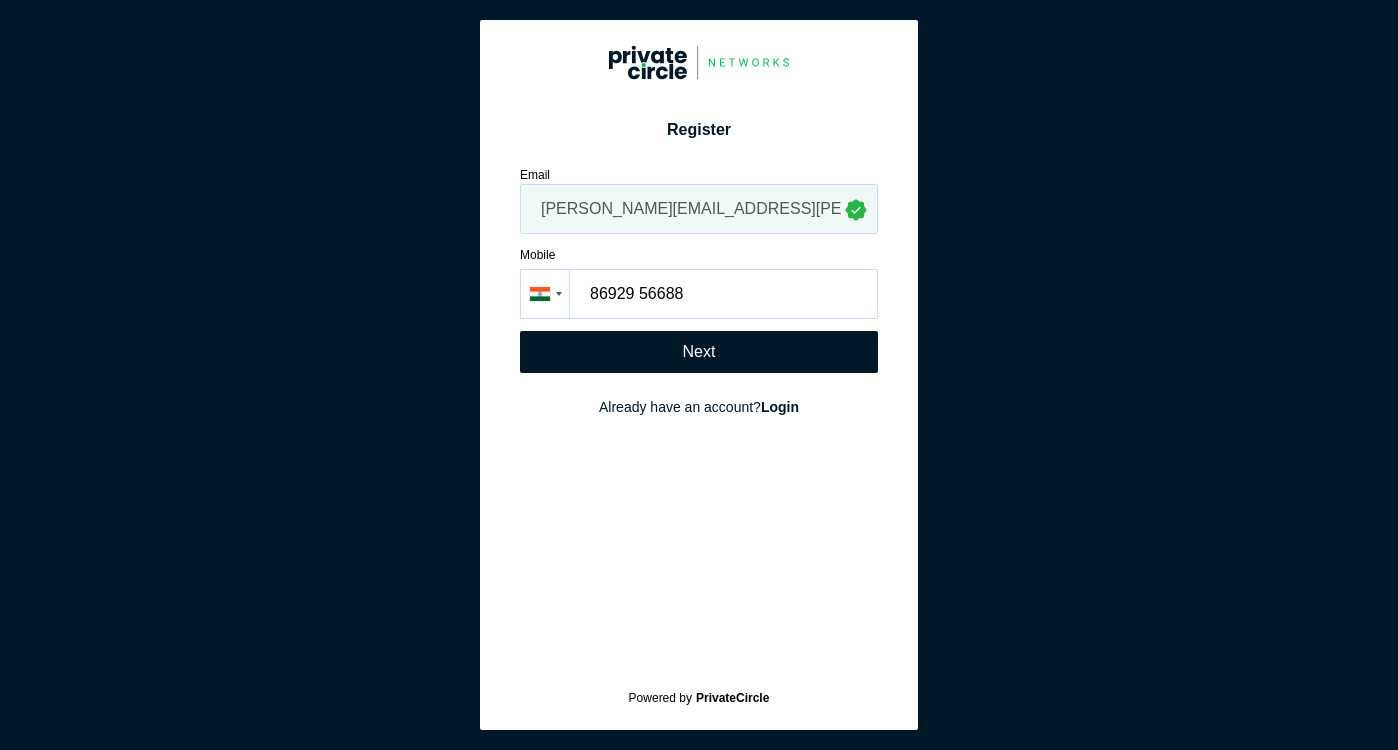 click on "Next" at bounding box center (699, 352) 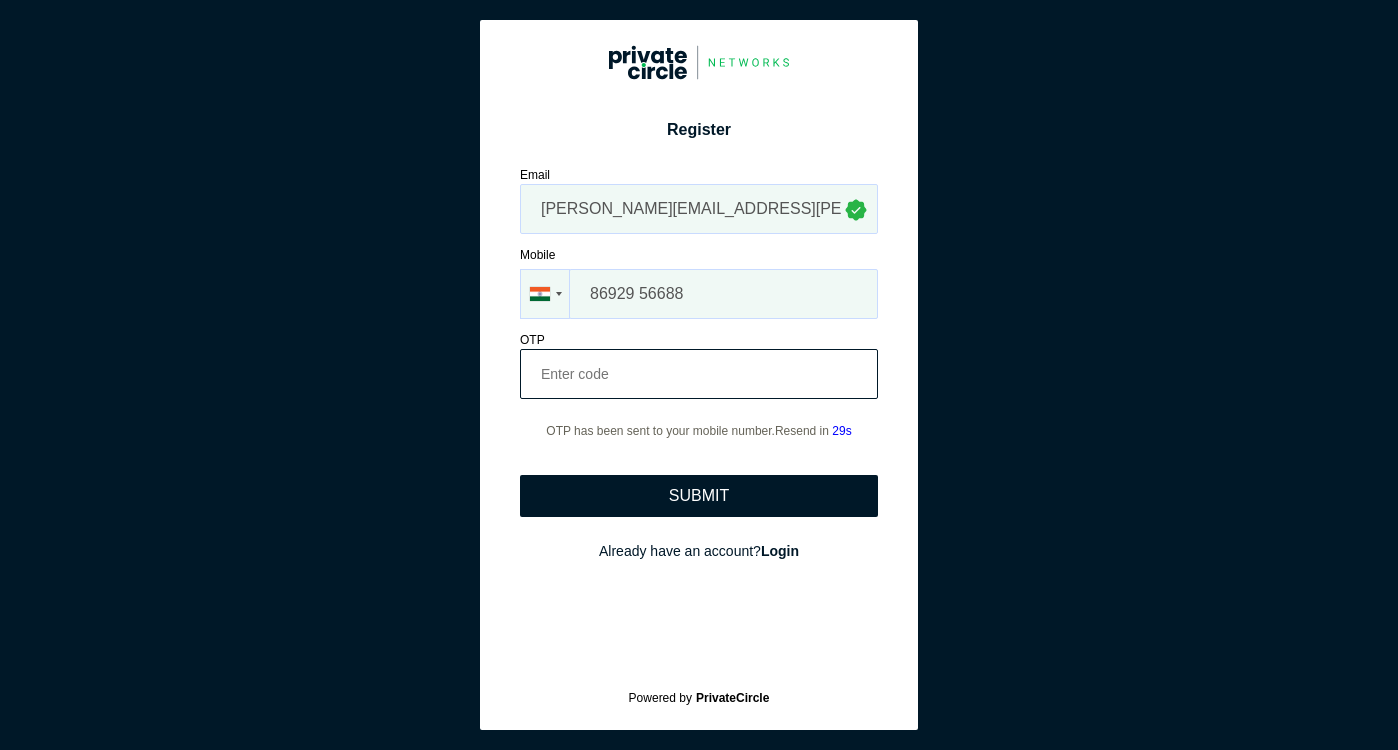 click at bounding box center (699, 374) 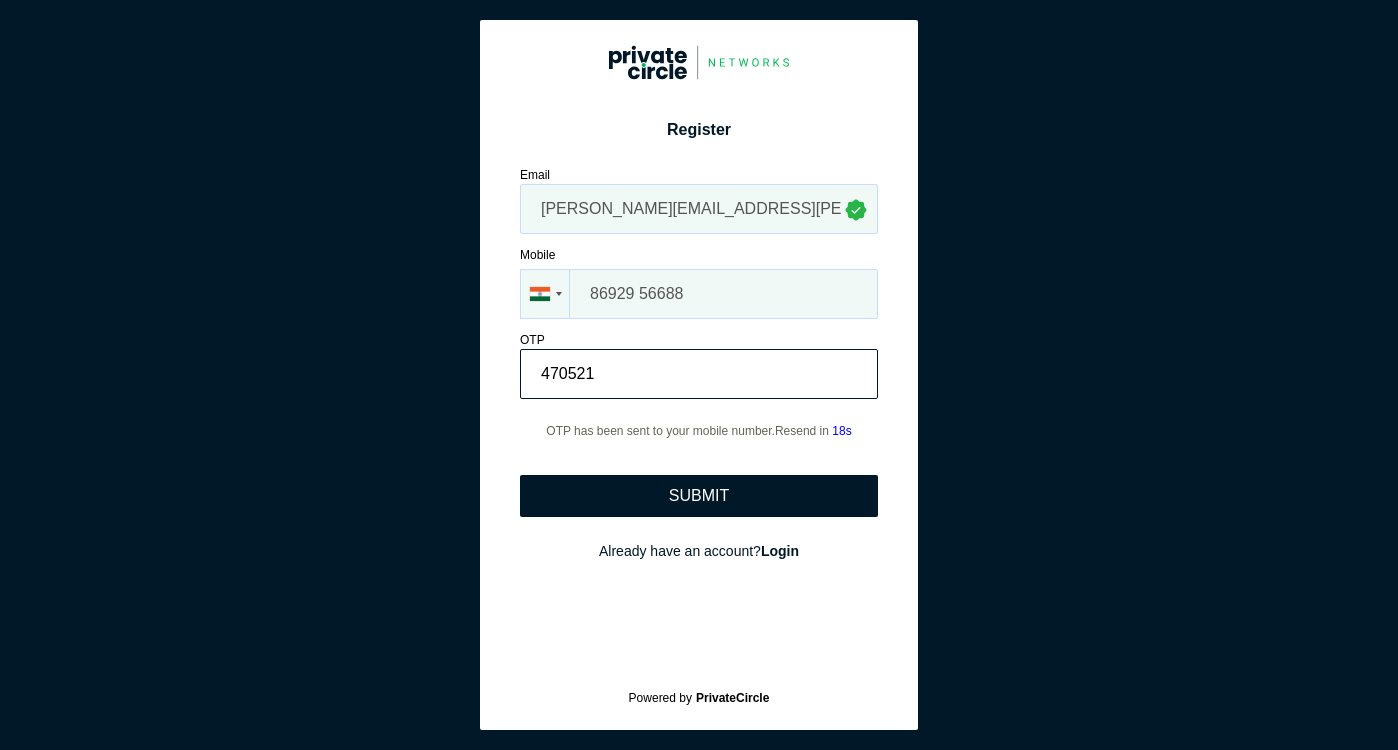type on "470521" 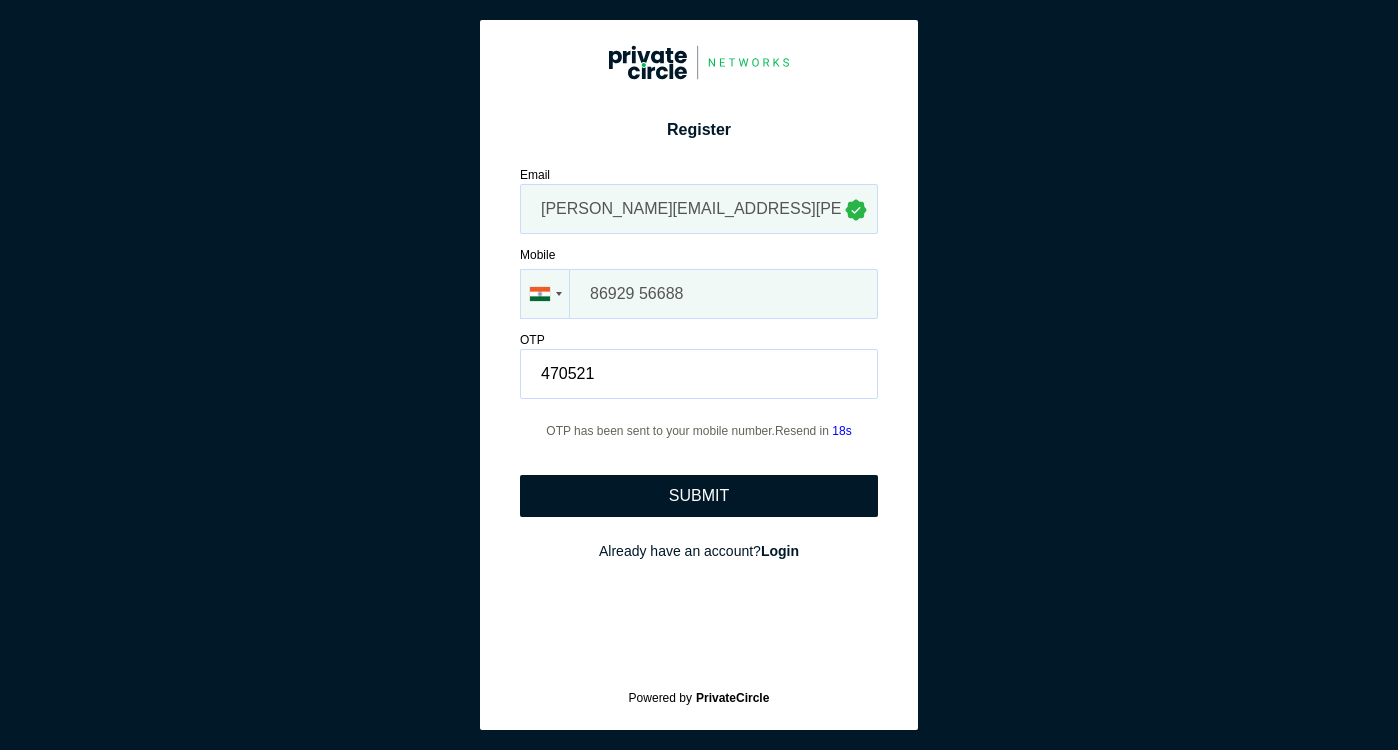 click on "SUBMIT" at bounding box center [699, 496] 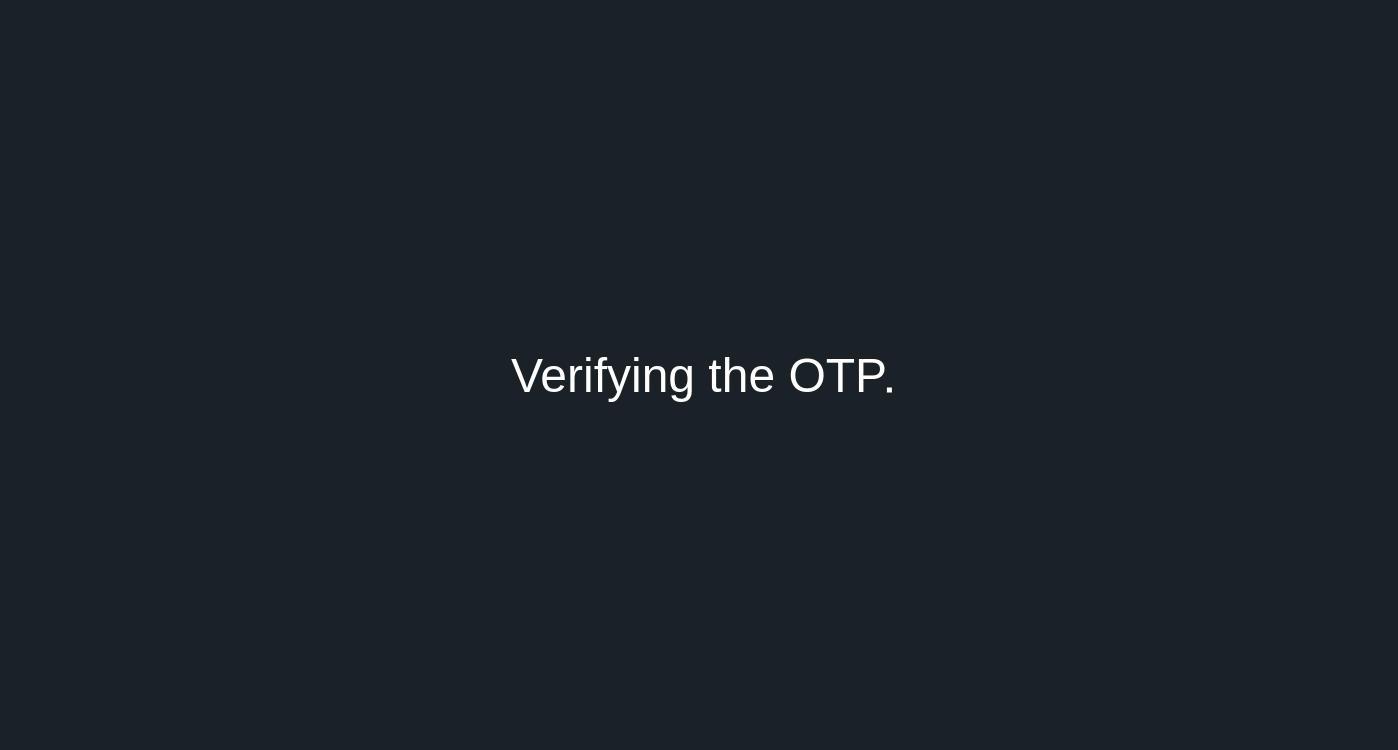 type on "Vikas" 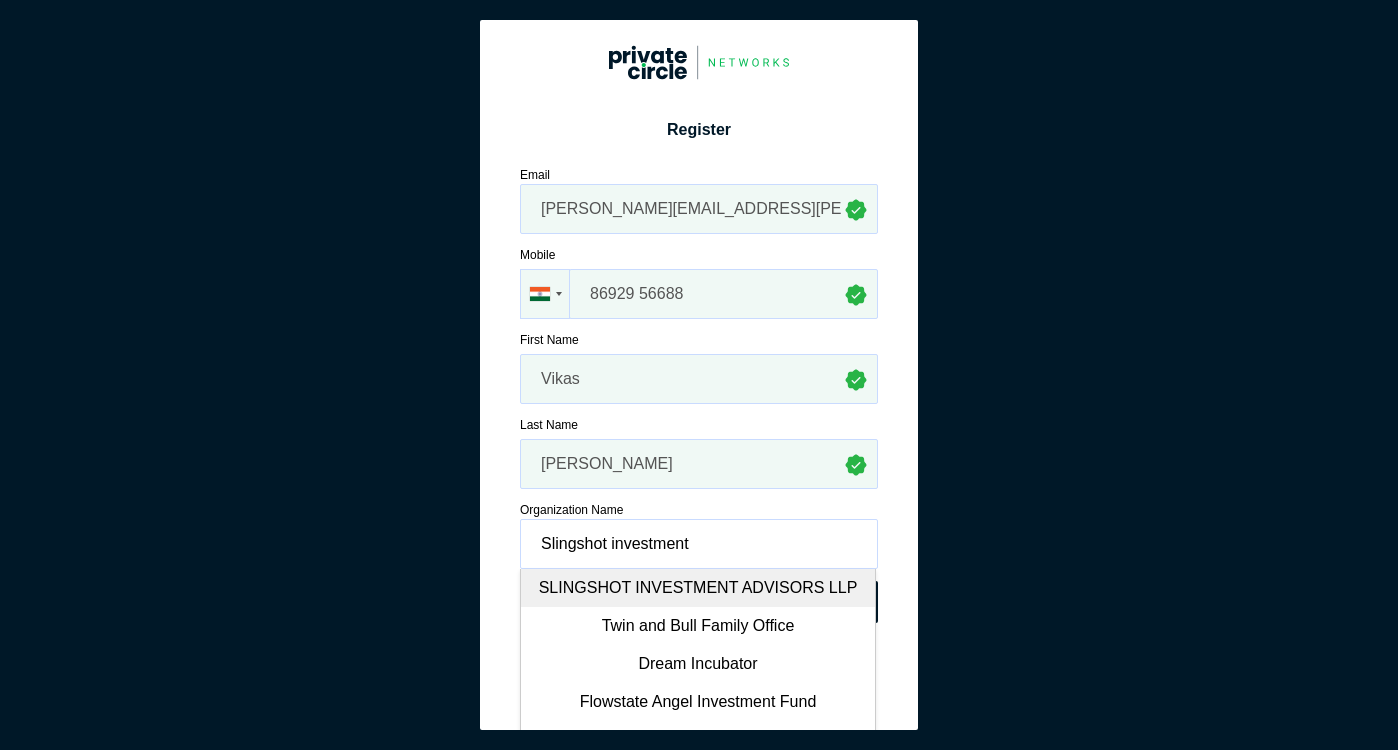 click on "SLINGSHOT INVESTMENT ADVISORS LLP" at bounding box center (698, 588) 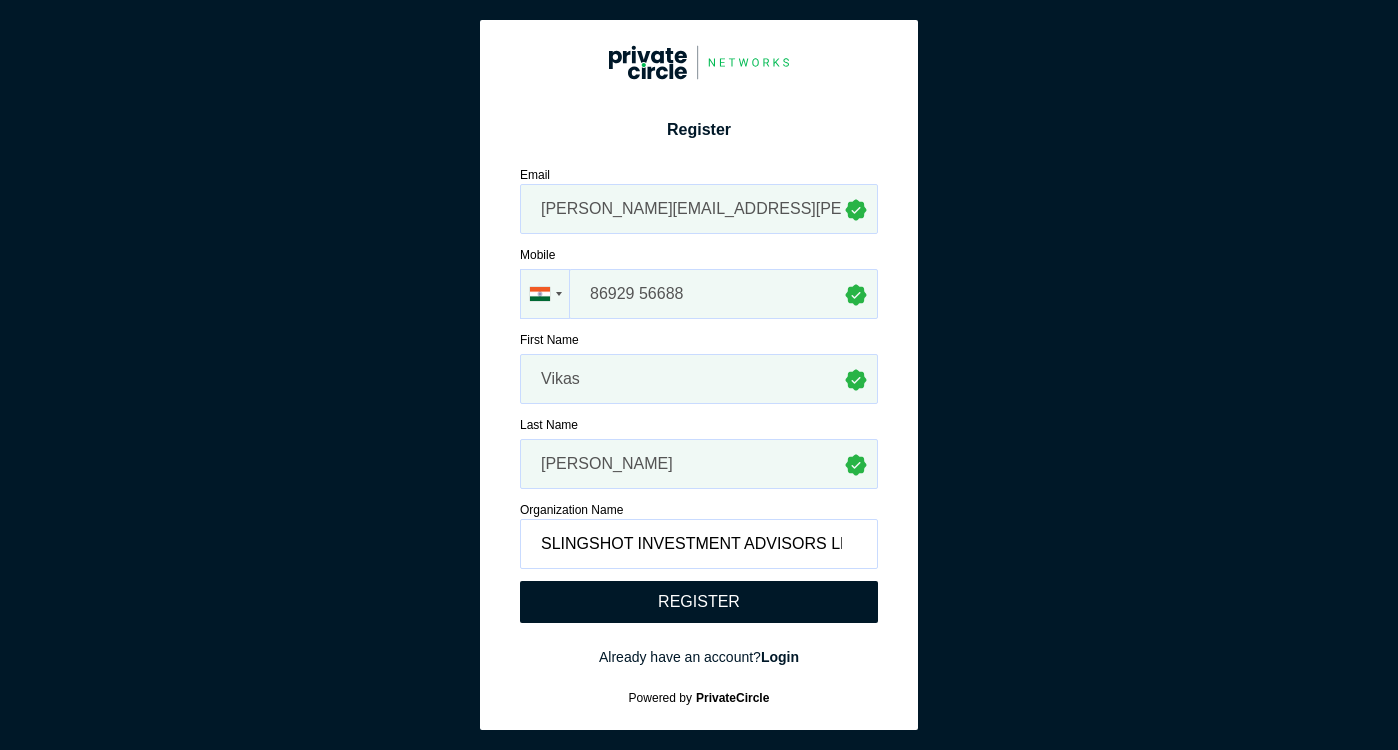 click on "REGISTER" at bounding box center (699, 602) 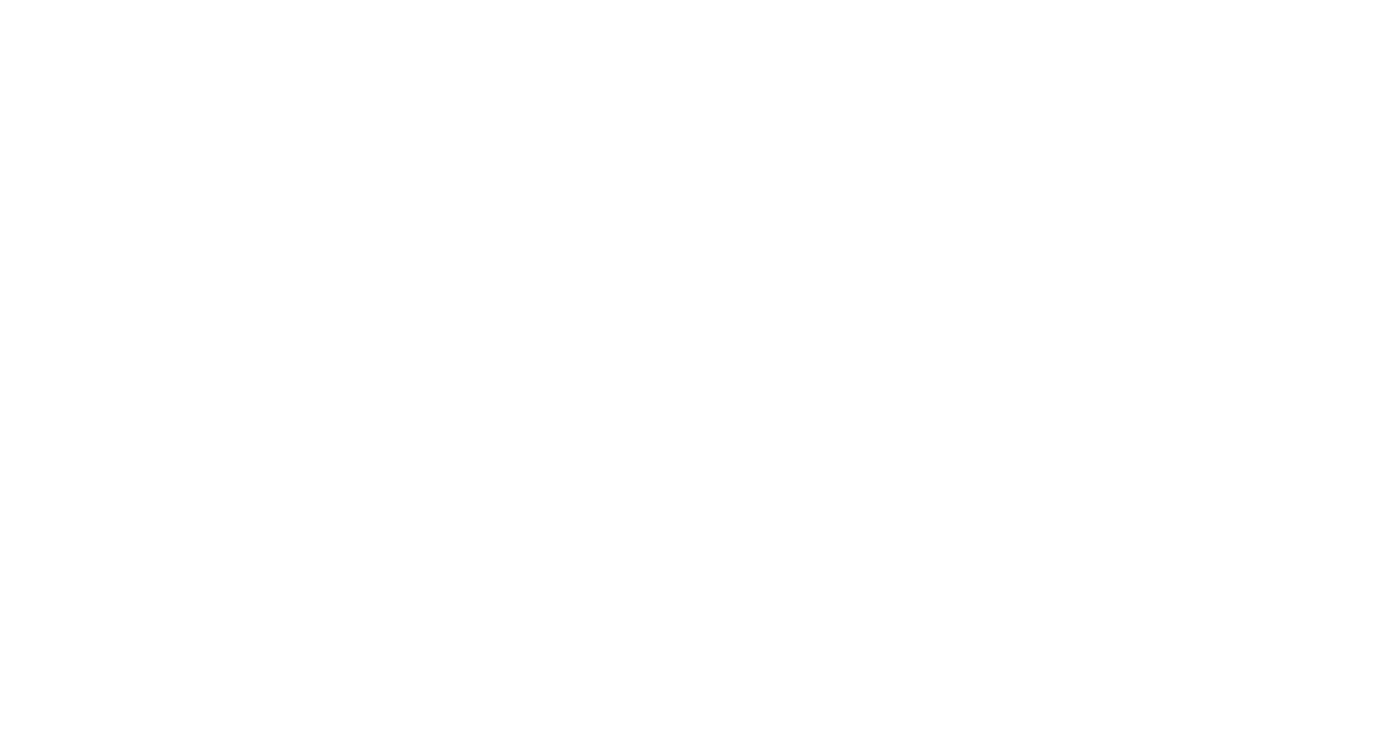 scroll, scrollTop: 0, scrollLeft: 0, axis: both 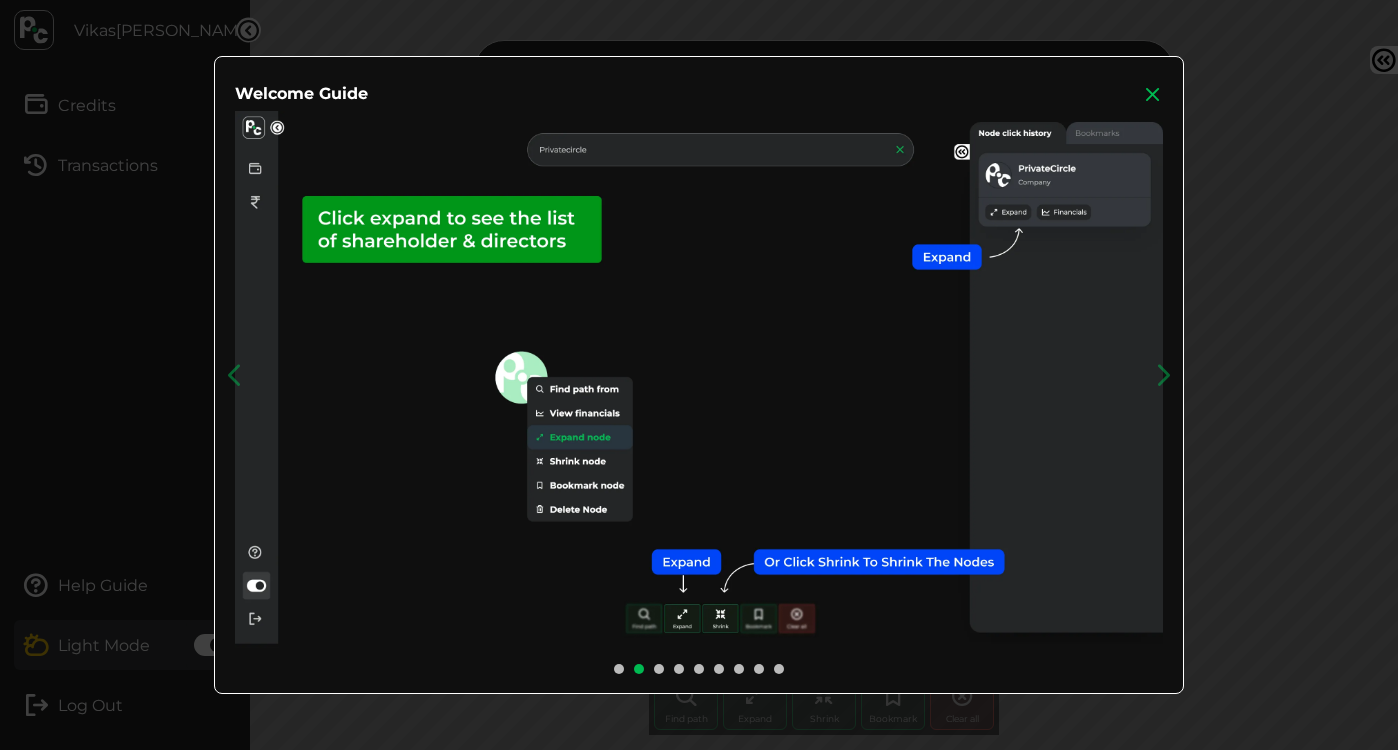 click at bounding box center (1153, 94) 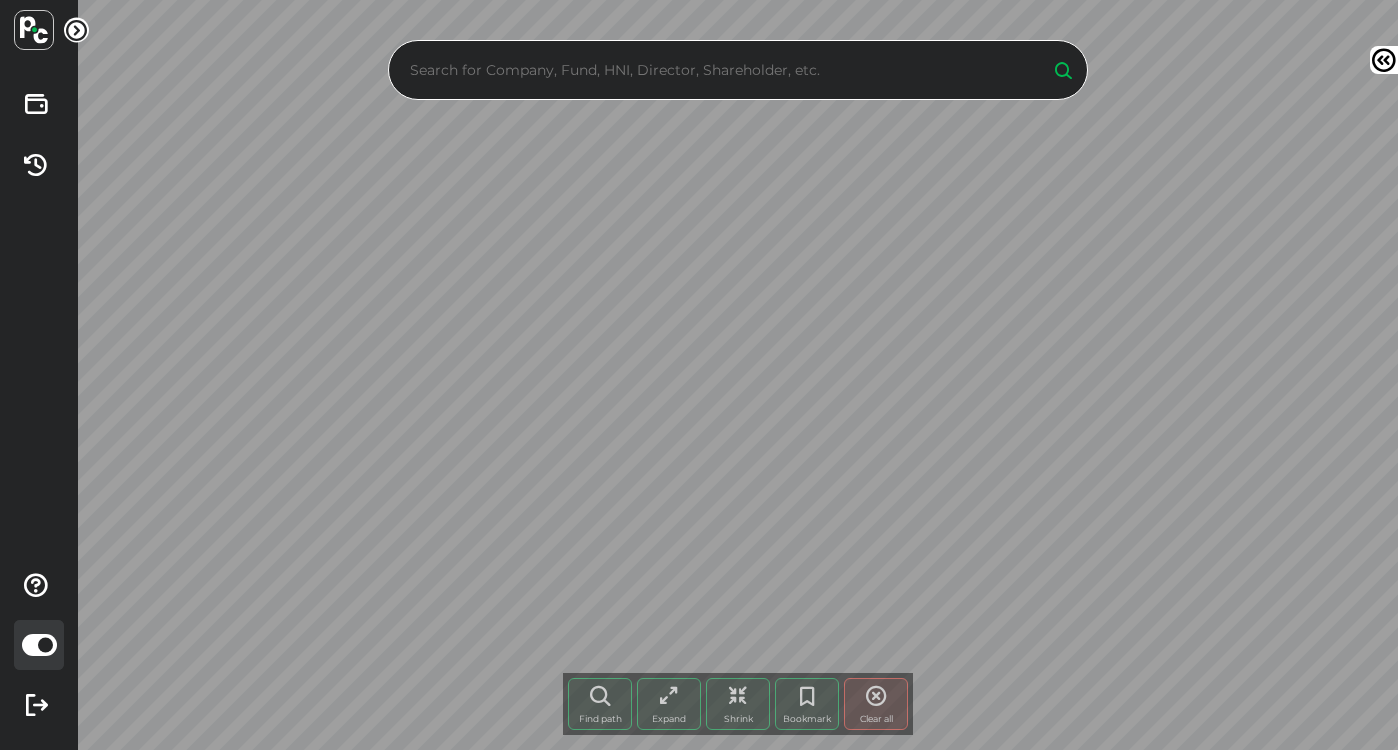 click at bounding box center (719, 70) 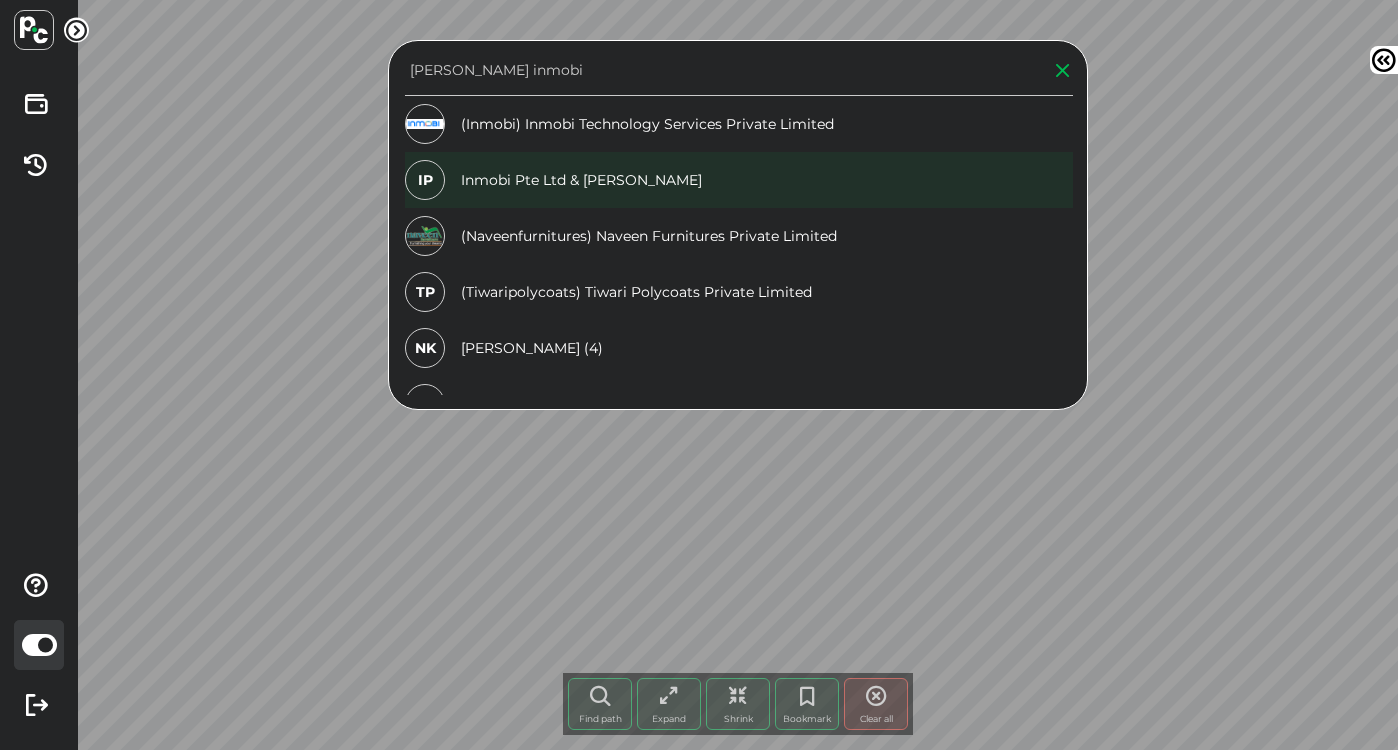 click on "IP Inmobi Pte Ltd & [PERSON_NAME]" at bounding box center [739, 180] 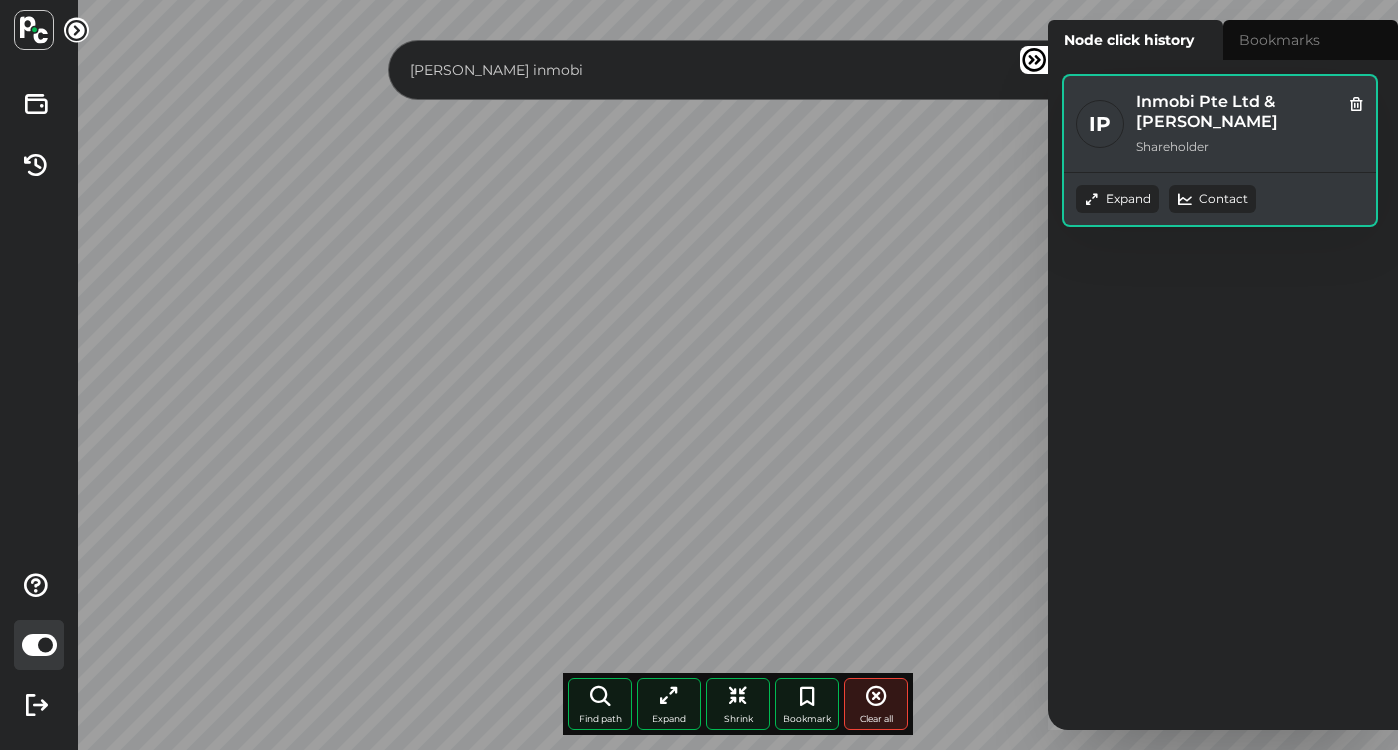 click on "Expand" at bounding box center [1117, 199] 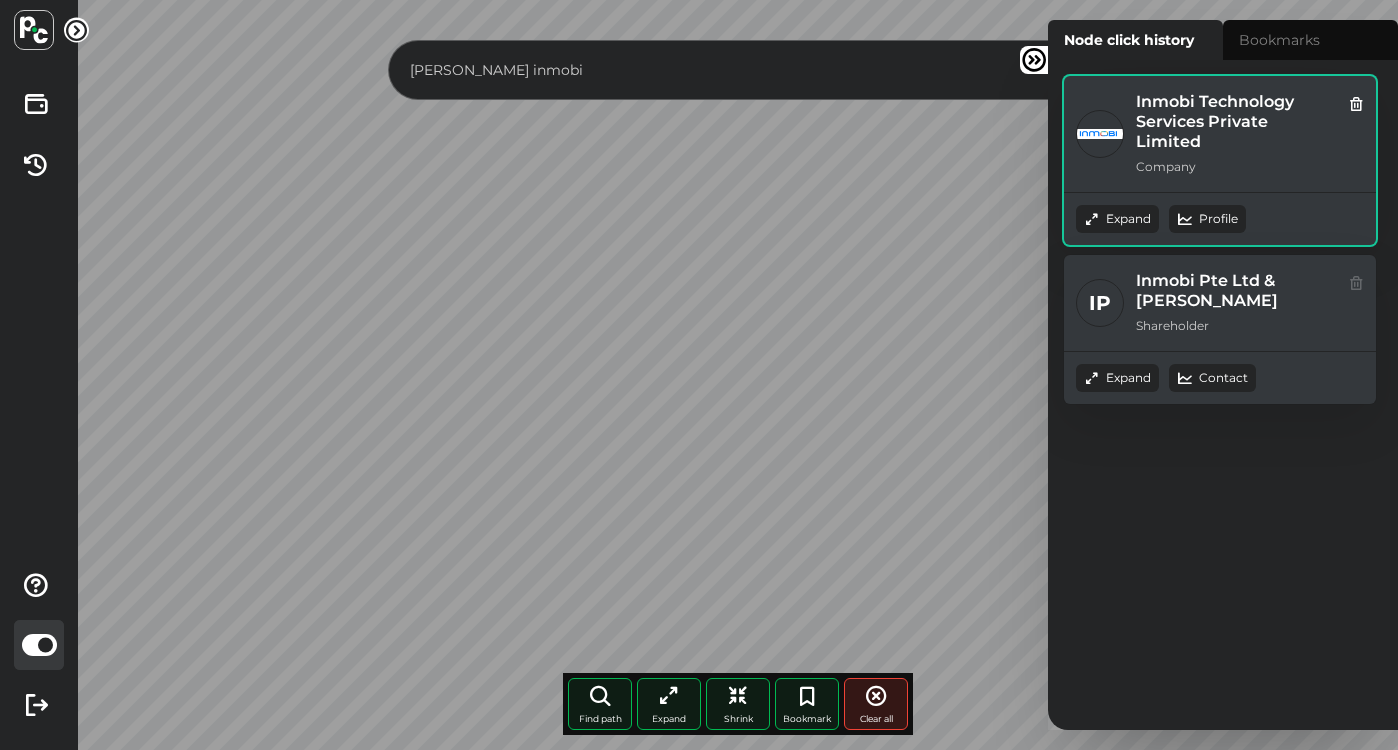 click on "Expand" at bounding box center (1117, 219) 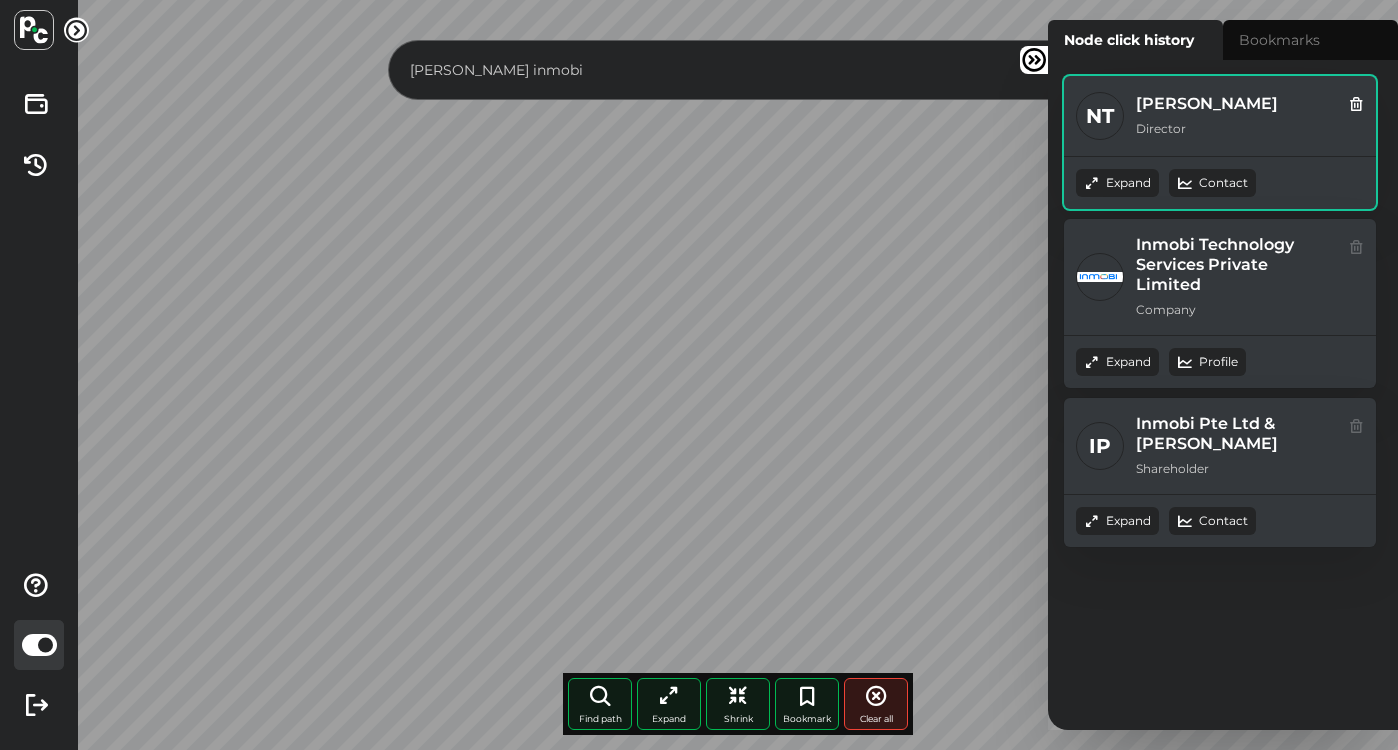 click on "Expand" at bounding box center (1117, 183) 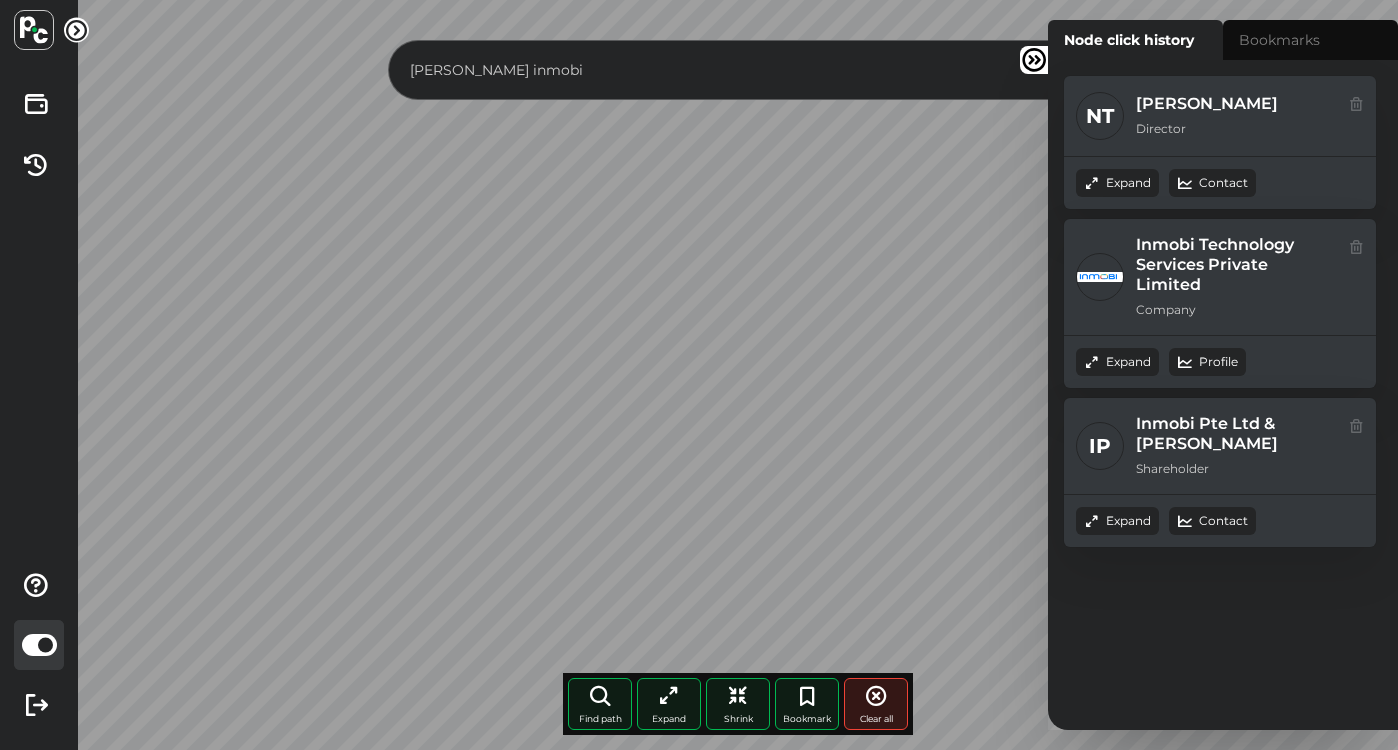 click on "[PERSON_NAME] inmobi" at bounding box center (719, 70) 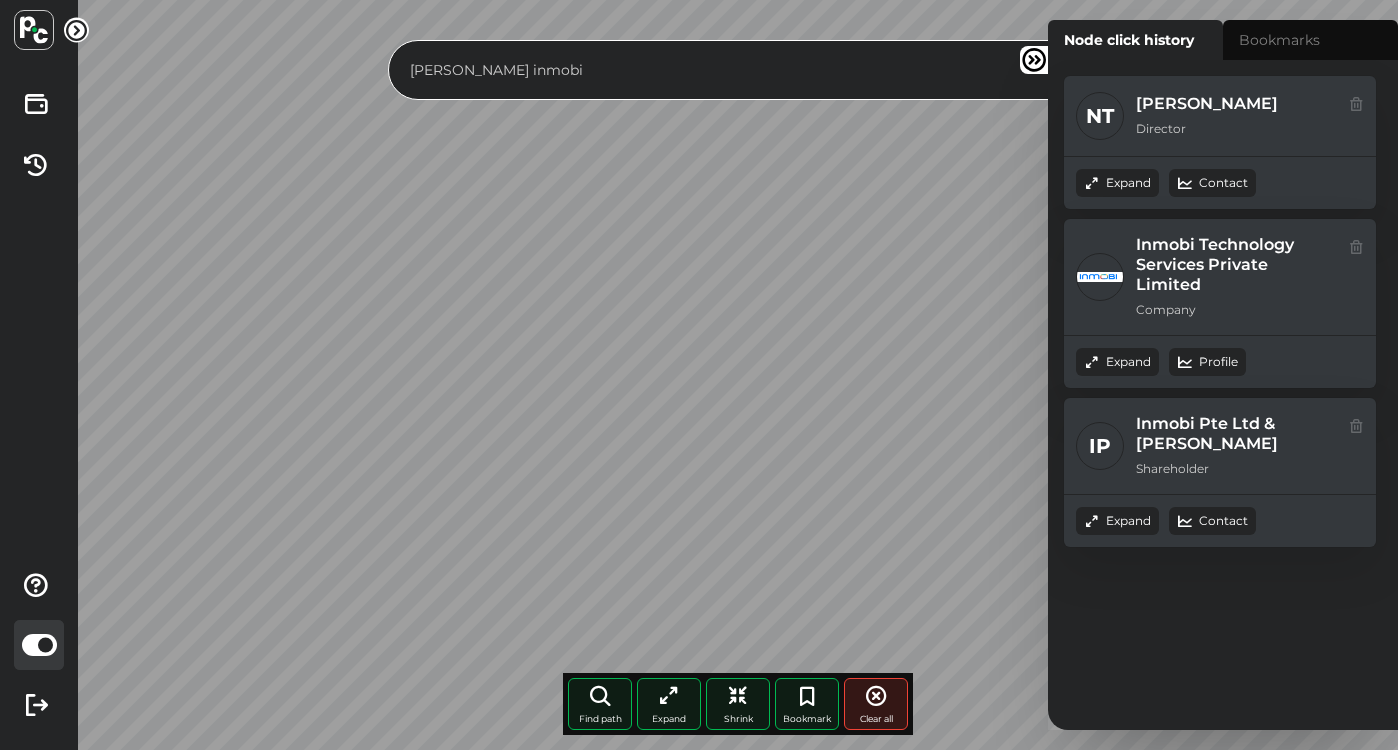 click on "[PERSON_NAME] inmobi" at bounding box center (719, 70) 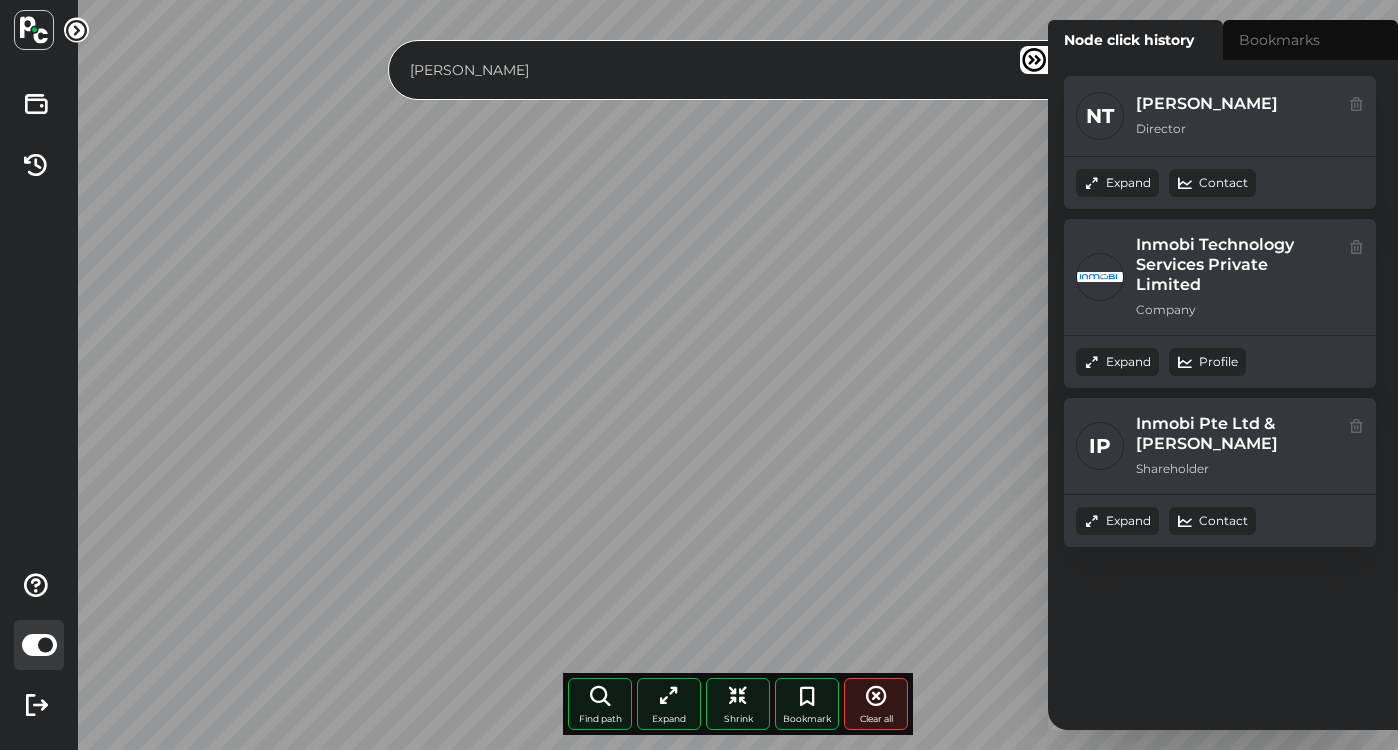 click at bounding box center (1034, 60) 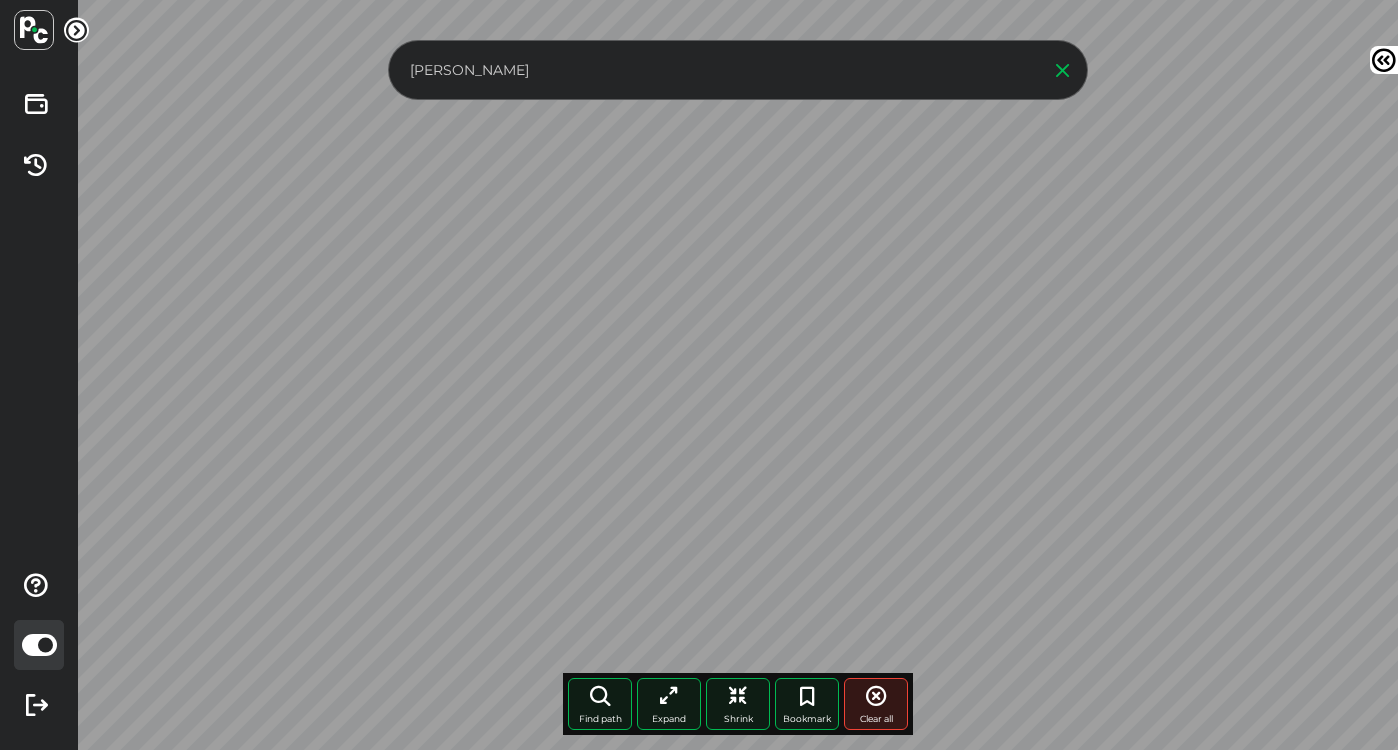 click on "[PERSON_NAME]" at bounding box center [738, 70] 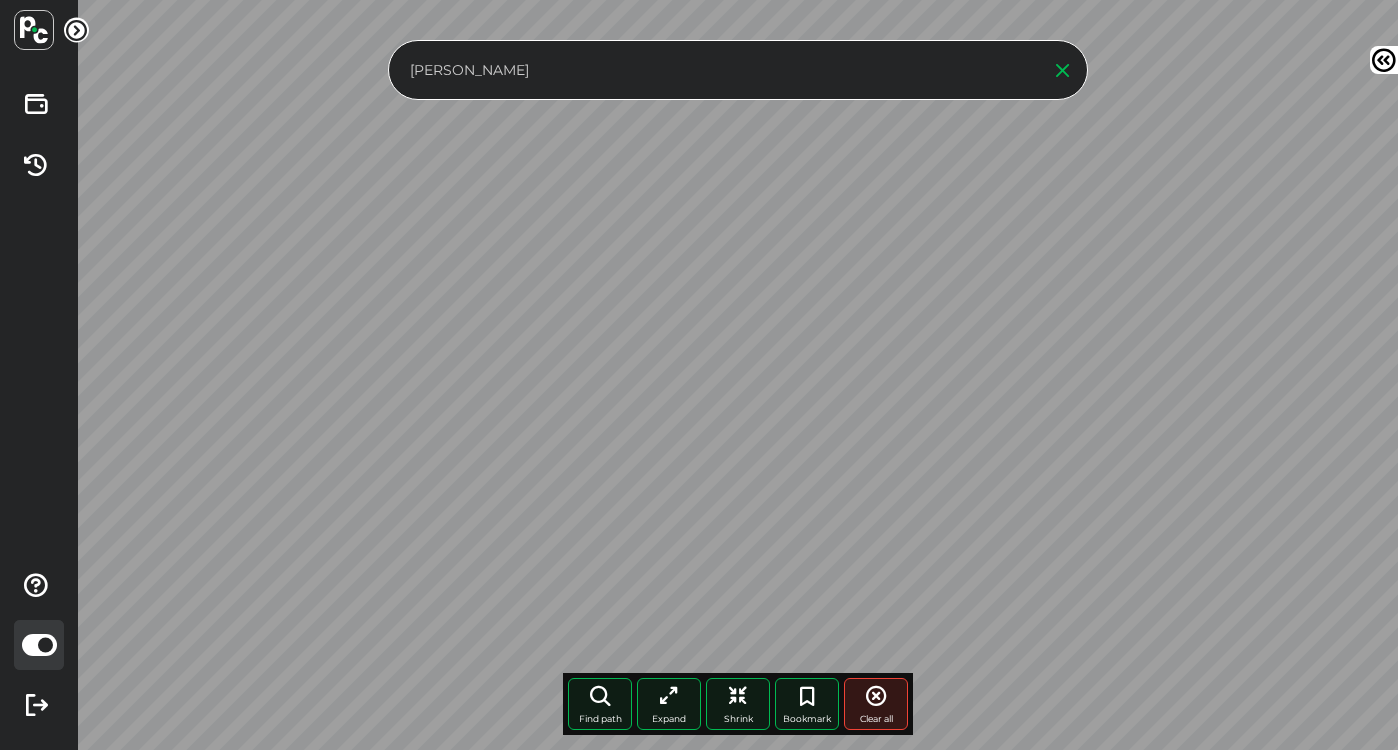click on "[PERSON_NAME]" at bounding box center [719, 70] 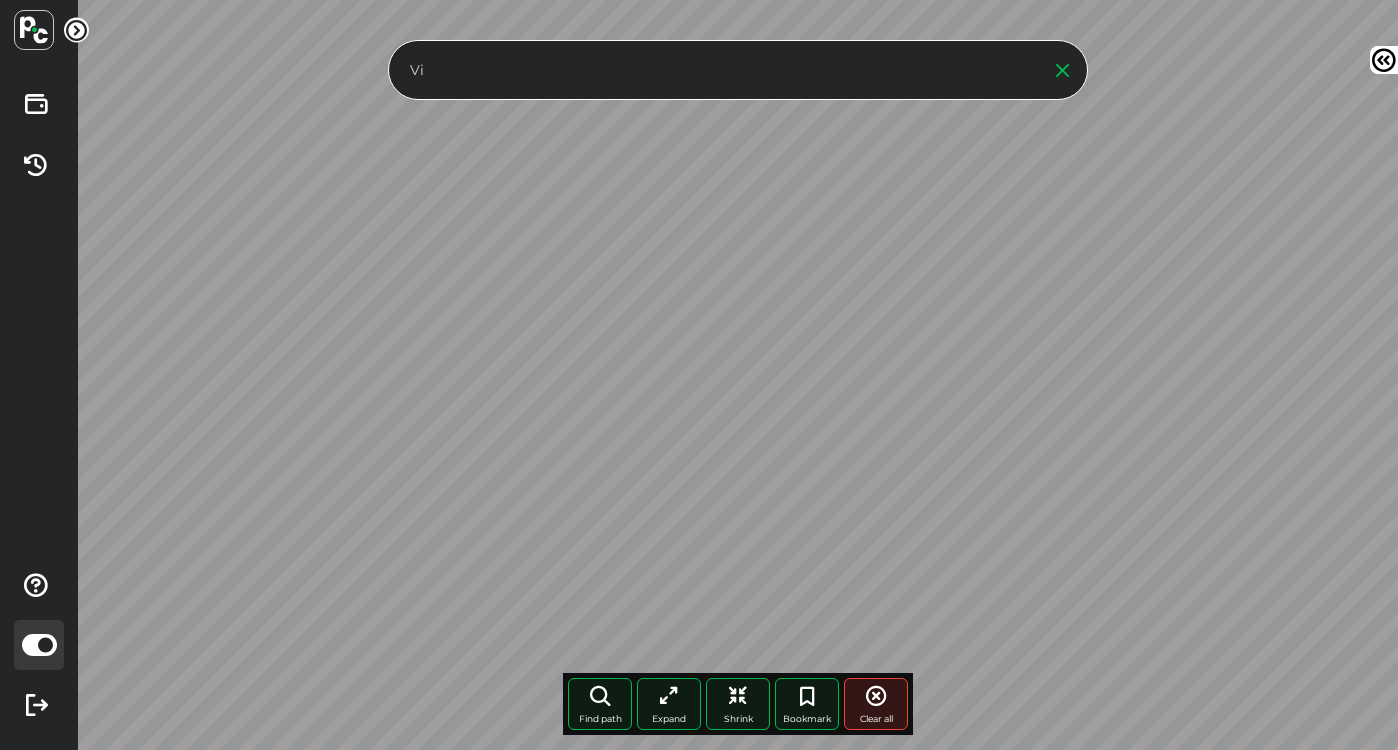 type on "V" 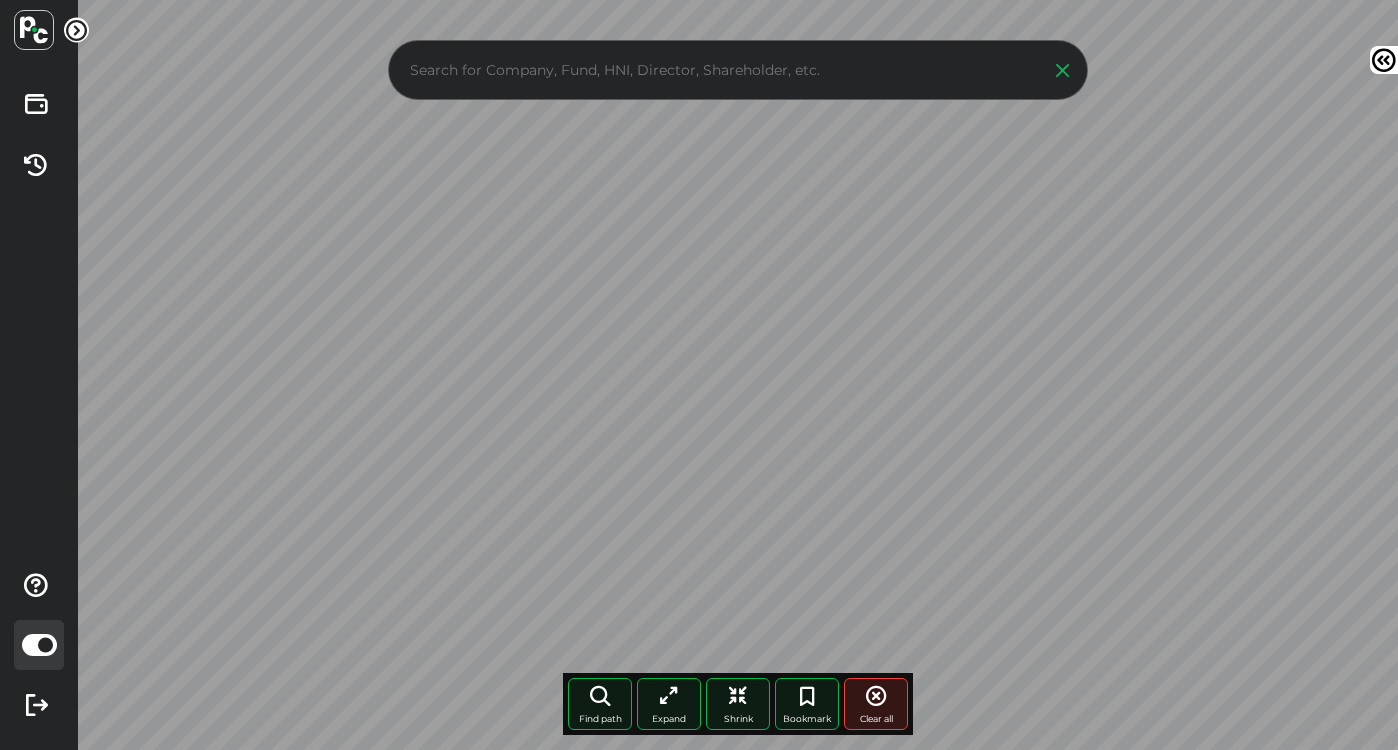 click at bounding box center (1384, 60) 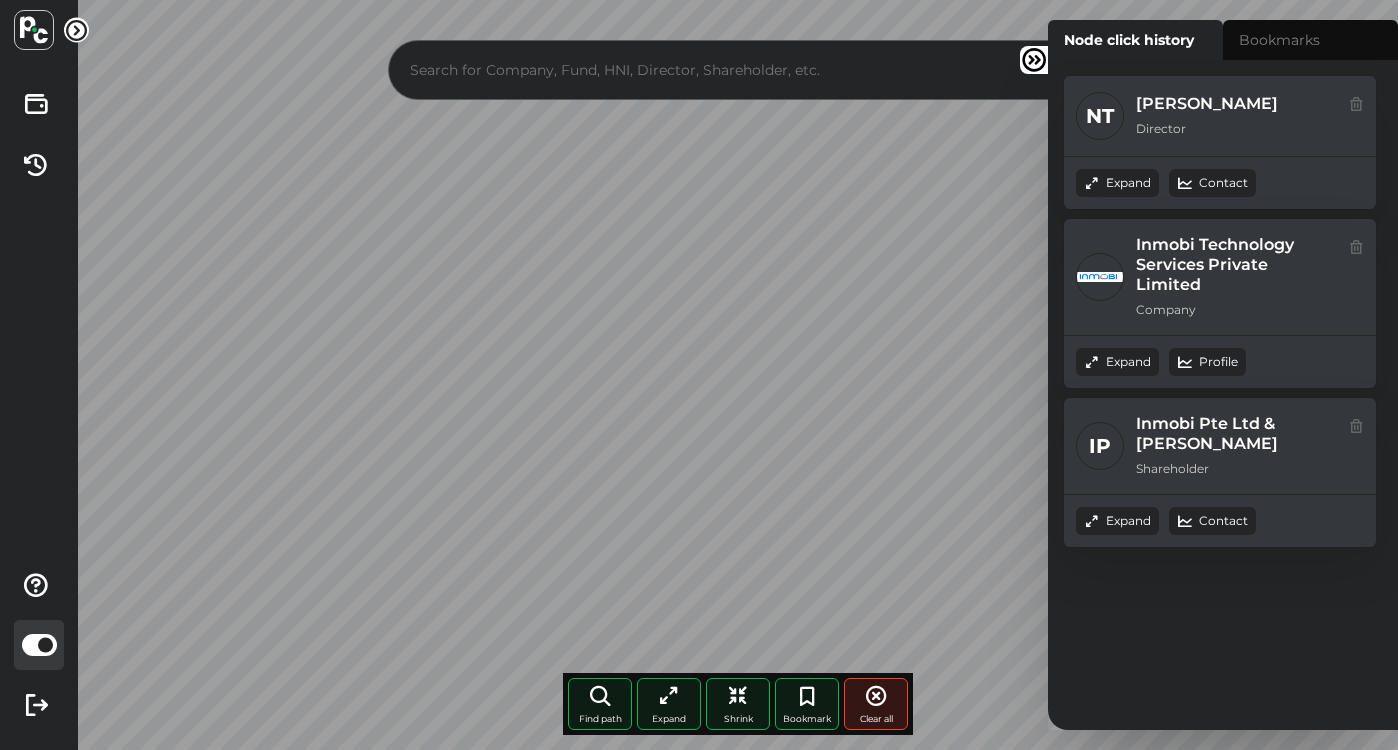 click on "Node click history" at bounding box center (1135, 40) 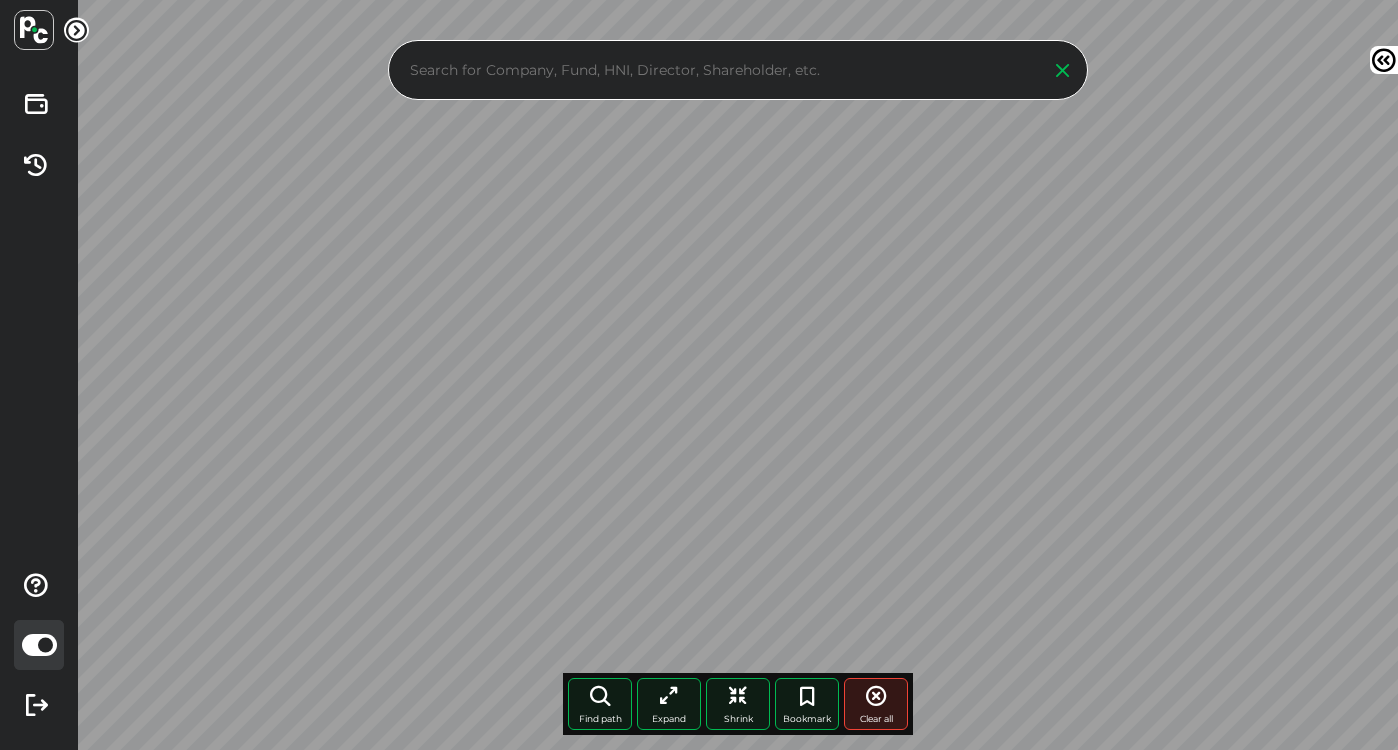 click at bounding box center [719, 70] 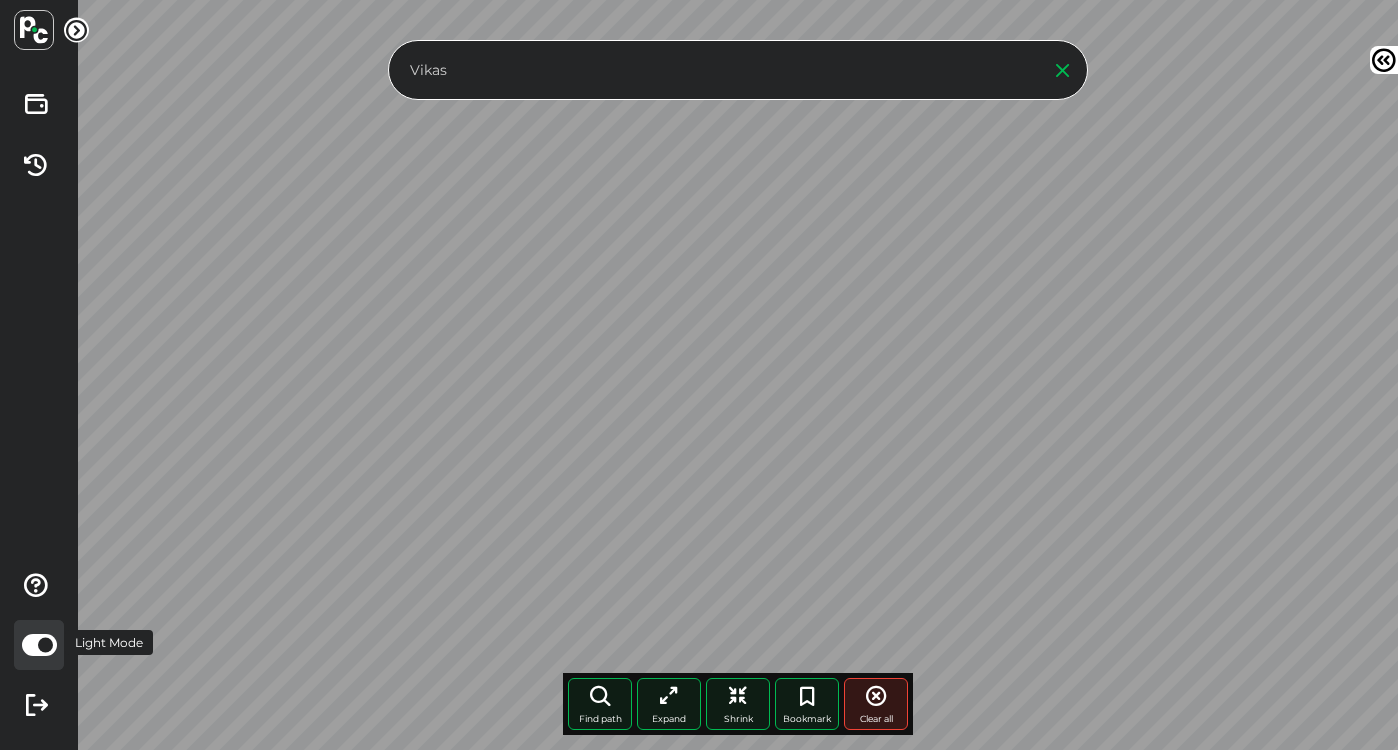 click at bounding box center (39, 645) 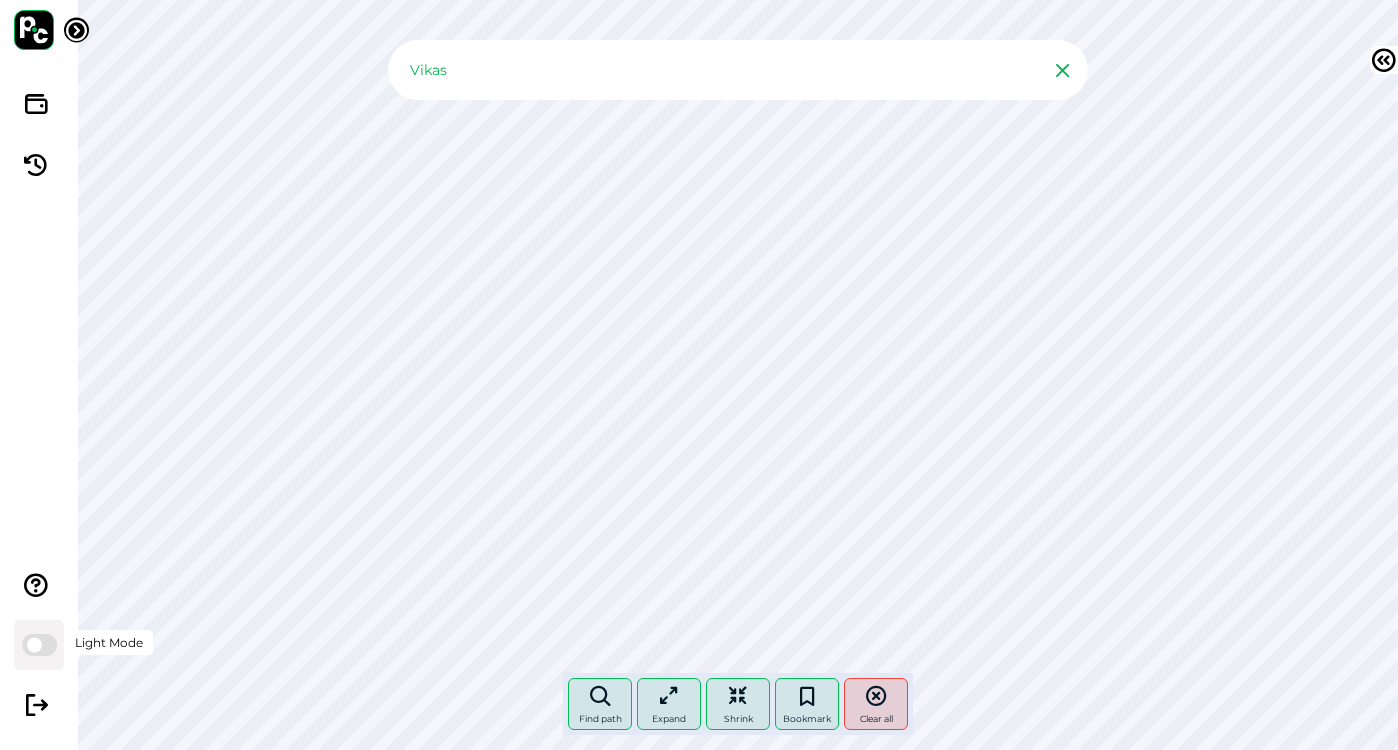 click at bounding box center (39, 645) 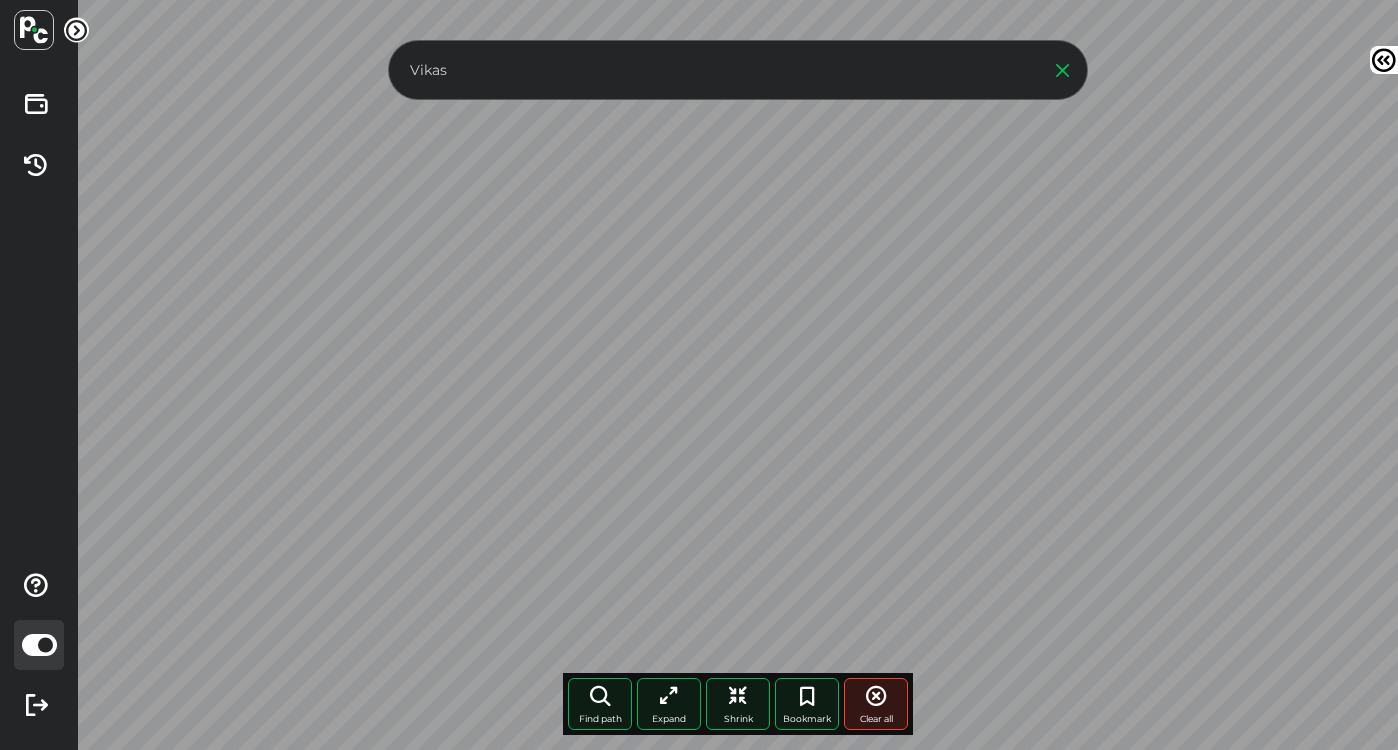 click on "Vikas" at bounding box center [719, 70] 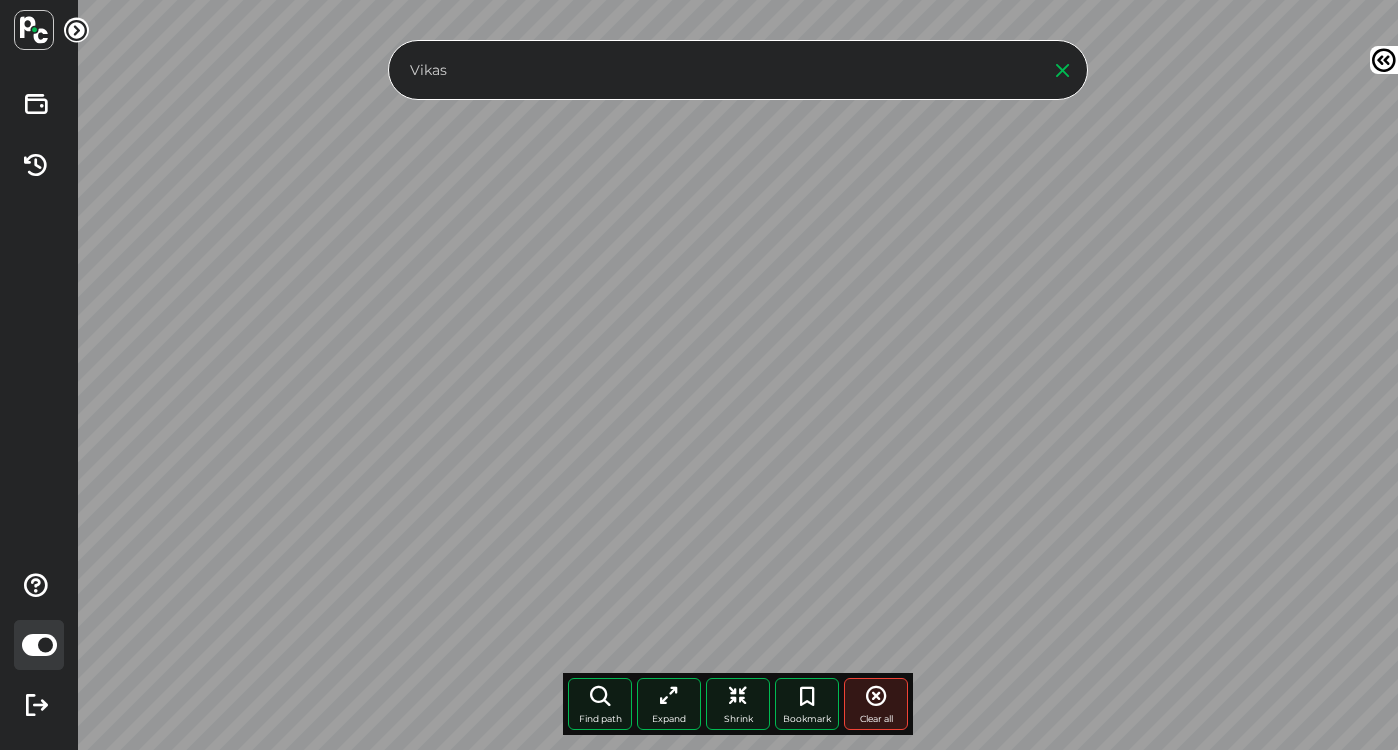 click on "Vikas" at bounding box center [719, 70] 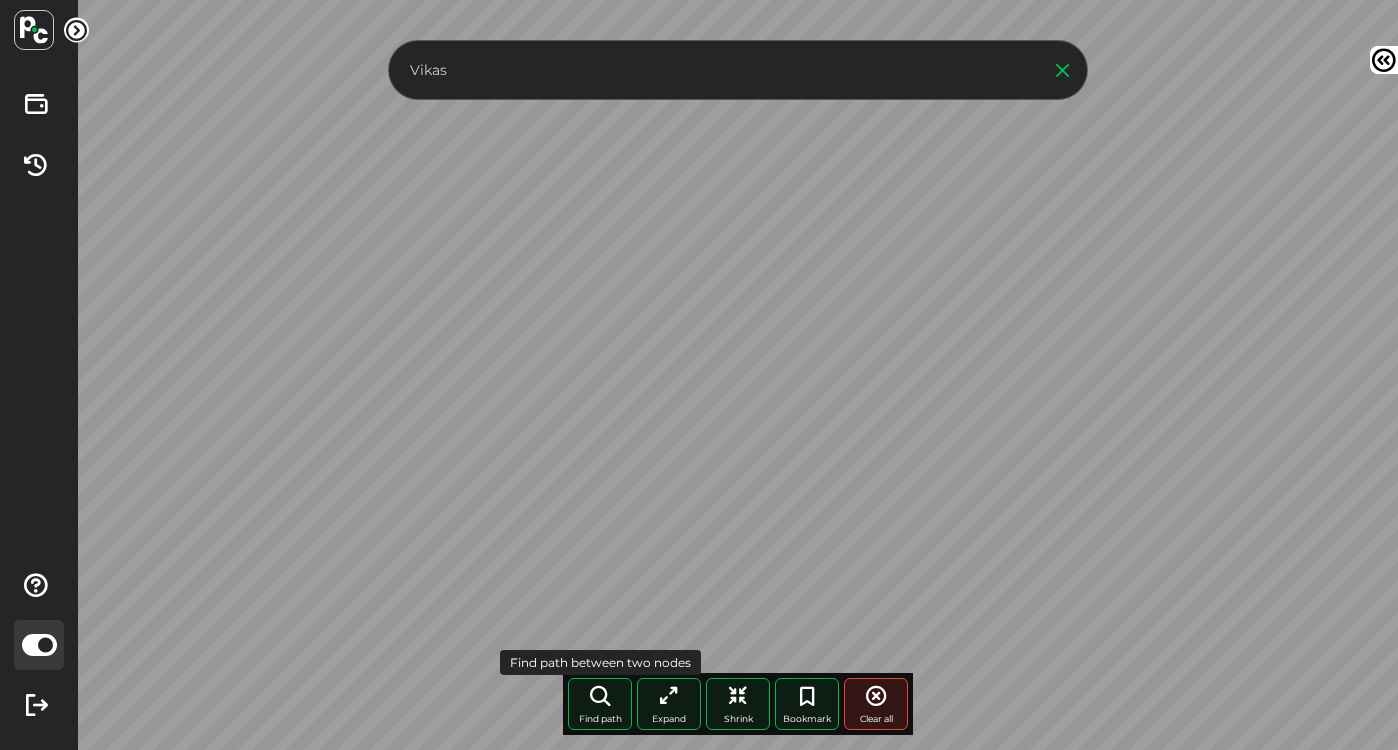 click at bounding box center (600, 696) 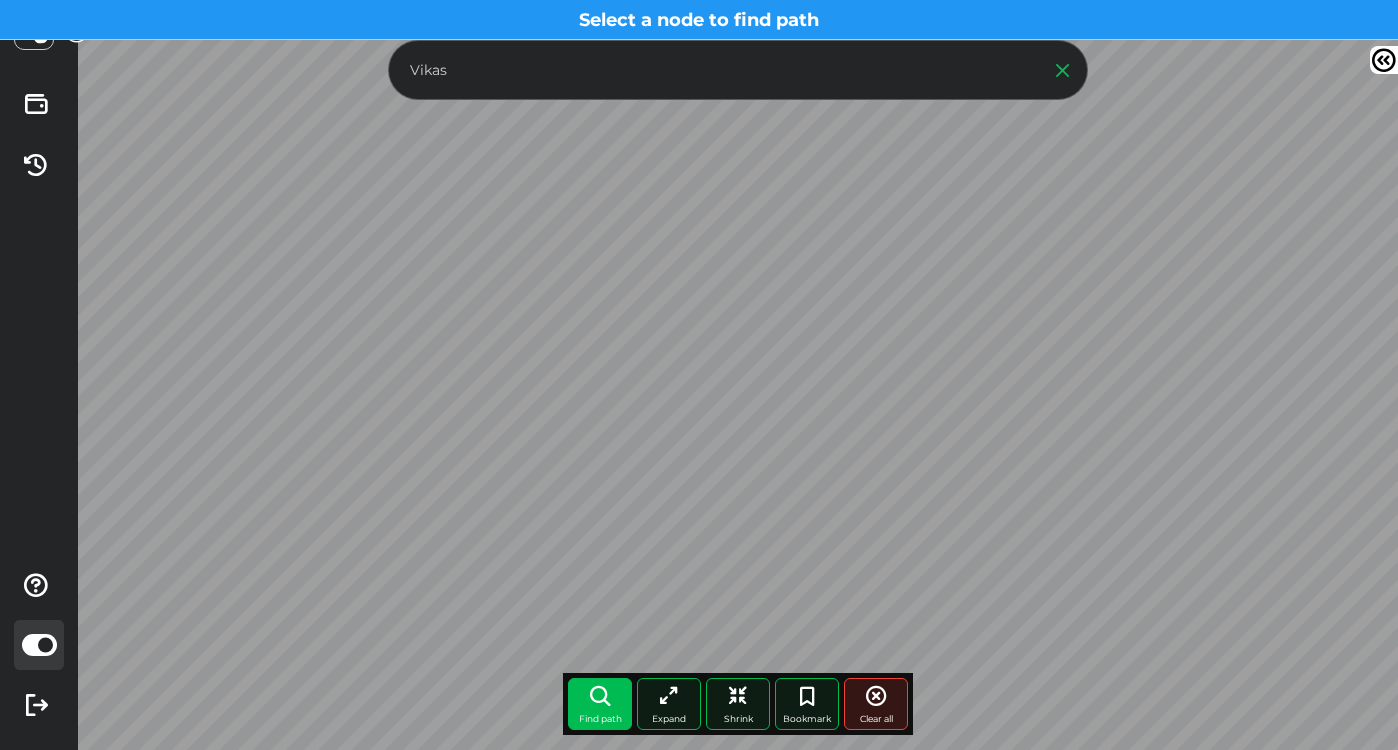 click on "Vikas" at bounding box center [719, 70] 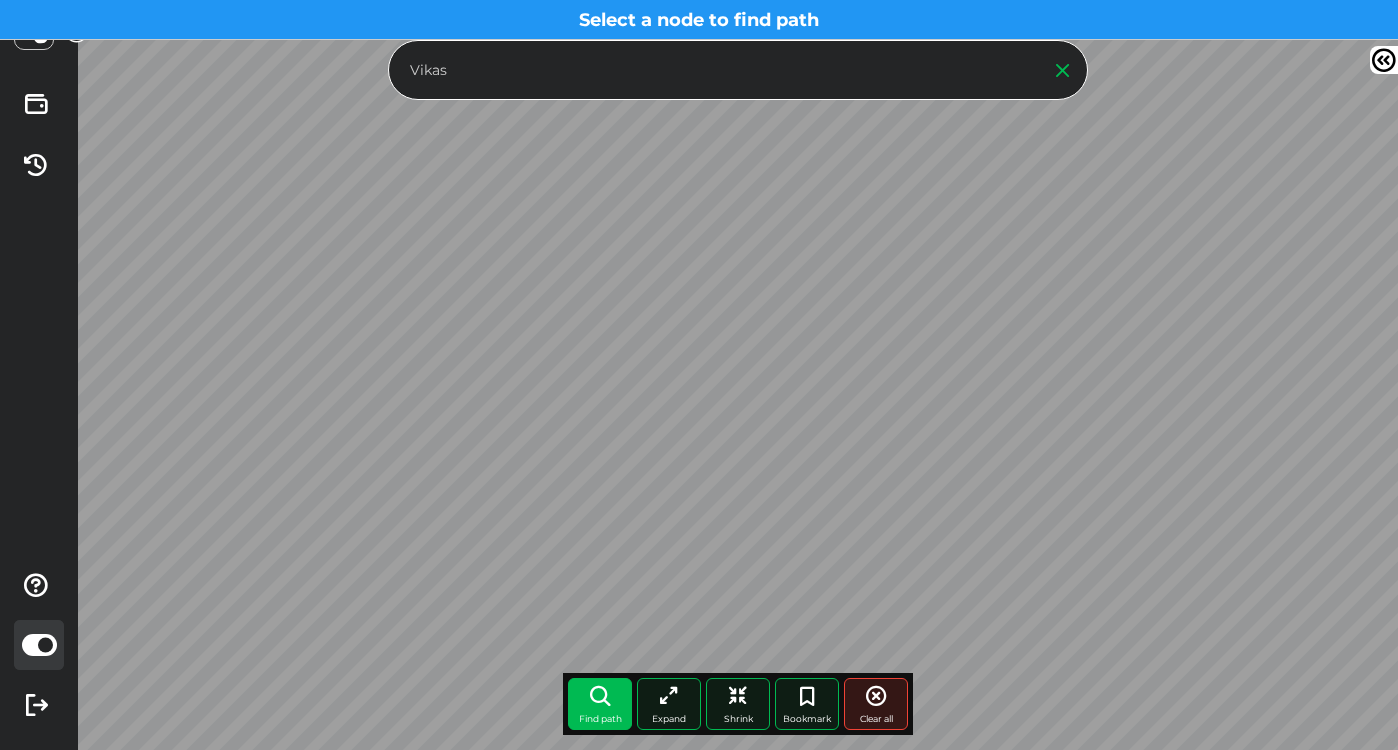 click on "Vikas" at bounding box center [719, 70] 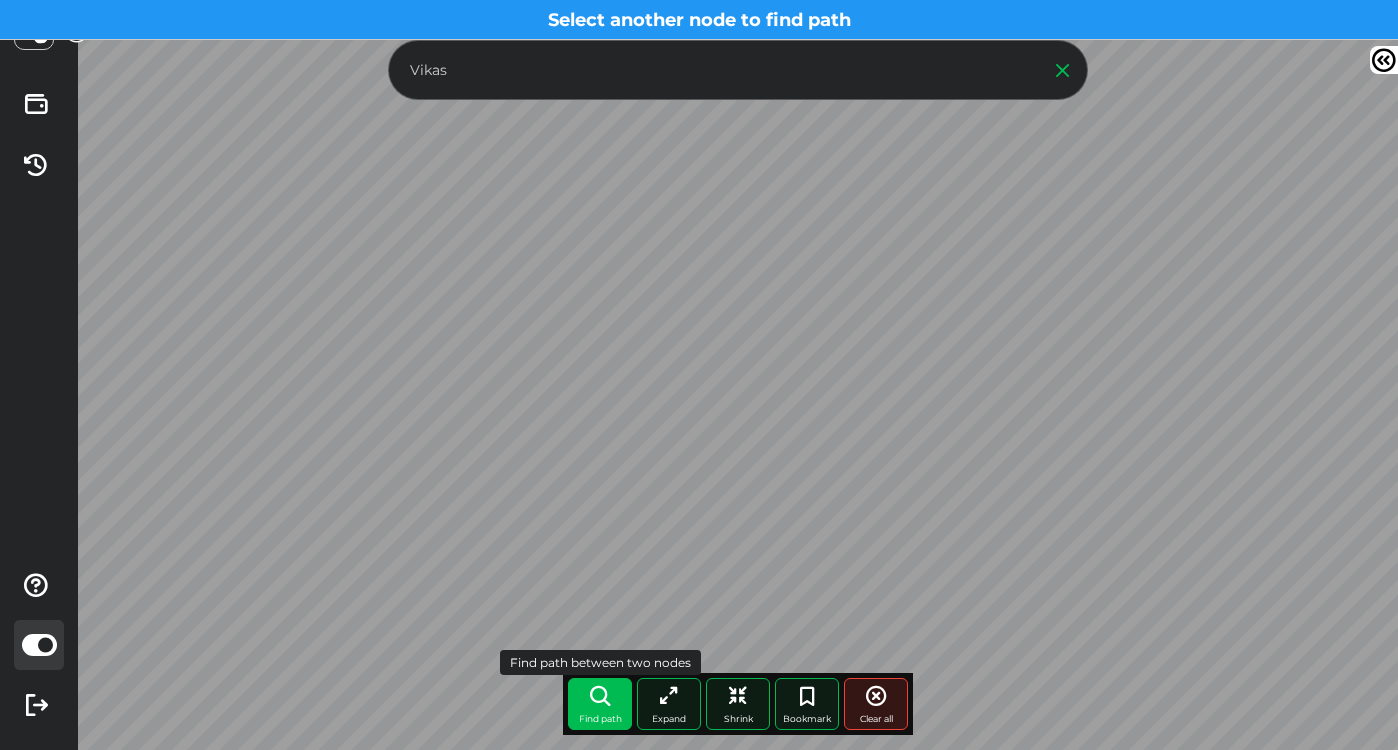 click on "Find path" at bounding box center [600, 704] 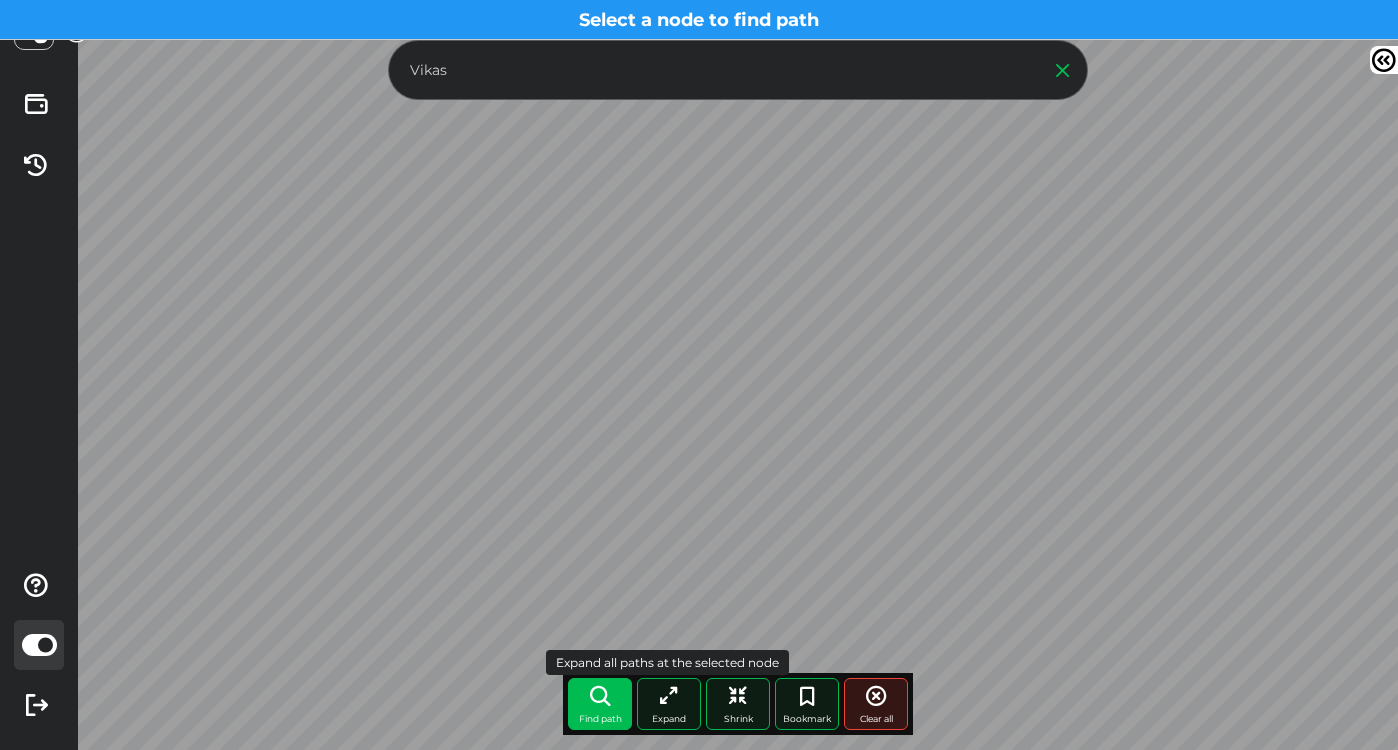 click at bounding box center [669, 696] 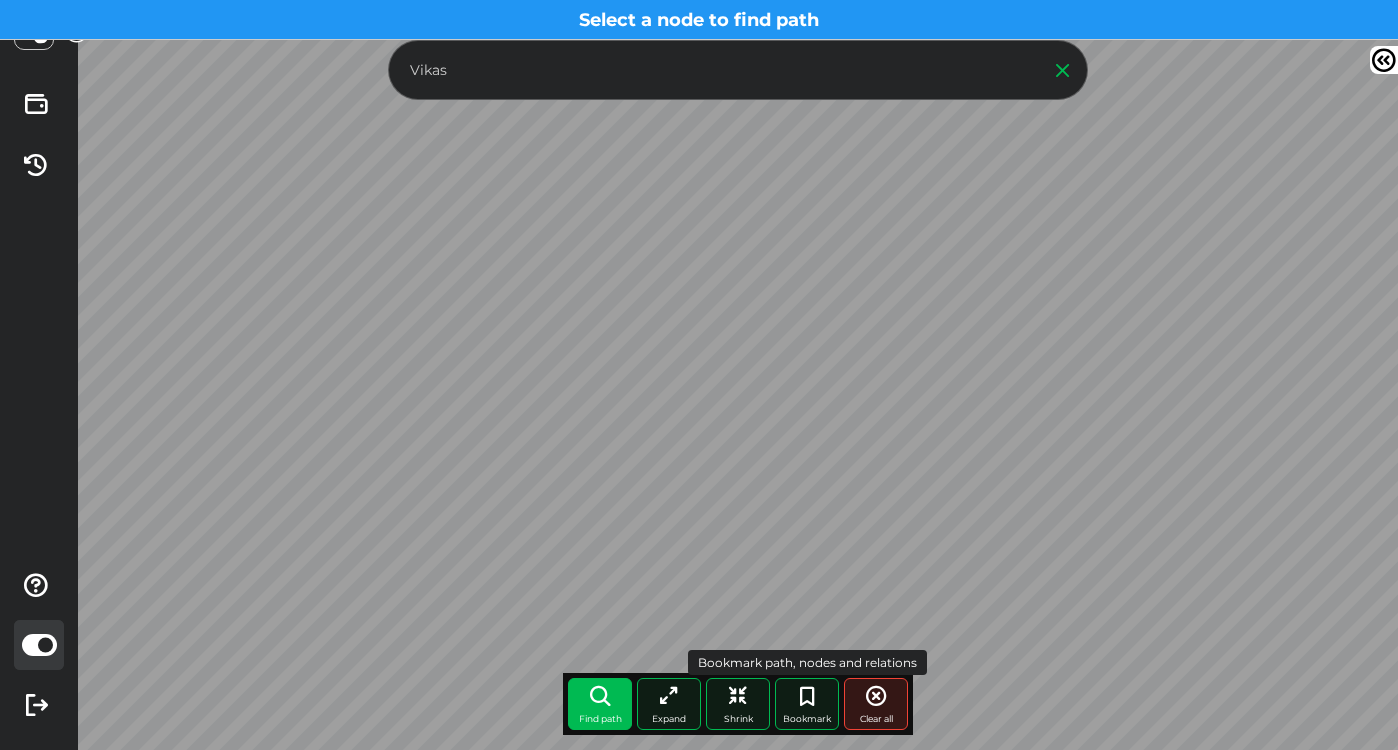 click on "Bookmark" at bounding box center (807, 704) 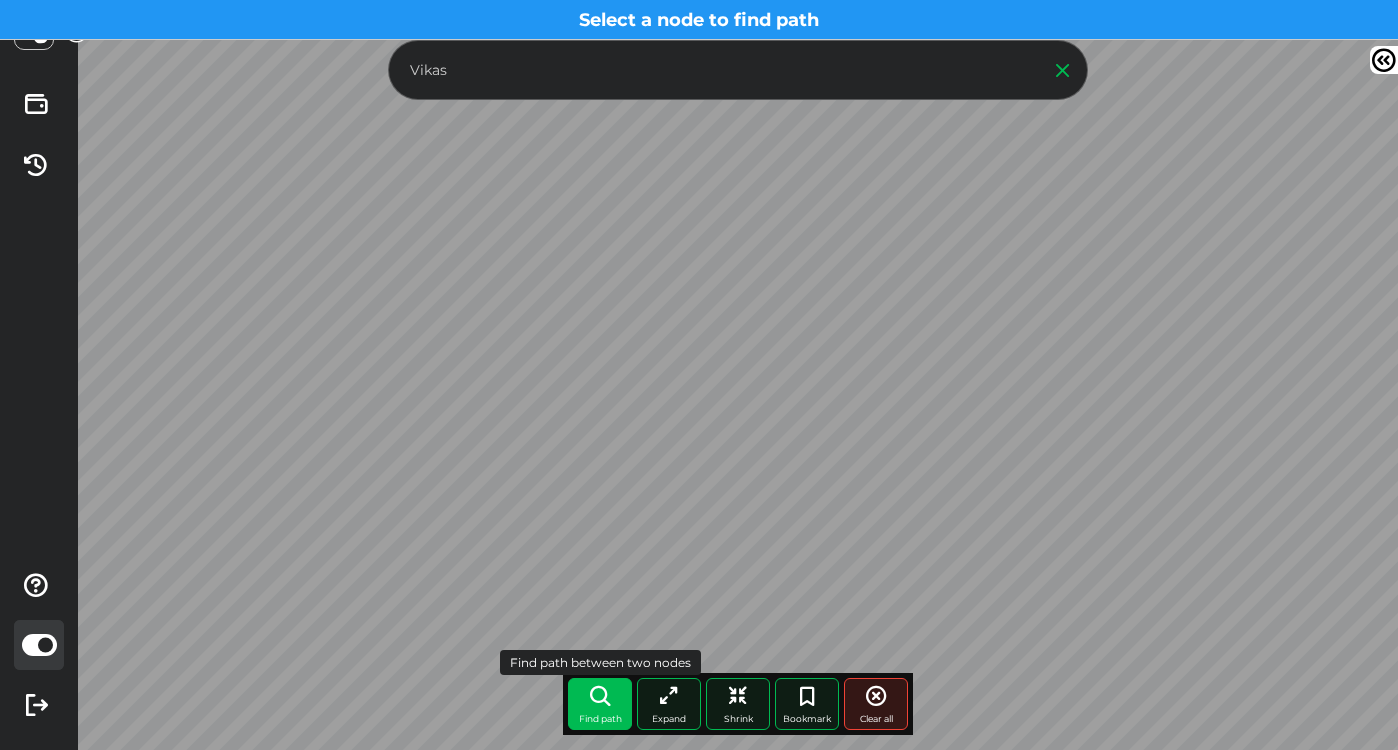 click at bounding box center [600, 696] 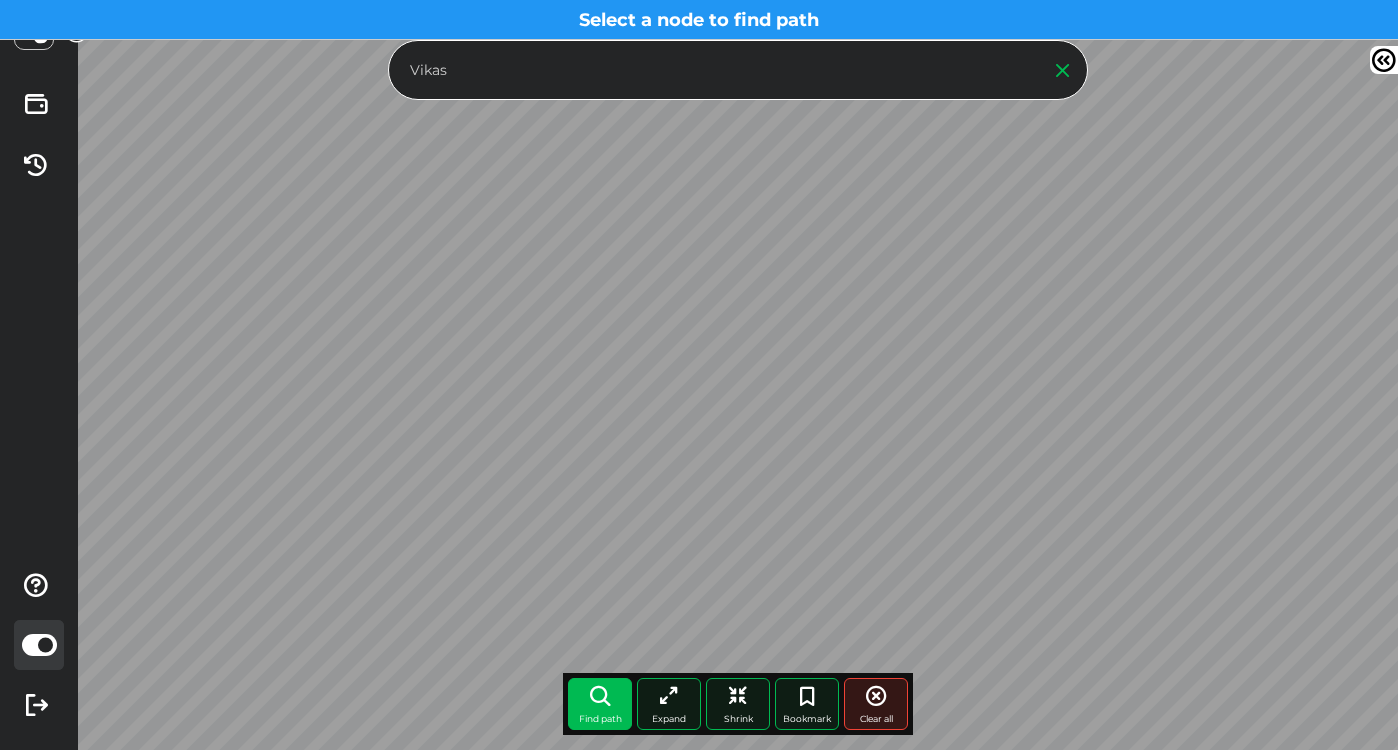 click on "Vikas" at bounding box center (719, 70) 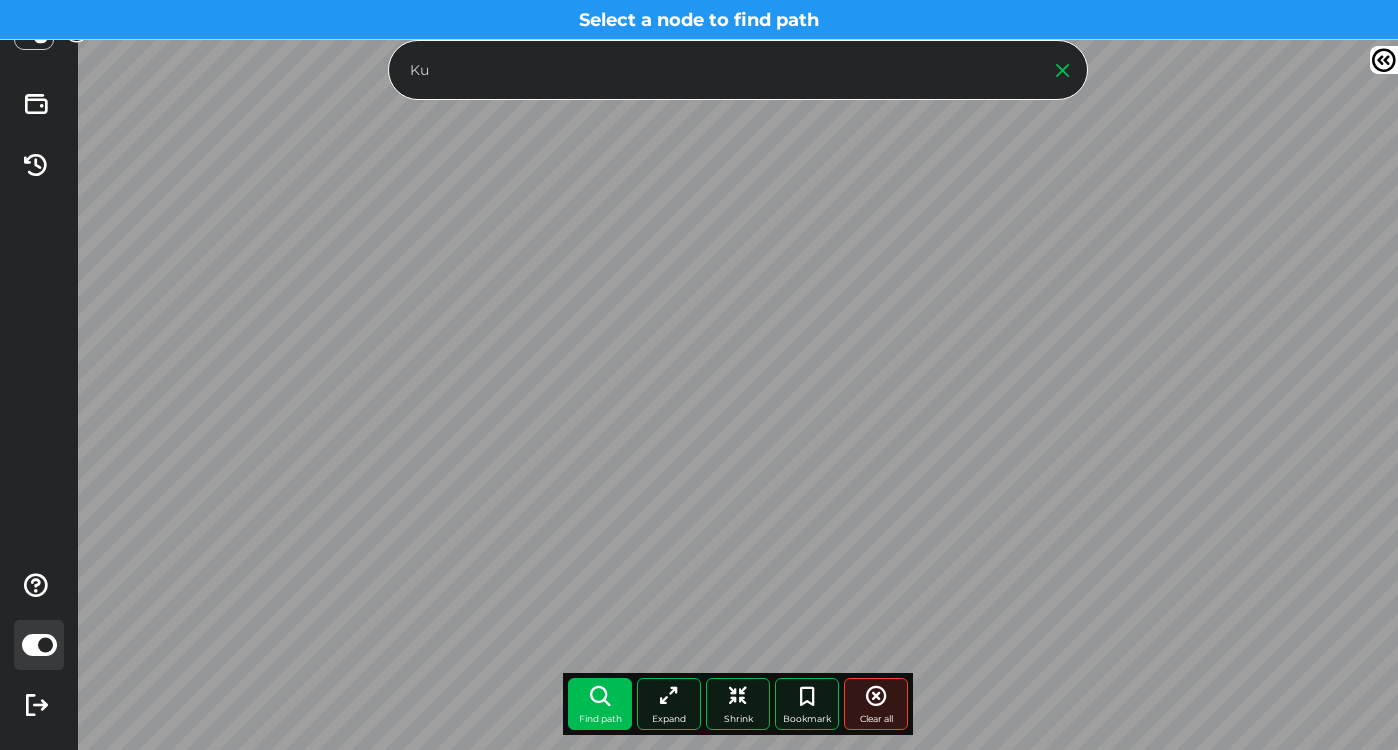 type on "K" 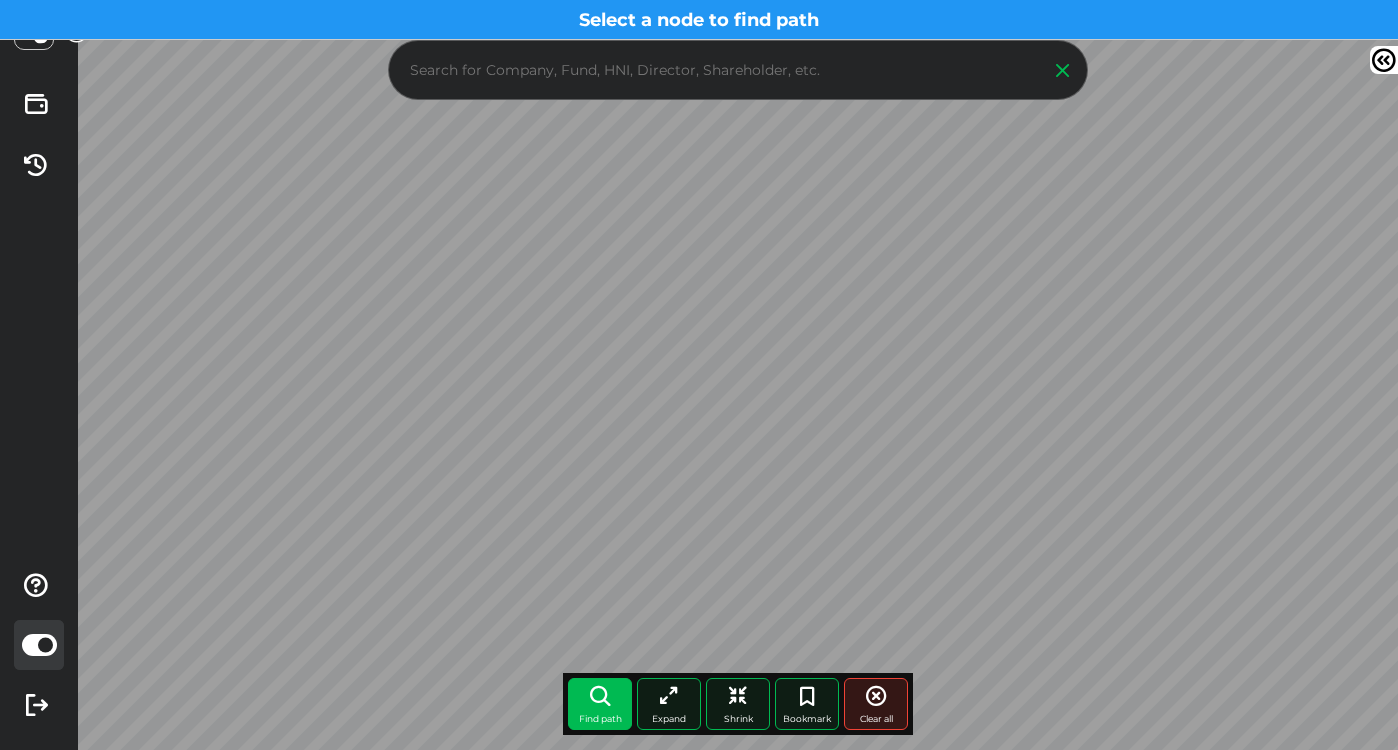 click at bounding box center (1063, 70) 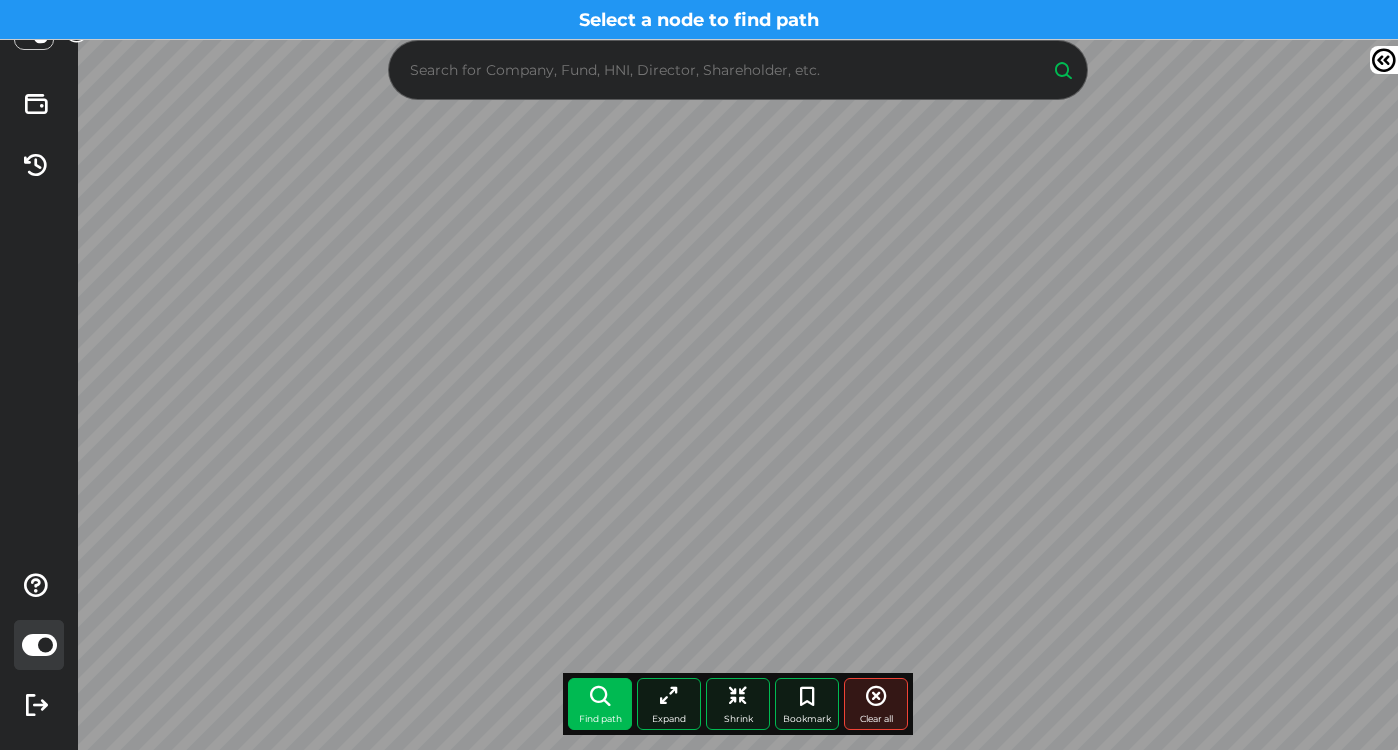 click at bounding box center (1063, 70) 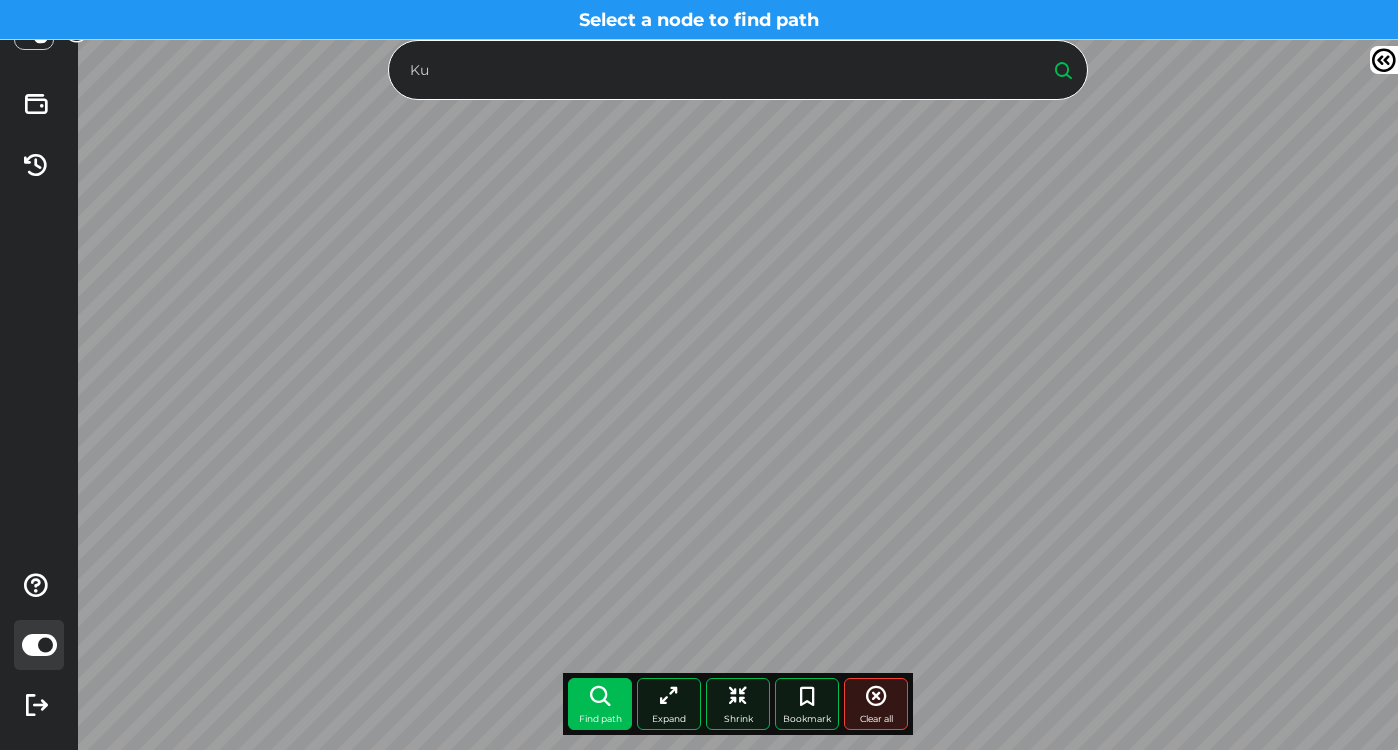 type on "K" 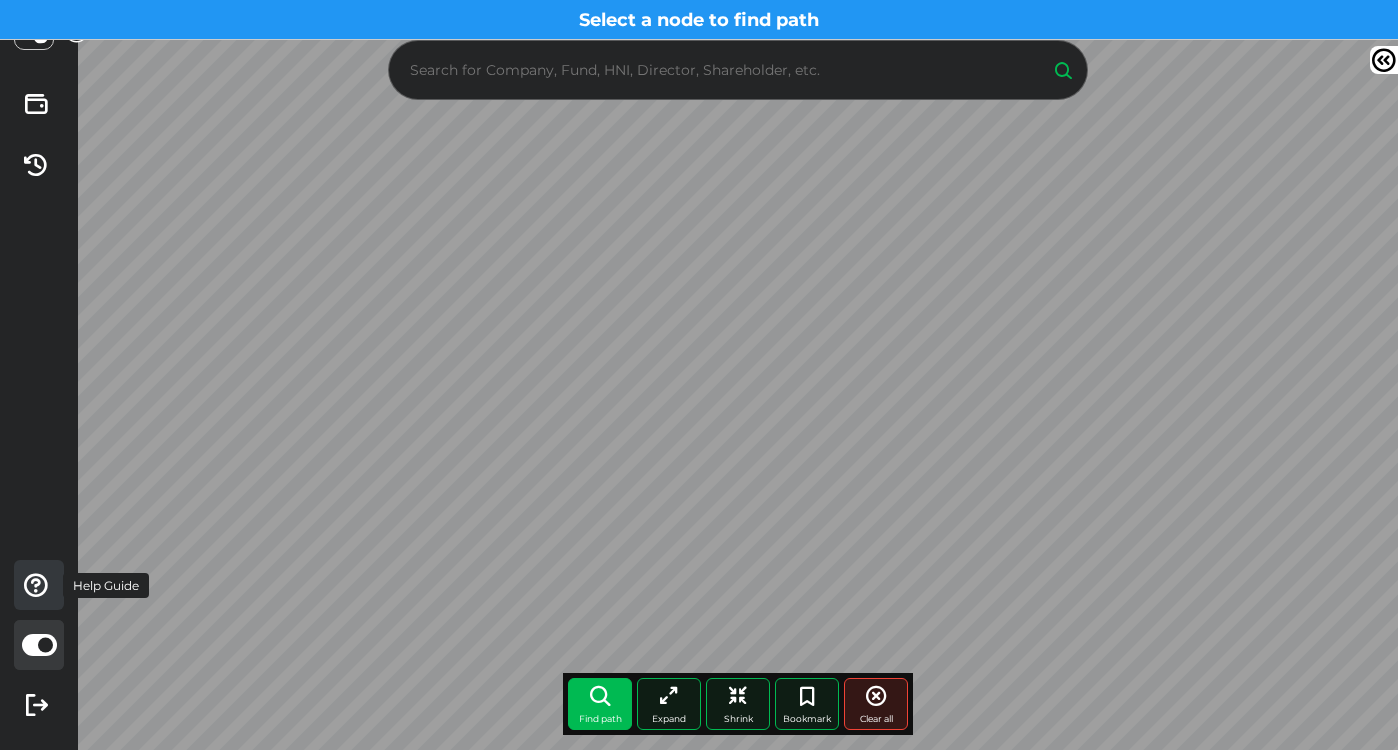 click at bounding box center (36, 585) 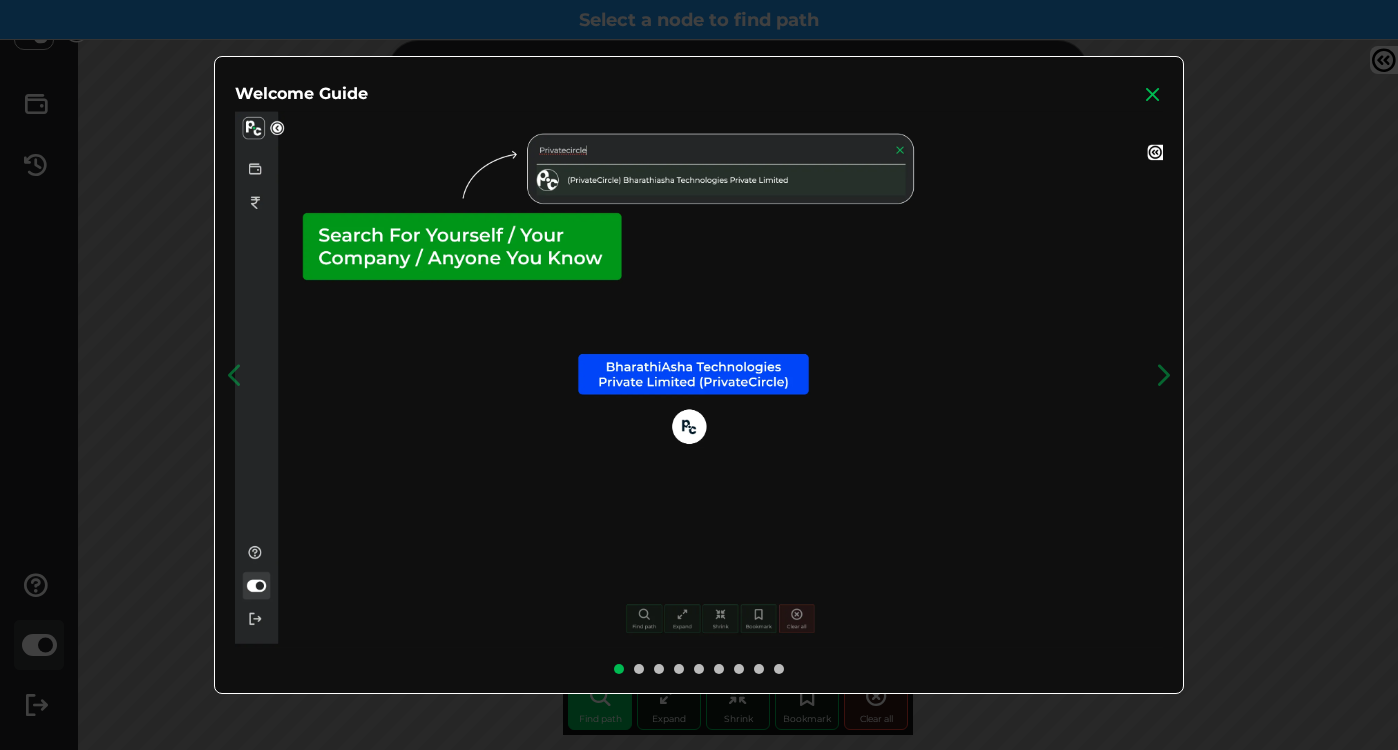 click at bounding box center (1153, 94) 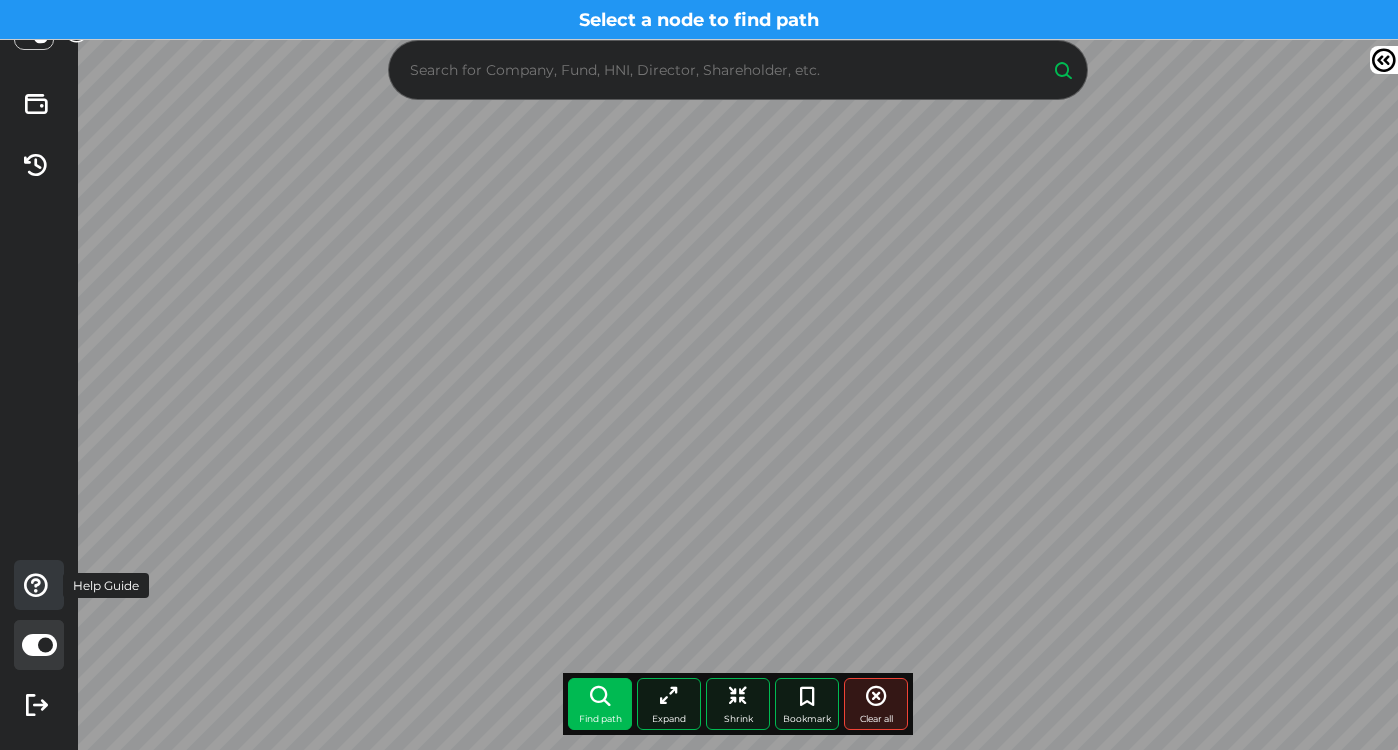 click at bounding box center (36, 585) 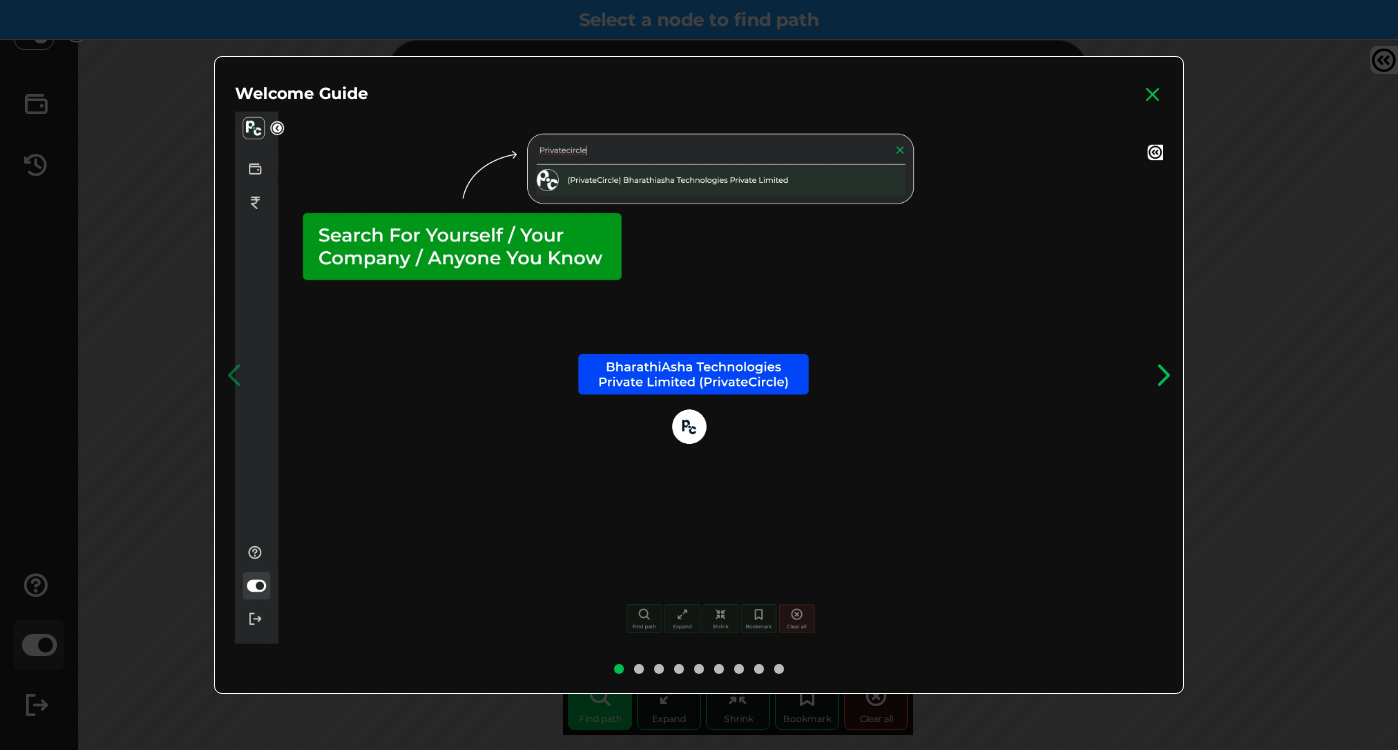 click at bounding box center (1163, 375) 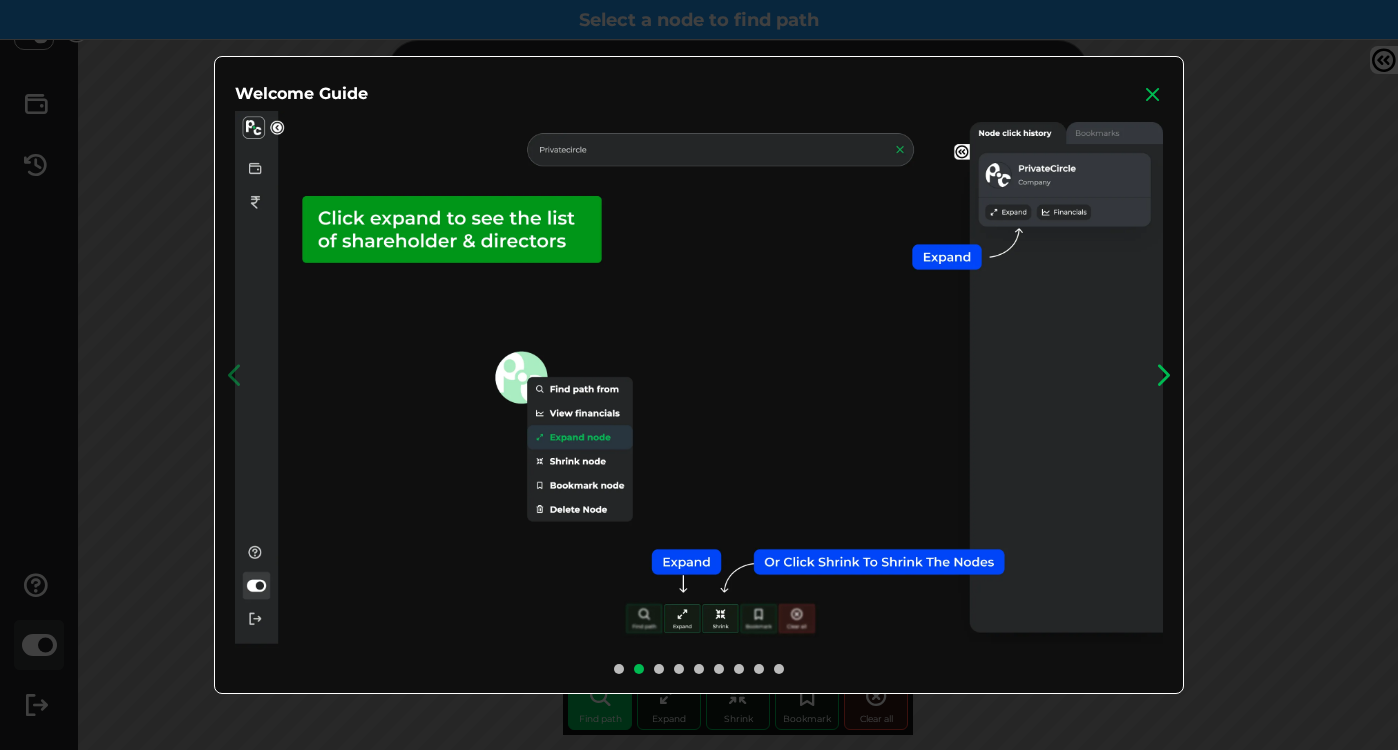 click at bounding box center (1163, 375) 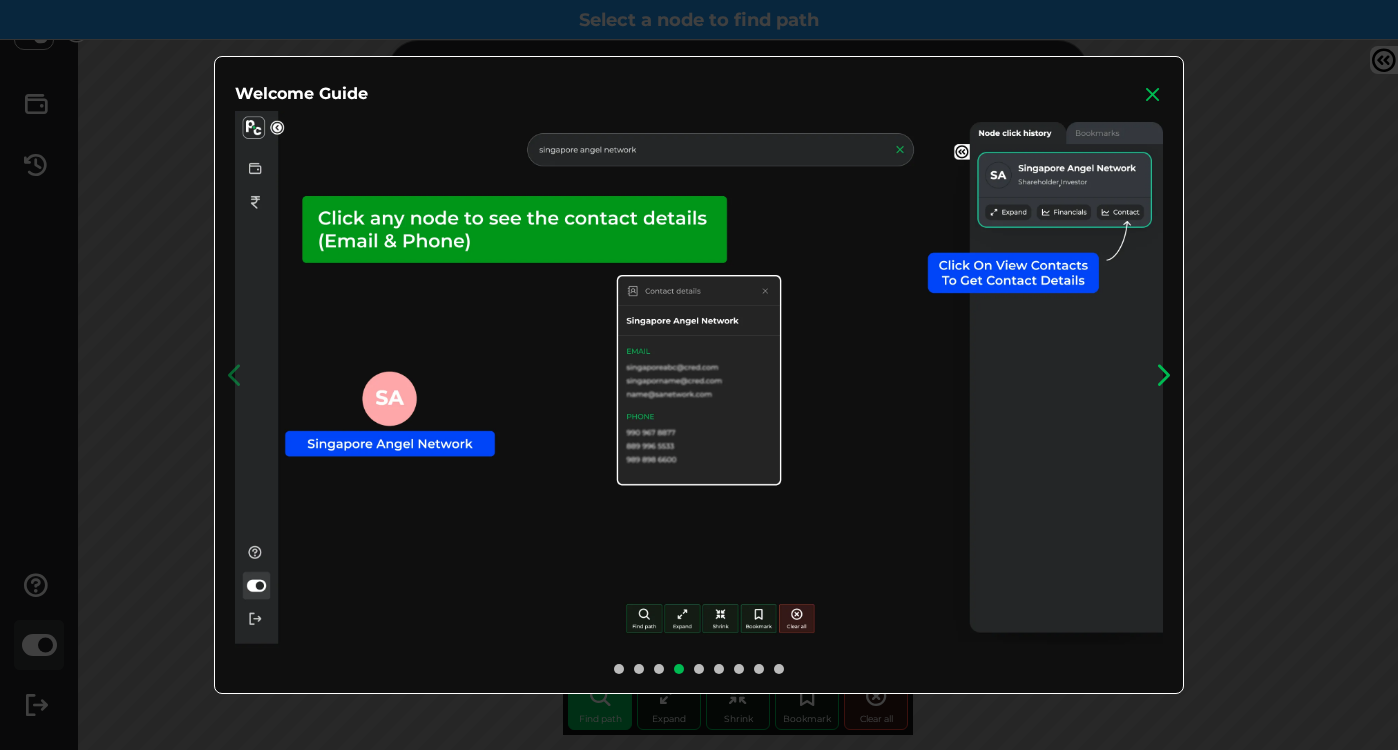 click at bounding box center (1163, 375) 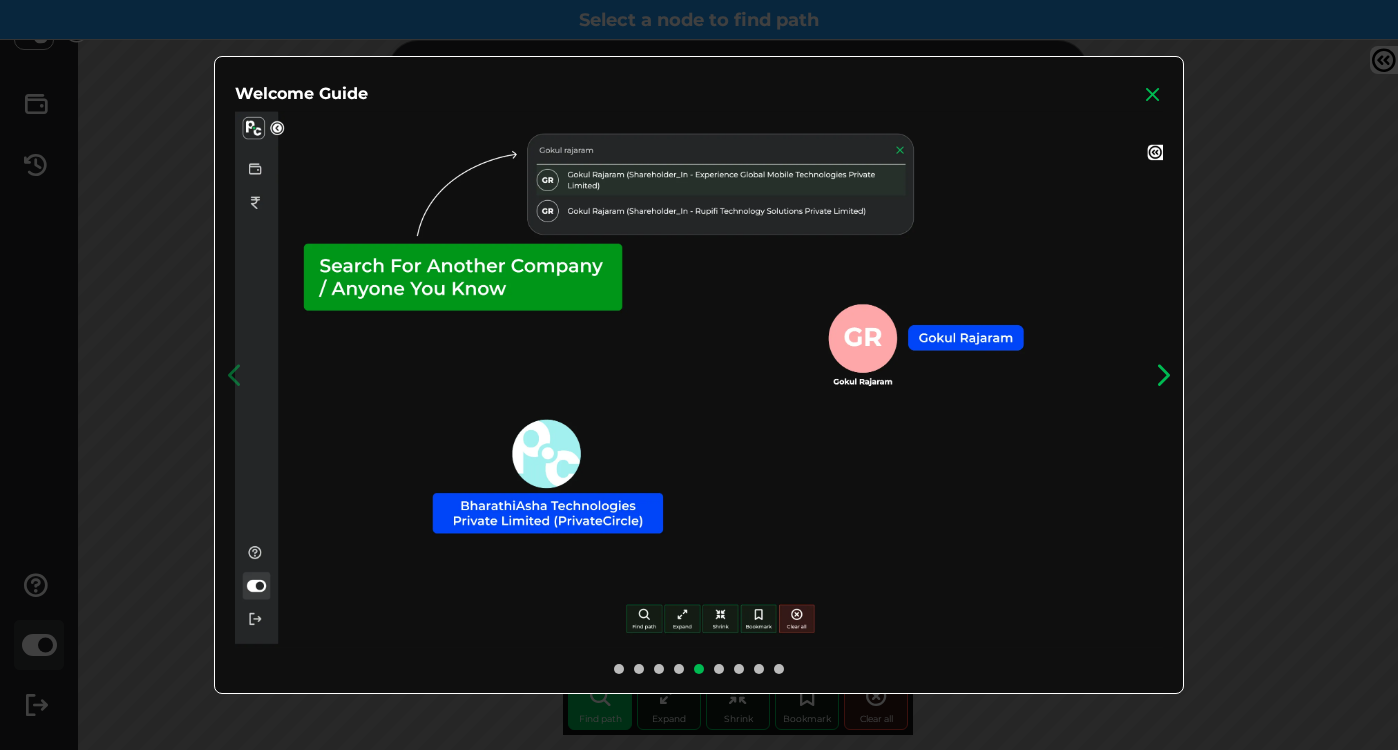 click at bounding box center [1163, 375] 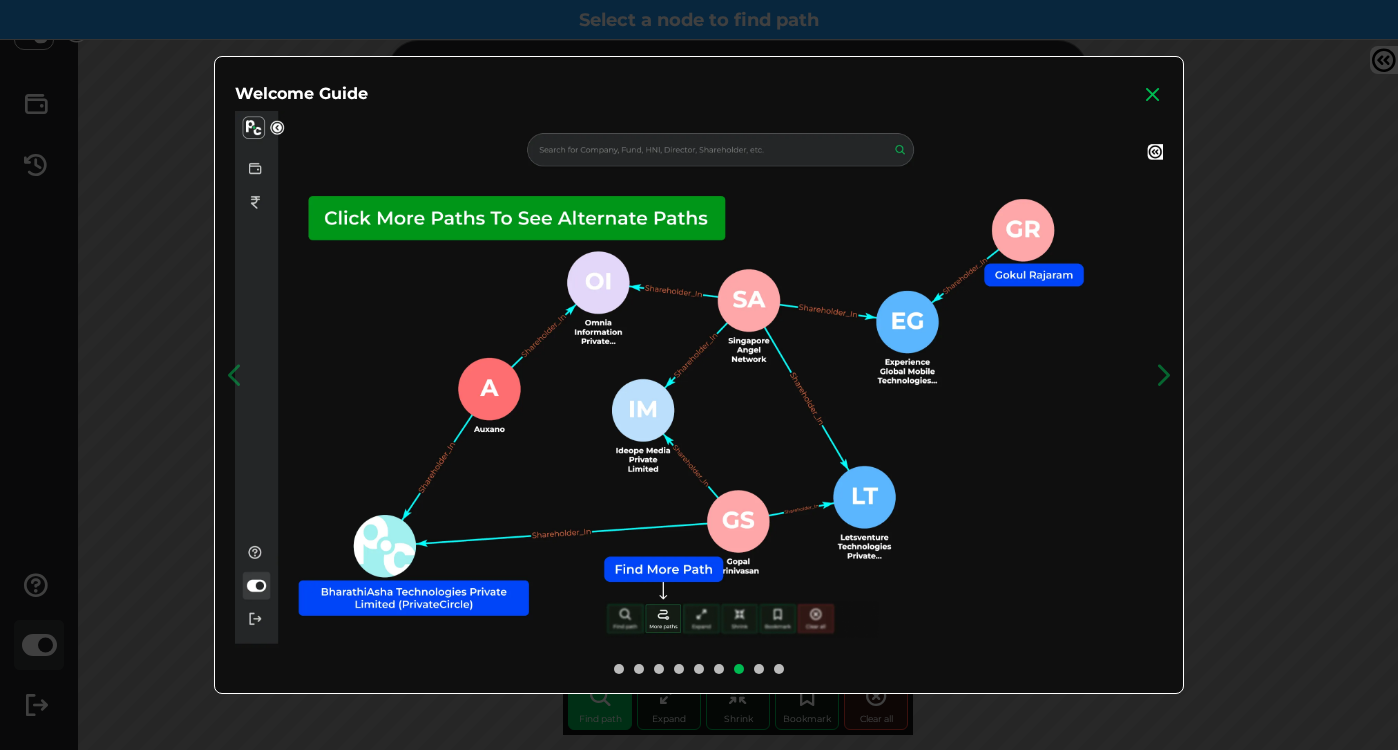 click on "Welcome Guide" at bounding box center (699, 94) 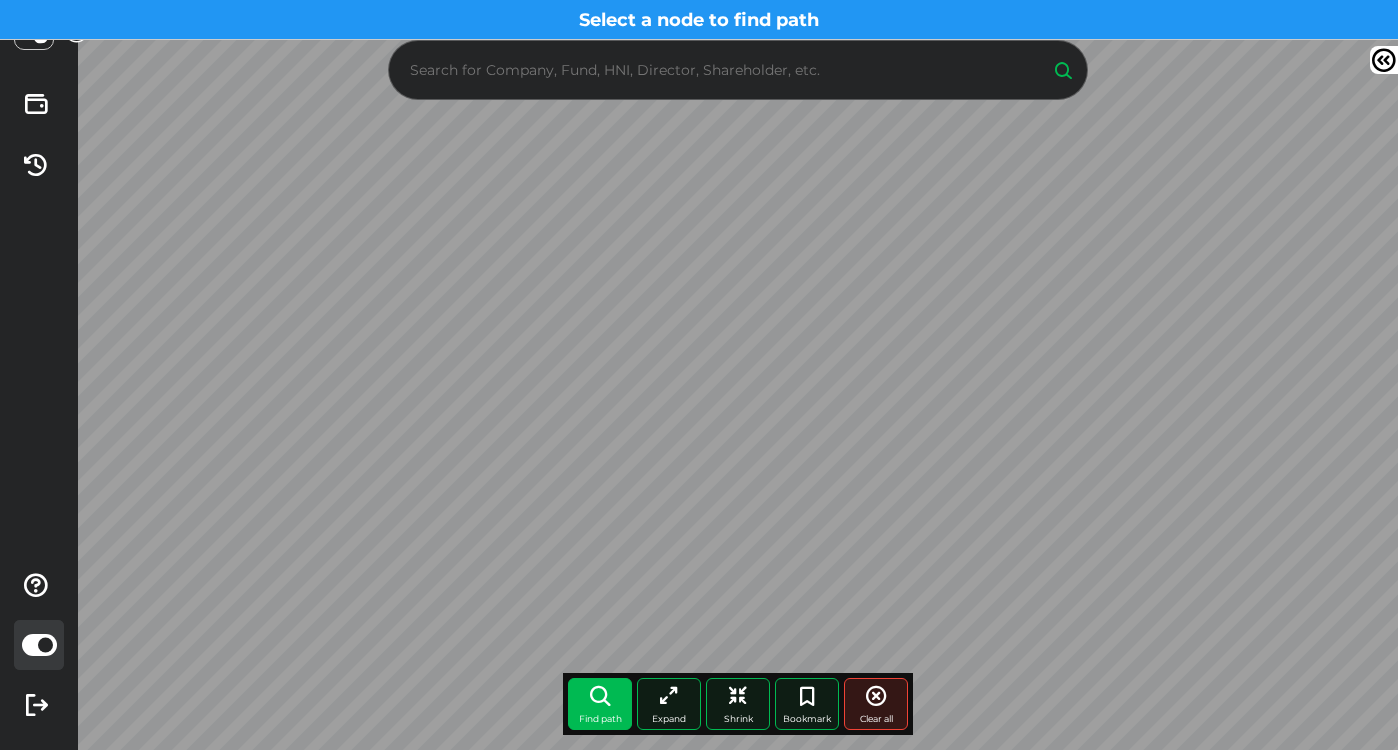 click on "Select a node to find path" at bounding box center [699, 20] 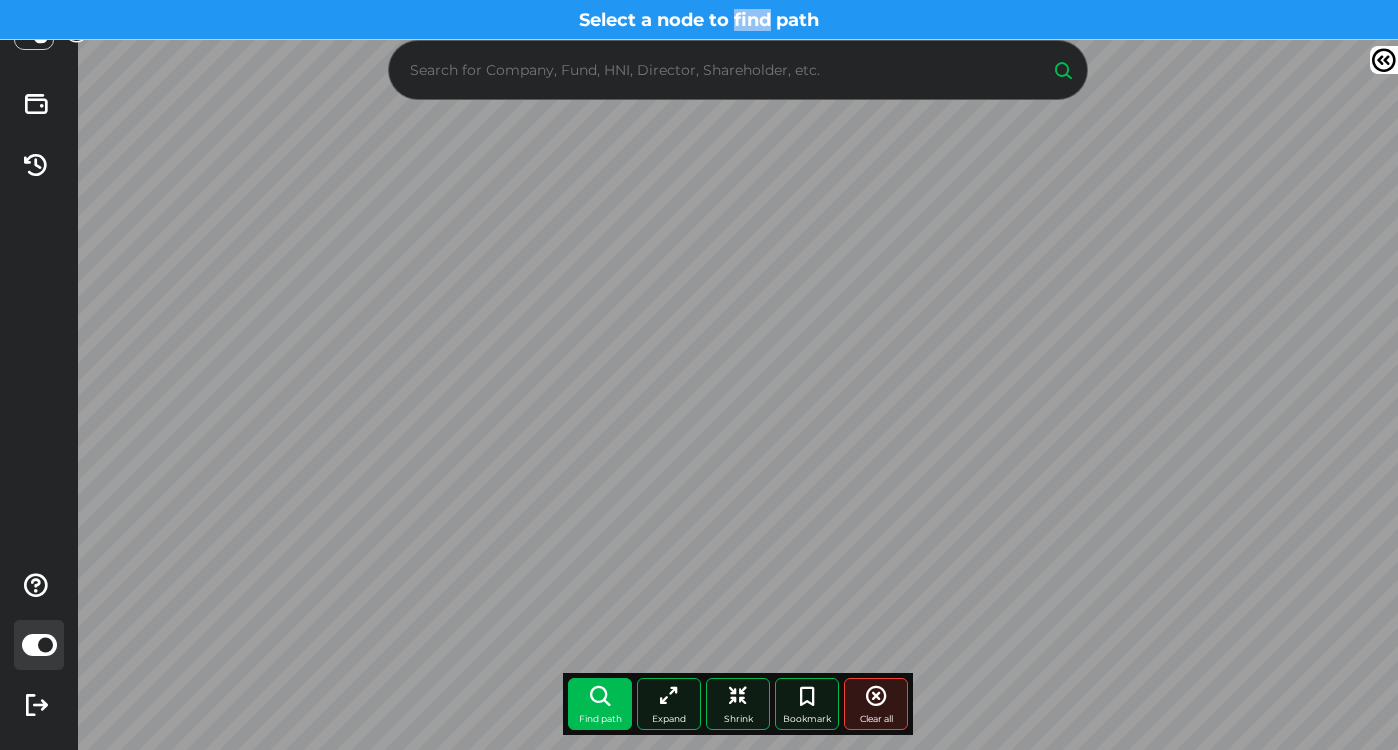 click on "Select a node to find path" at bounding box center [699, 20] 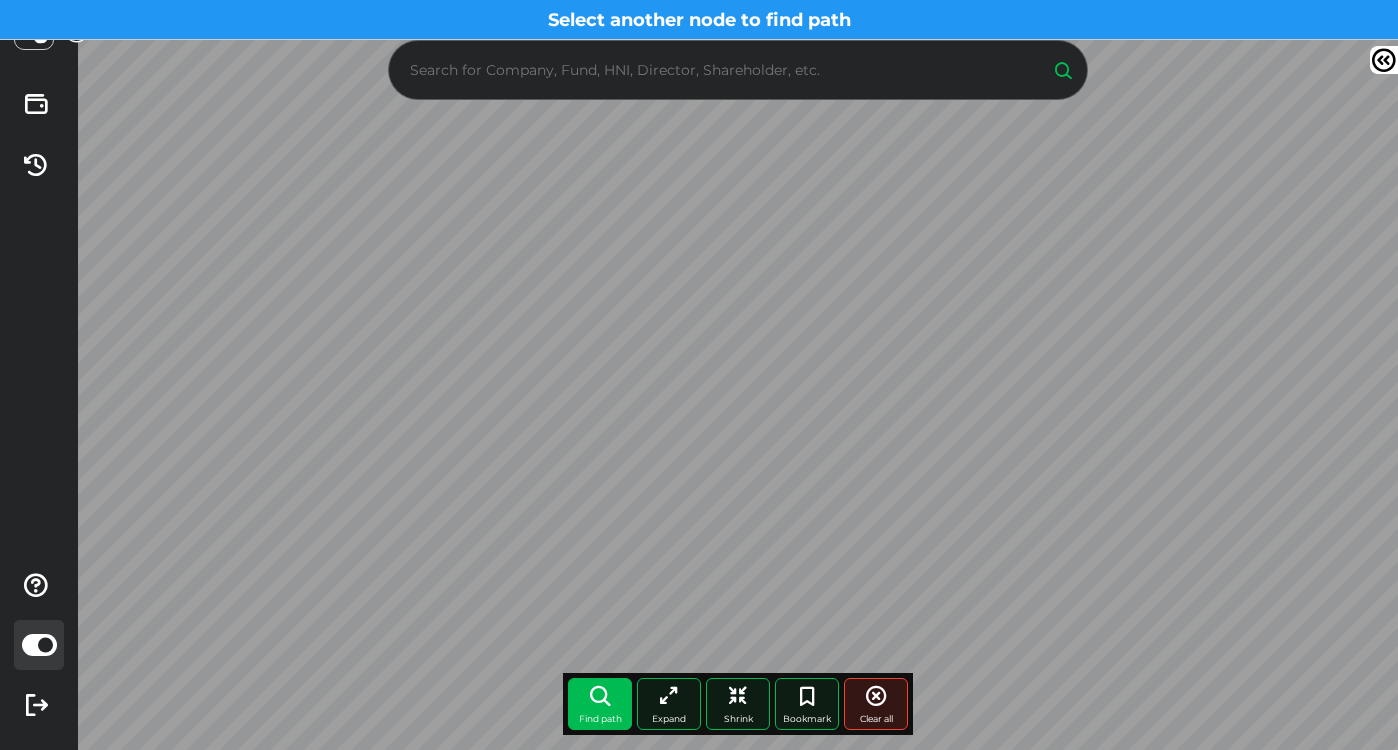 click at bounding box center (1384, 60) 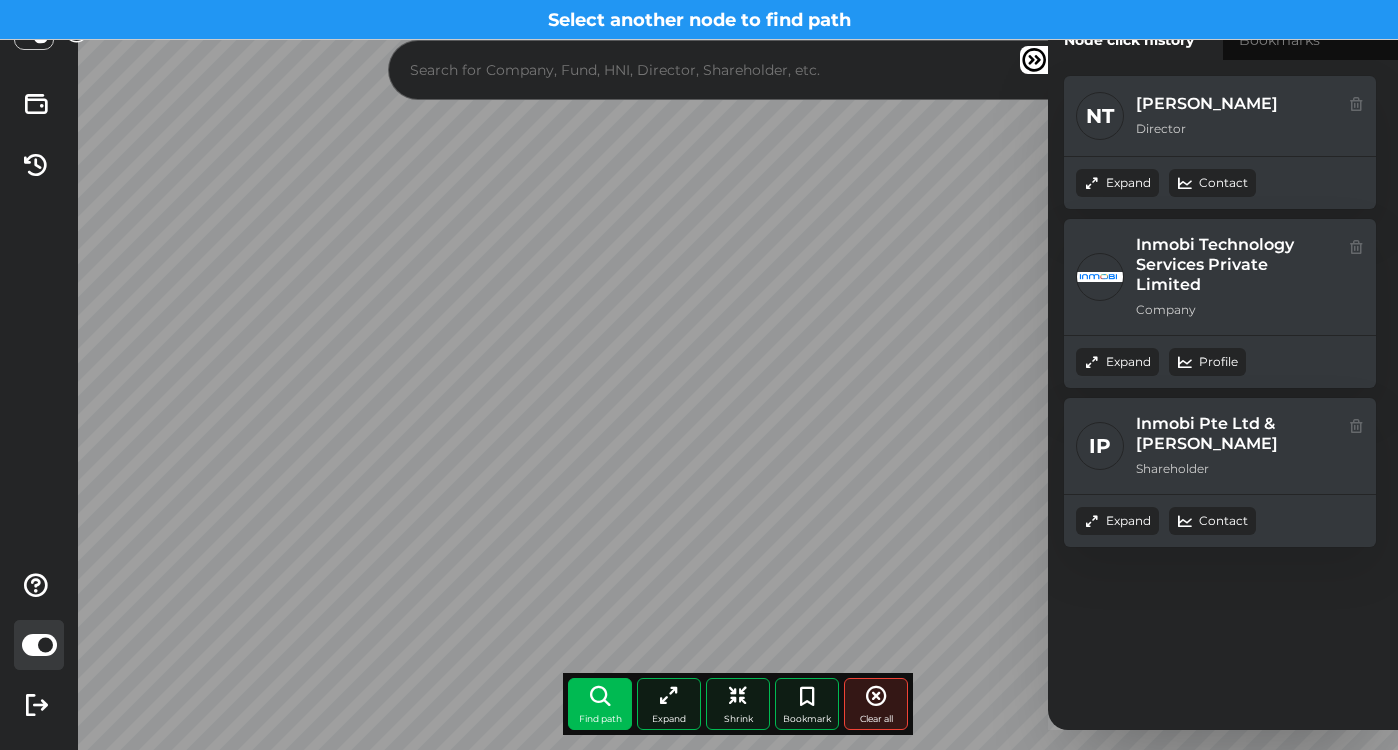 click at bounding box center [738, 70] 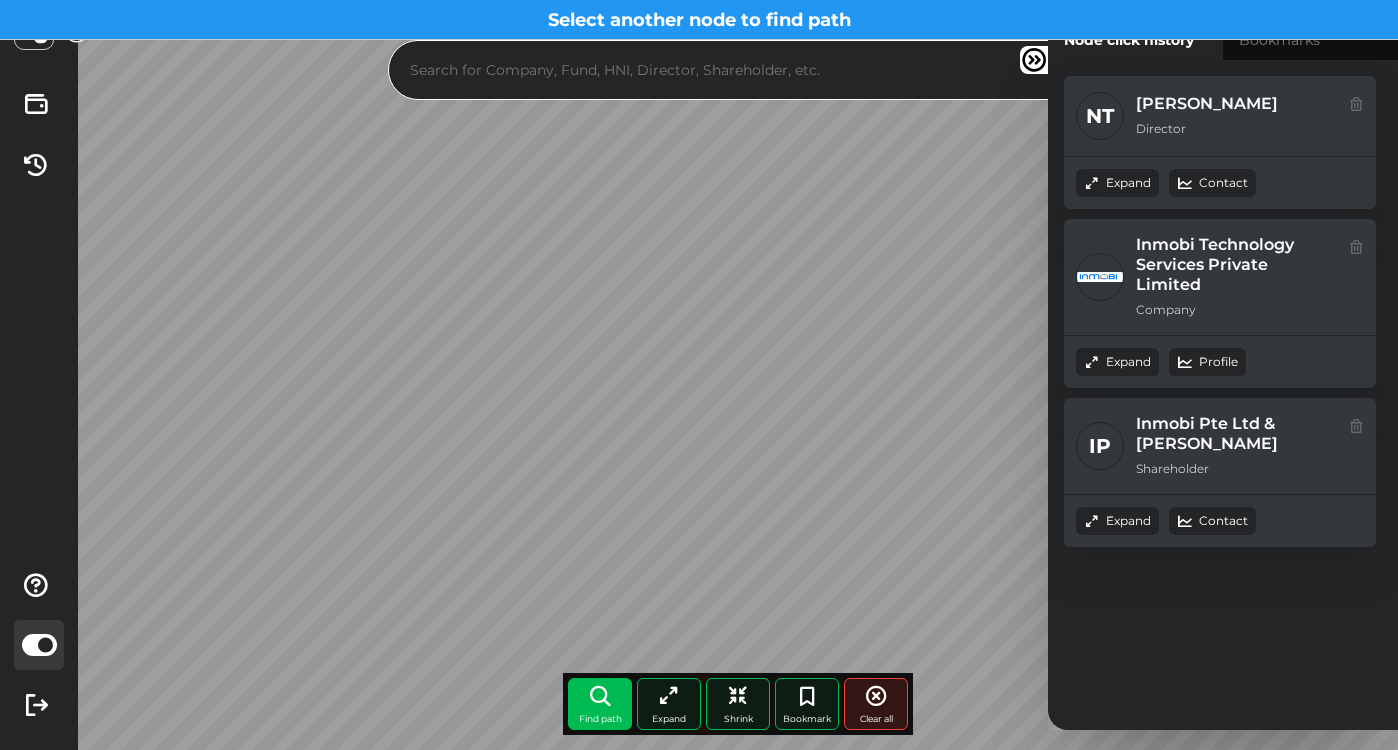 click at bounding box center [719, 70] 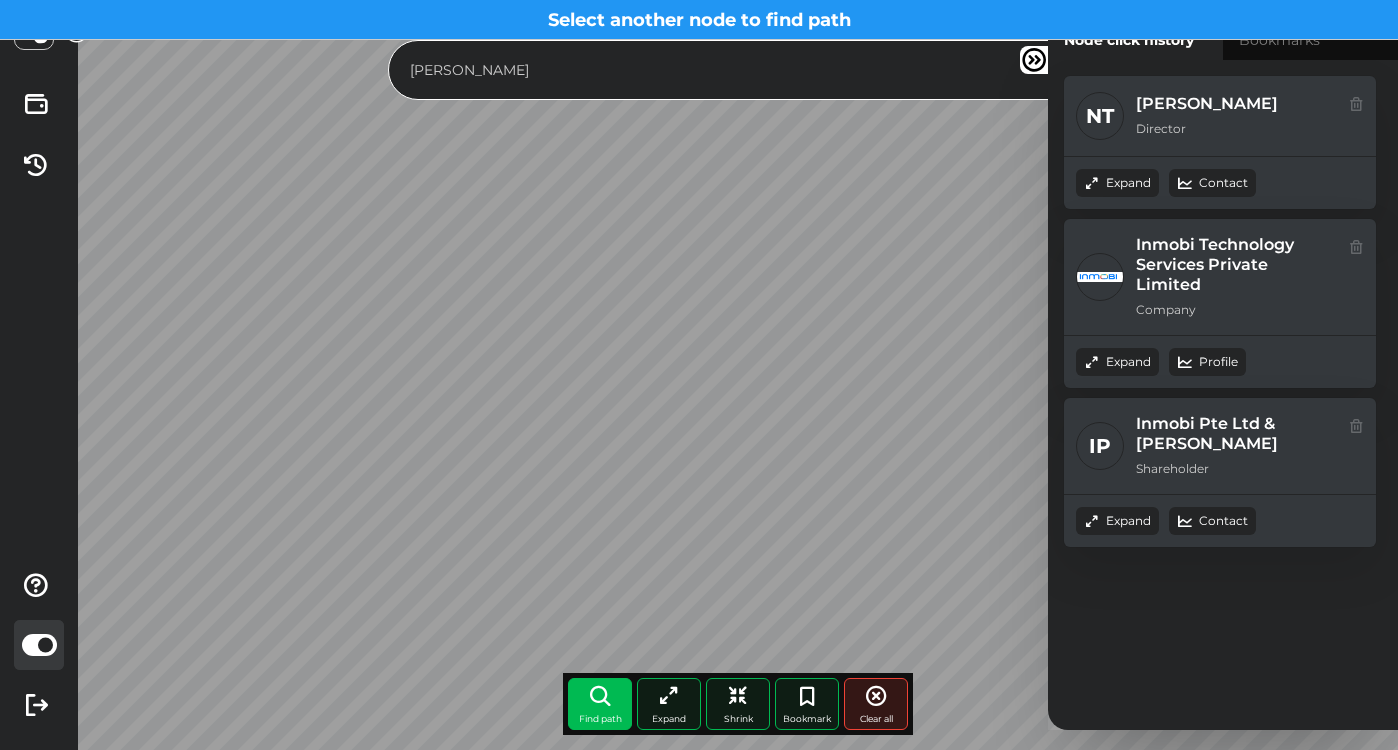 type on "[PERSON_NAME]" 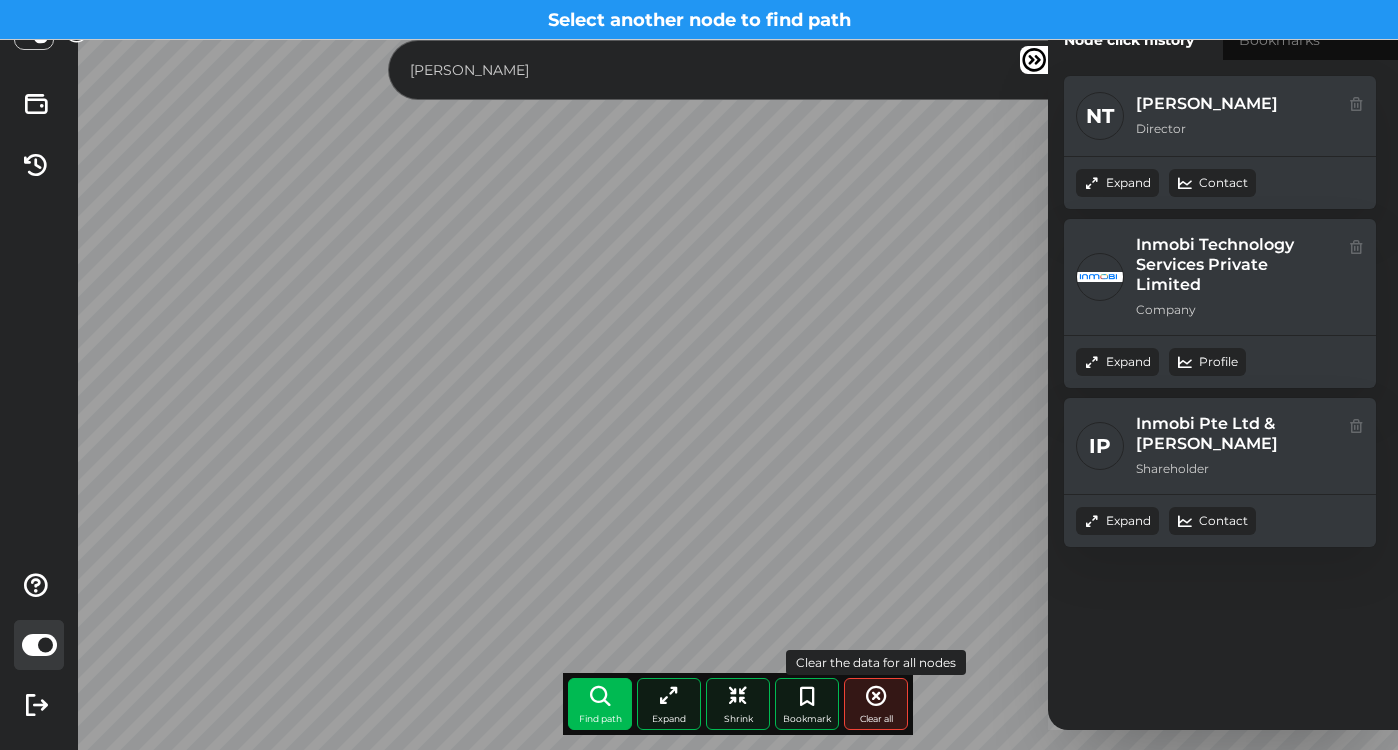 click at bounding box center [876, 696] 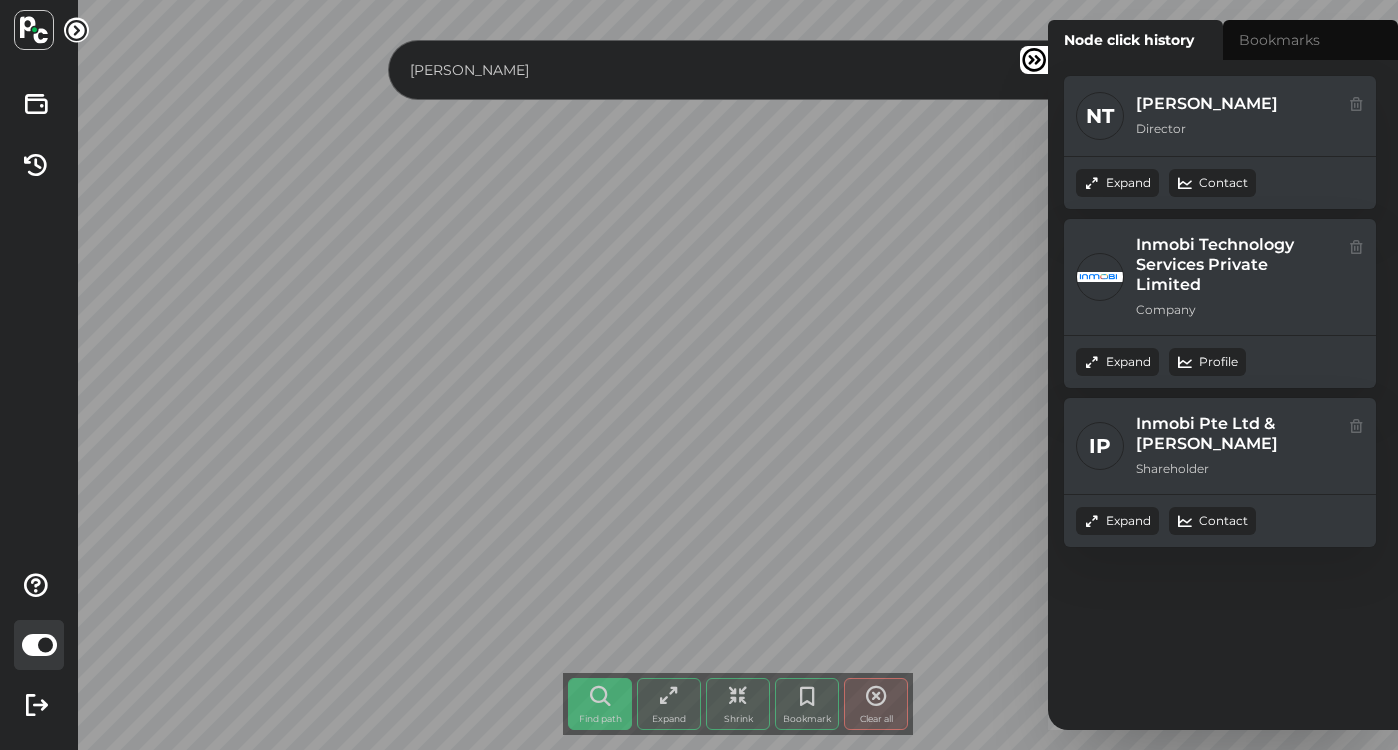 click at bounding box center [1034, 60] 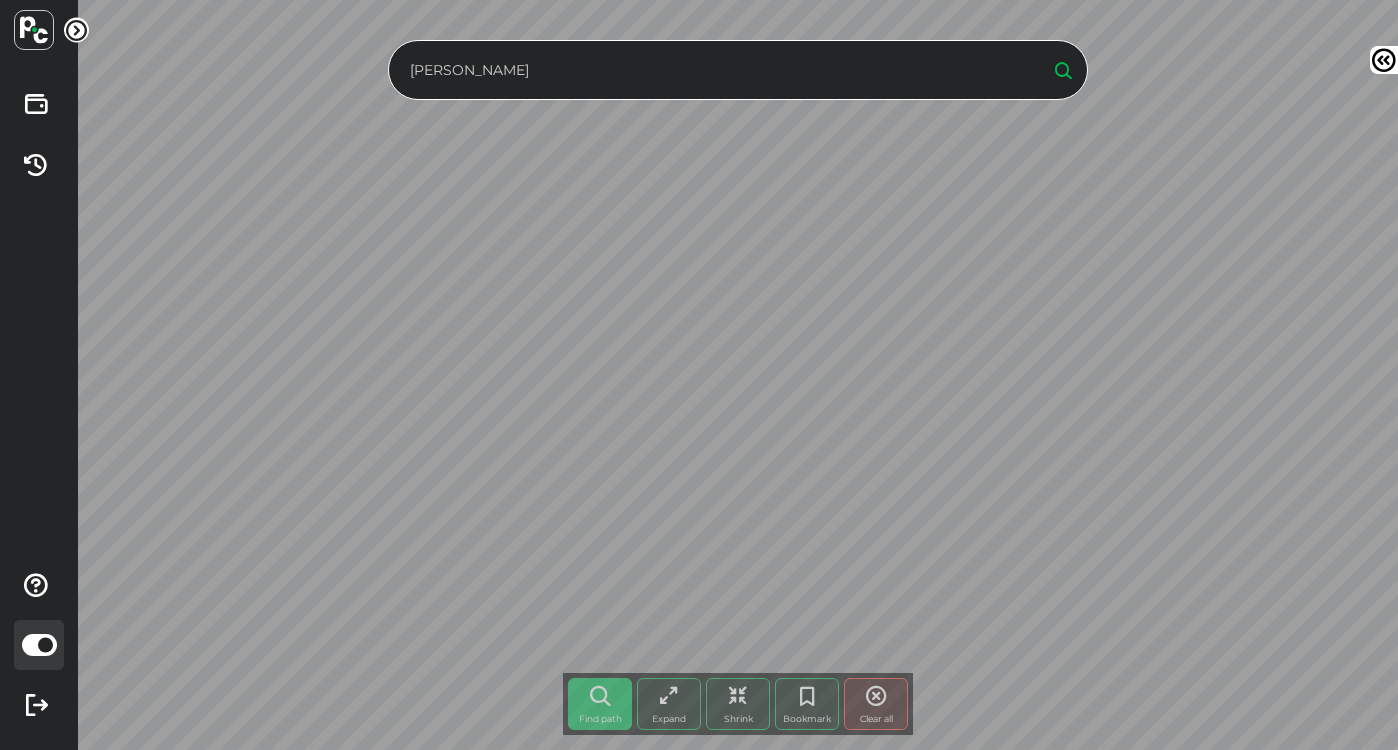 click on "[PERSON_NAME]" at bounding box center (719, 70) 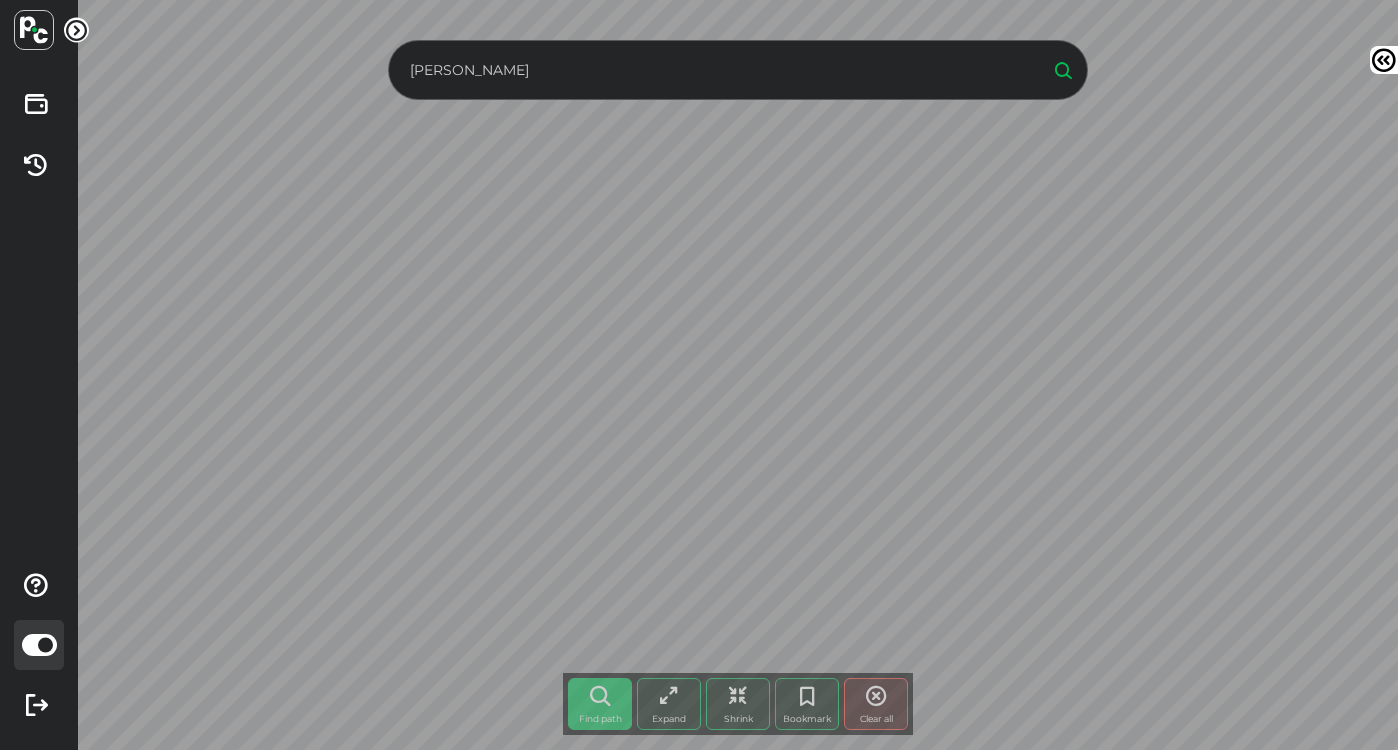 click at bounding box center (1063, 70) 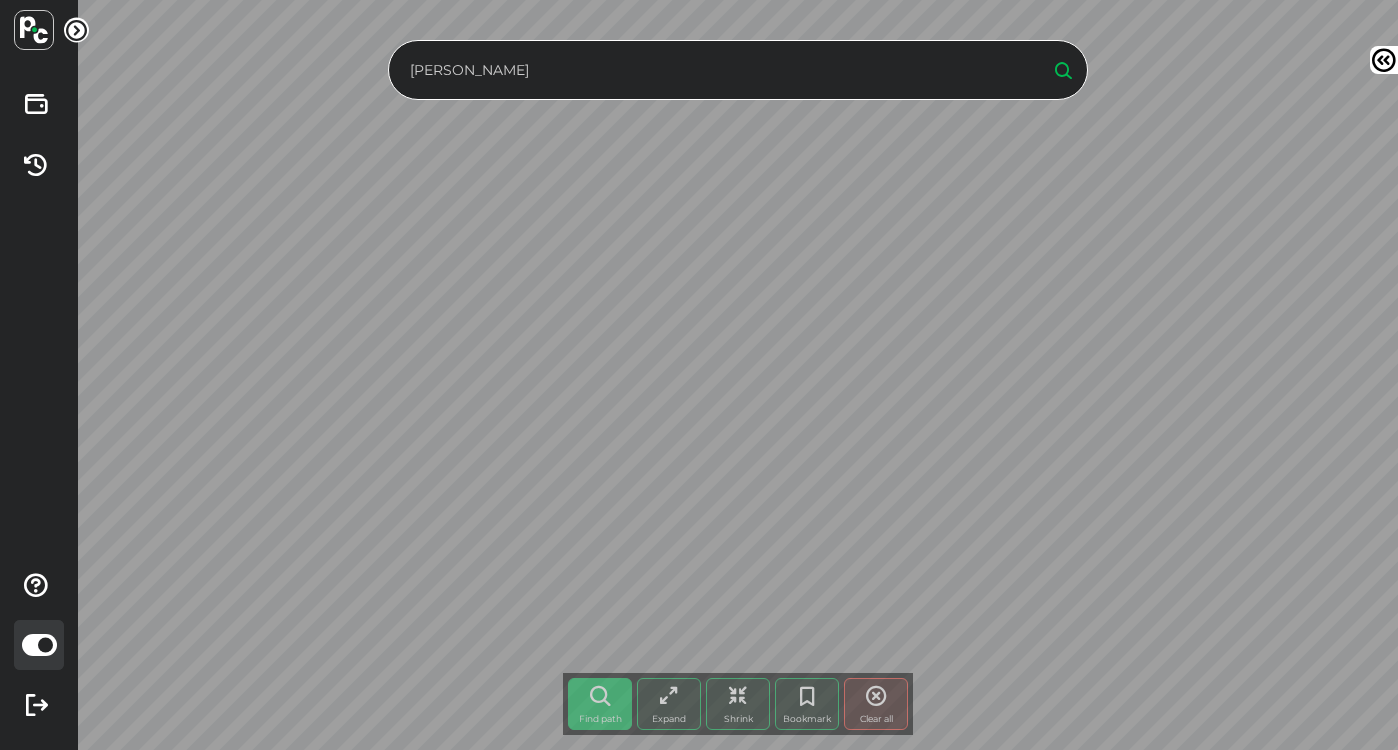 click at bounding box center (1063, 70) 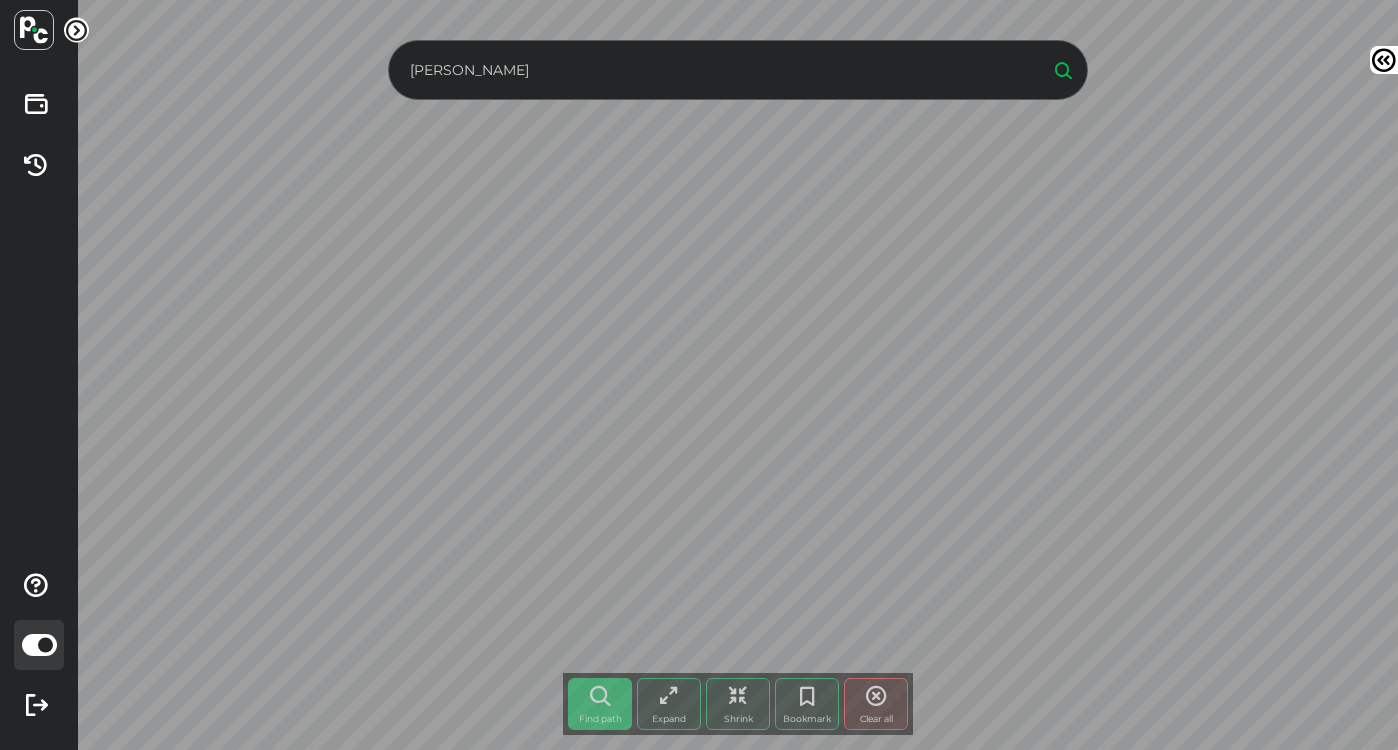 click at bounding box center [1063, 70] 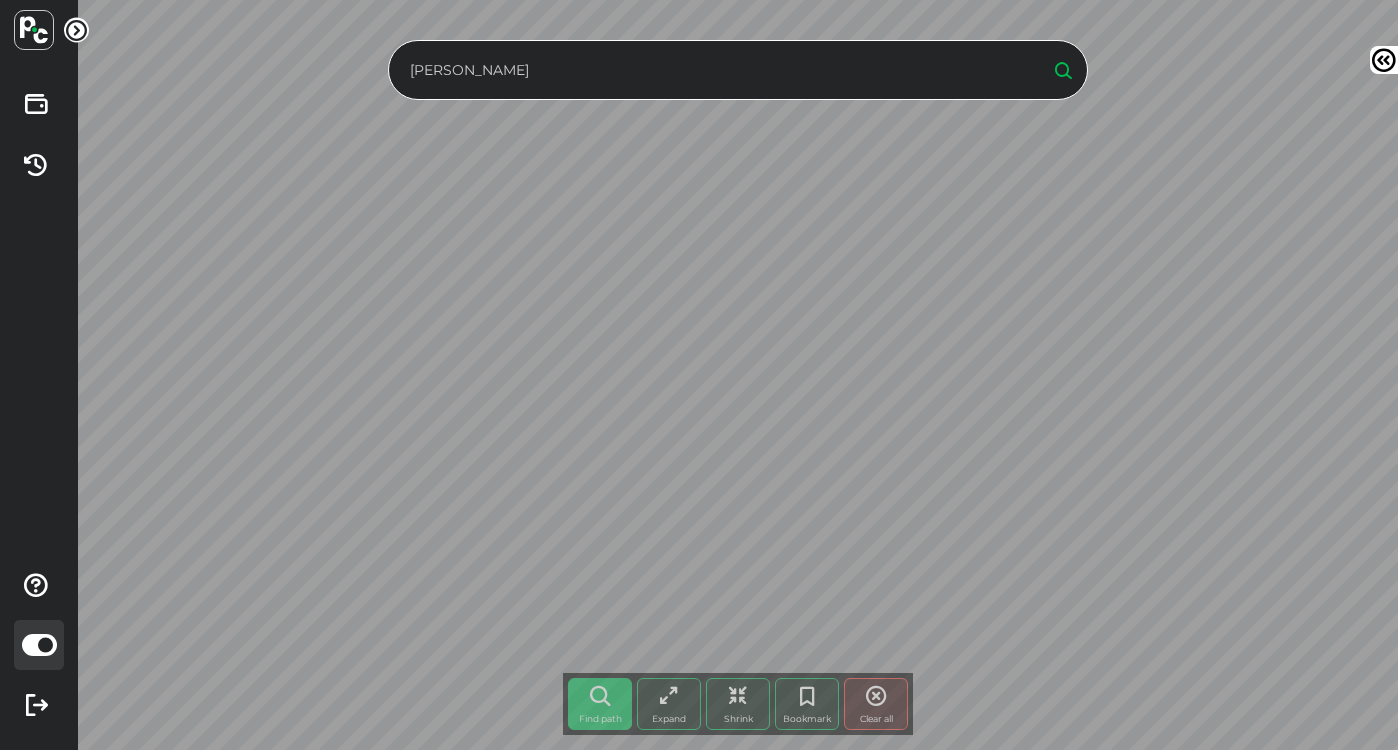 click at bounding box center (34, 30) 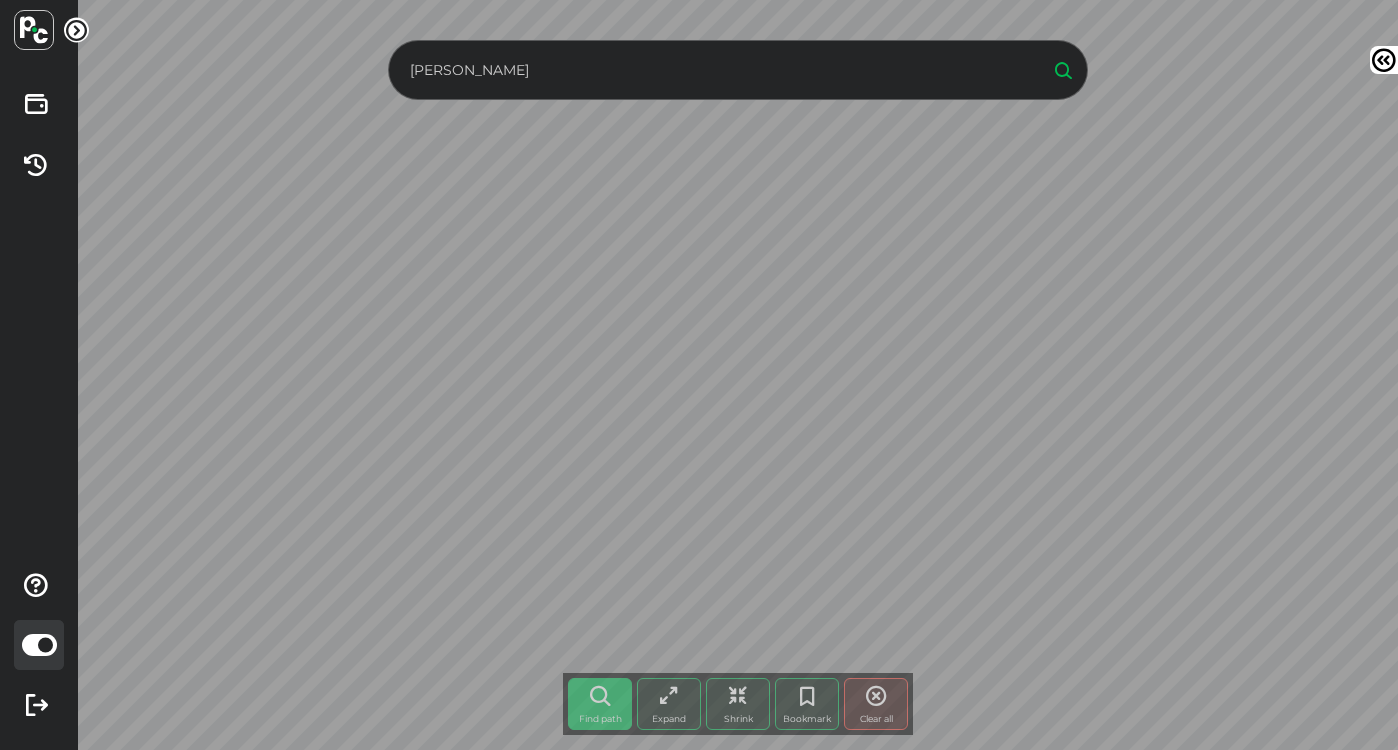 click at bounding box center (76, 30) 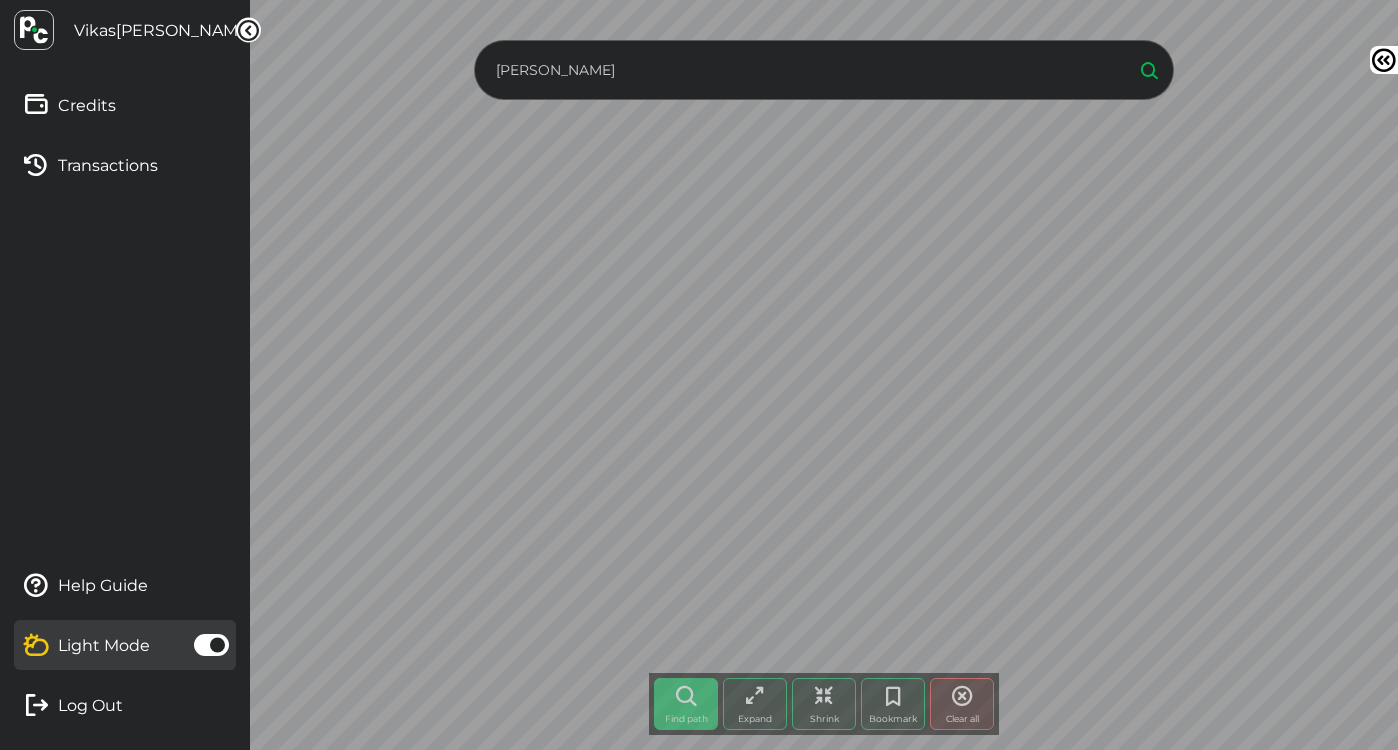 click on "[PERSON_NAME]" at bounding box center (185, 30) 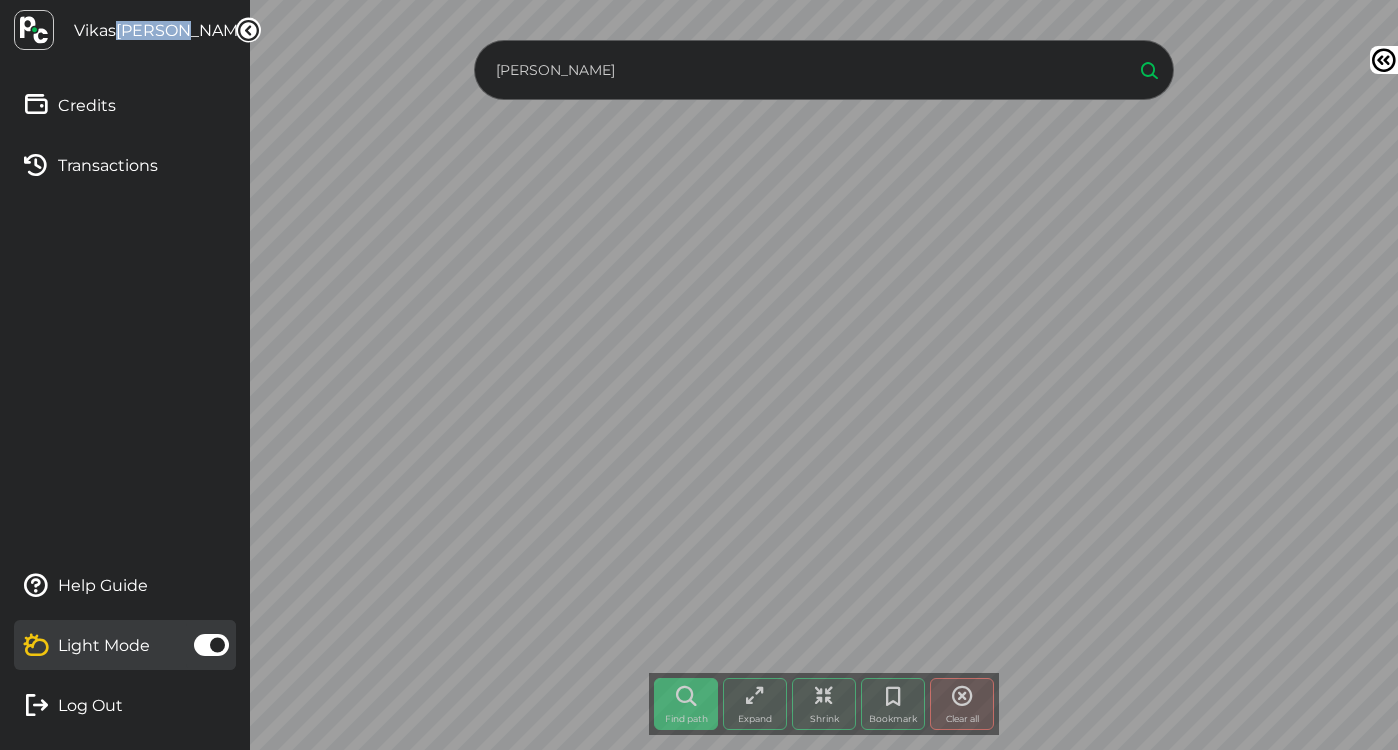 click on "[PERSON_NAME]" at bounding box center (185, 30) 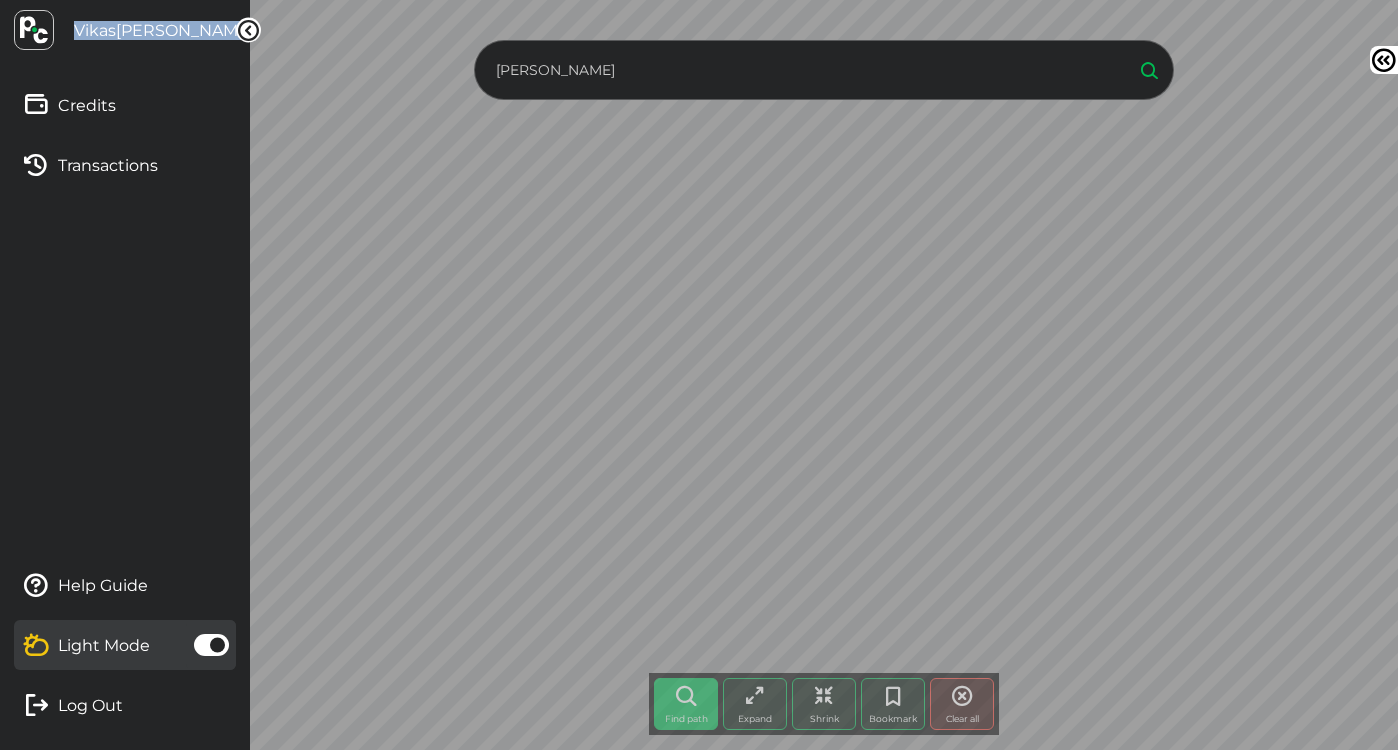 click on "[PERSON_NAME]" at bounding box center (185, 30) 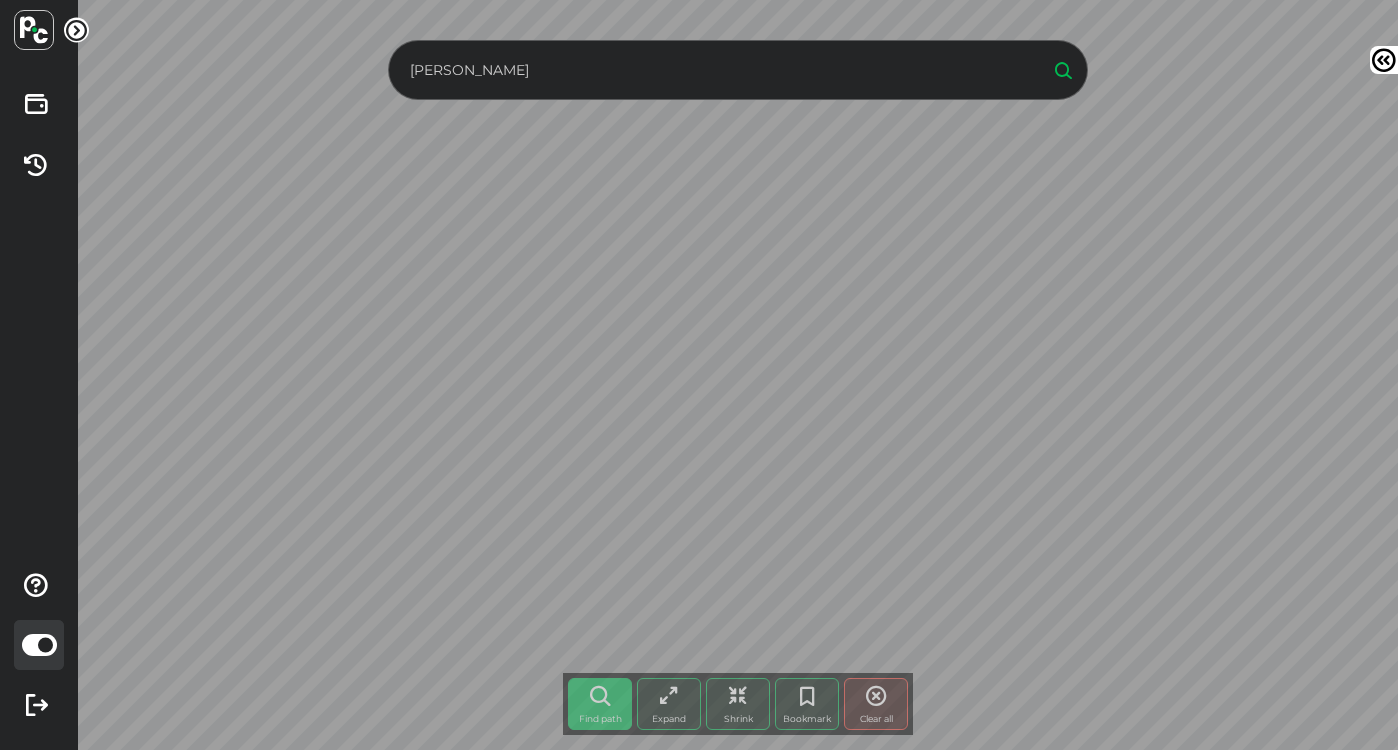 click at bounding box center [76, 30] 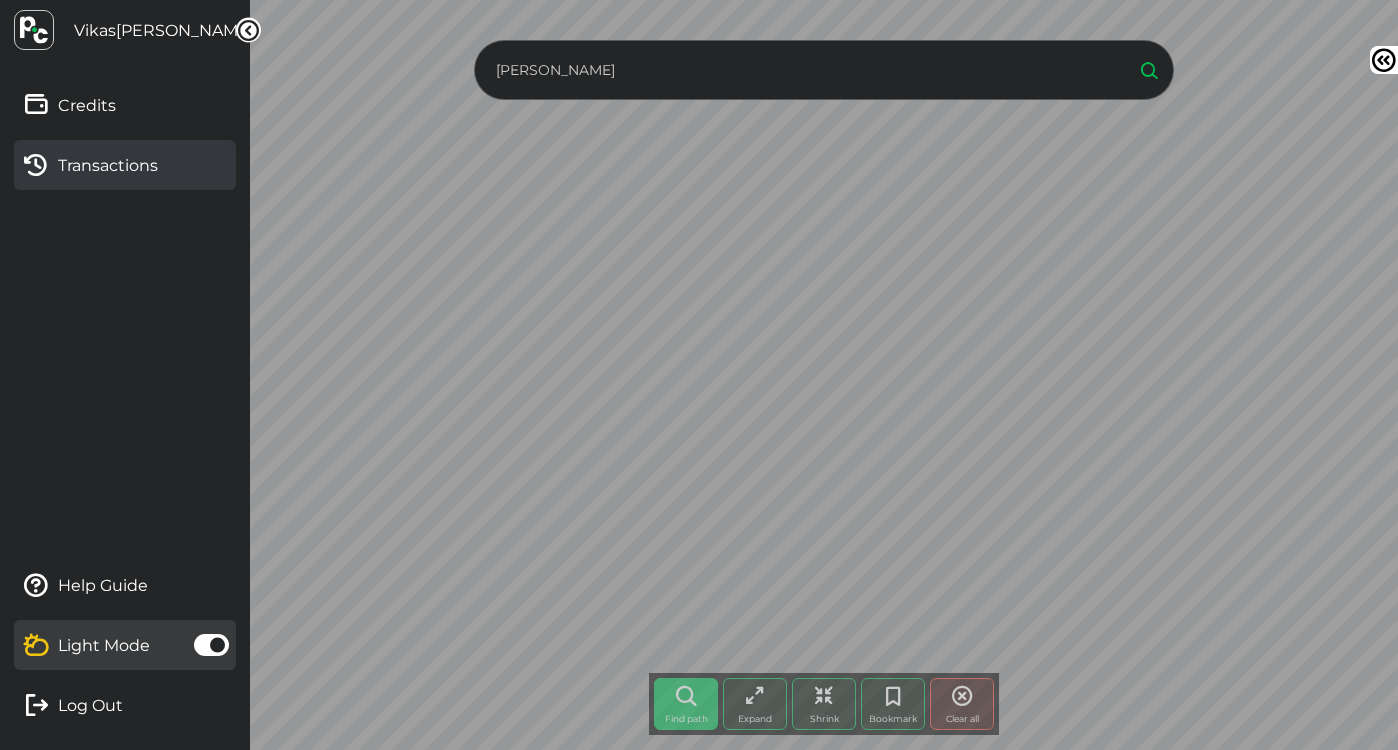 click on "Transactions" at bounding box center (108, 165) 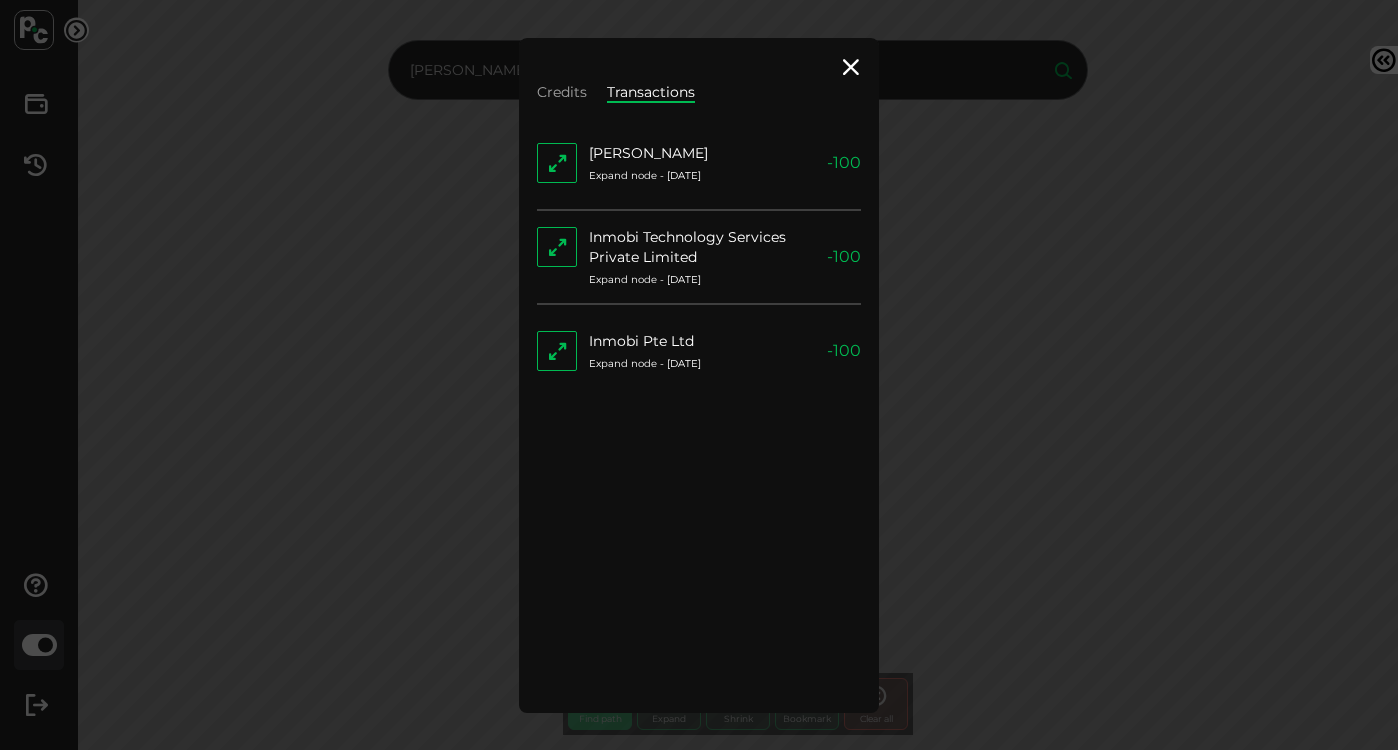 click at bounding box center (851, 68) 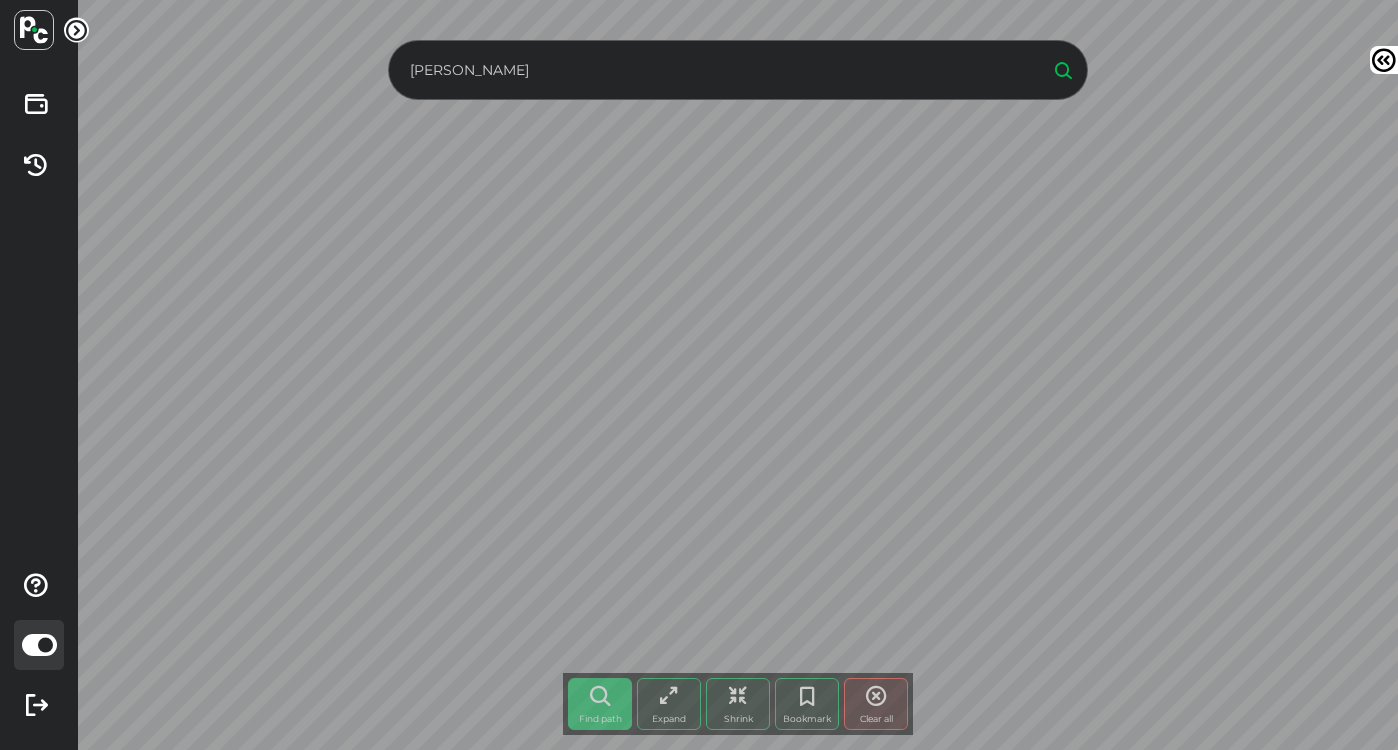 click on "[PERSON_NAME]" at bounding box center (738, 70) 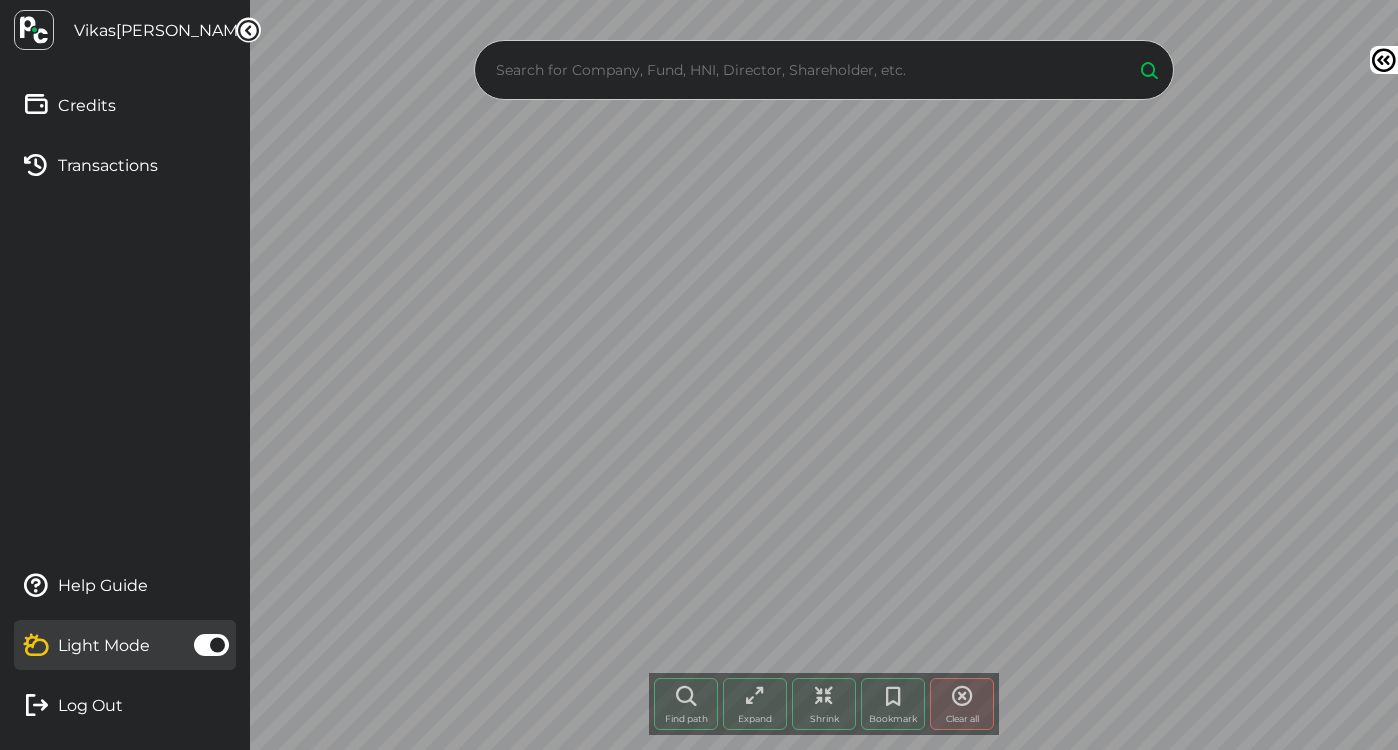 scroll, scrollTop: 0, scrollLeft: 0, axis: both 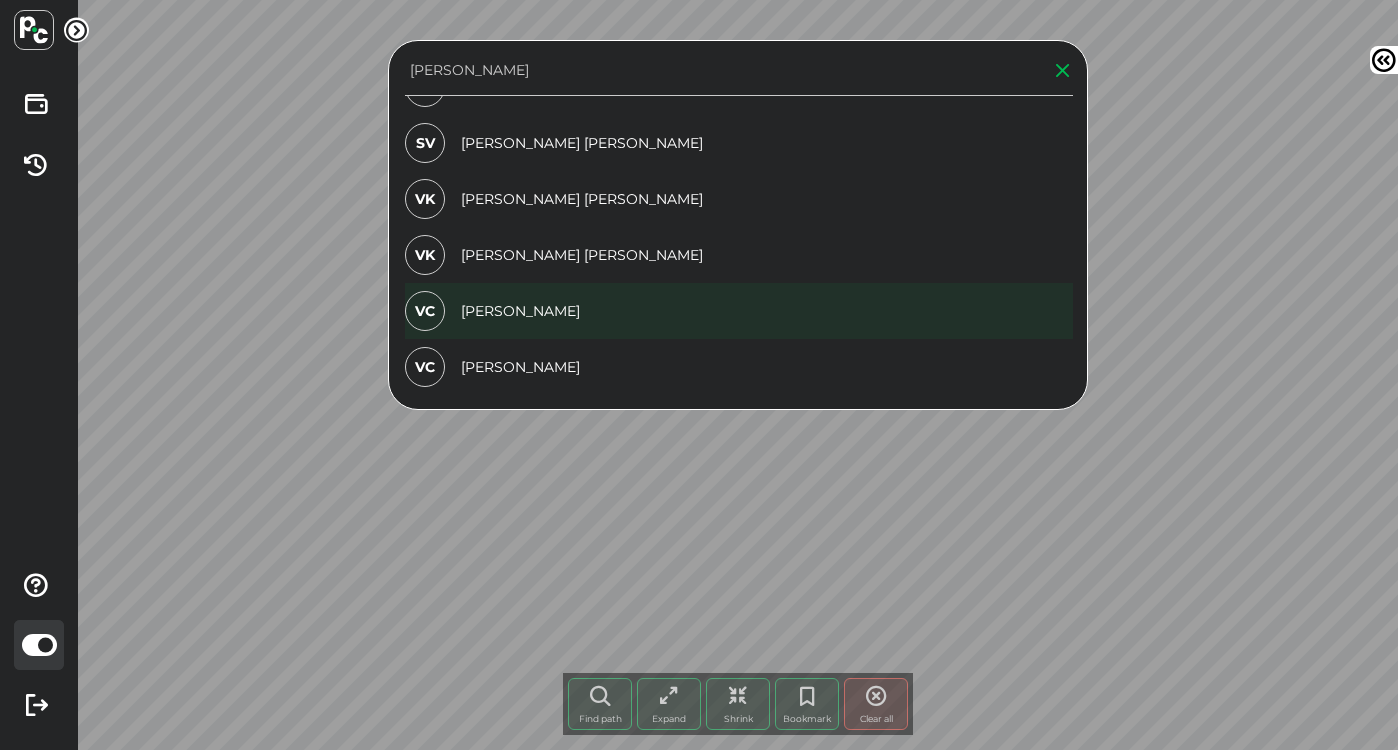 type on "[PERSON_NAME]" 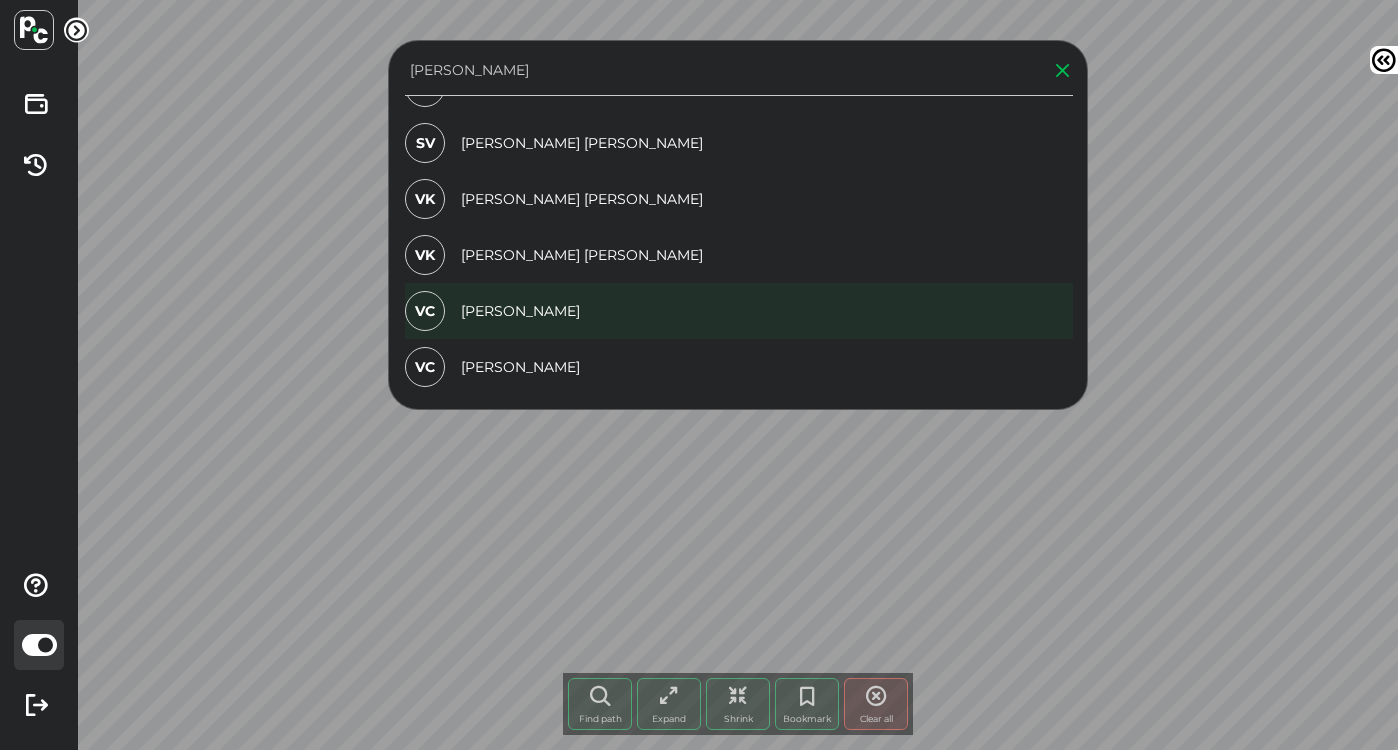 click on "VC [PERSON_NAME]" at bounding box center (739, 311) 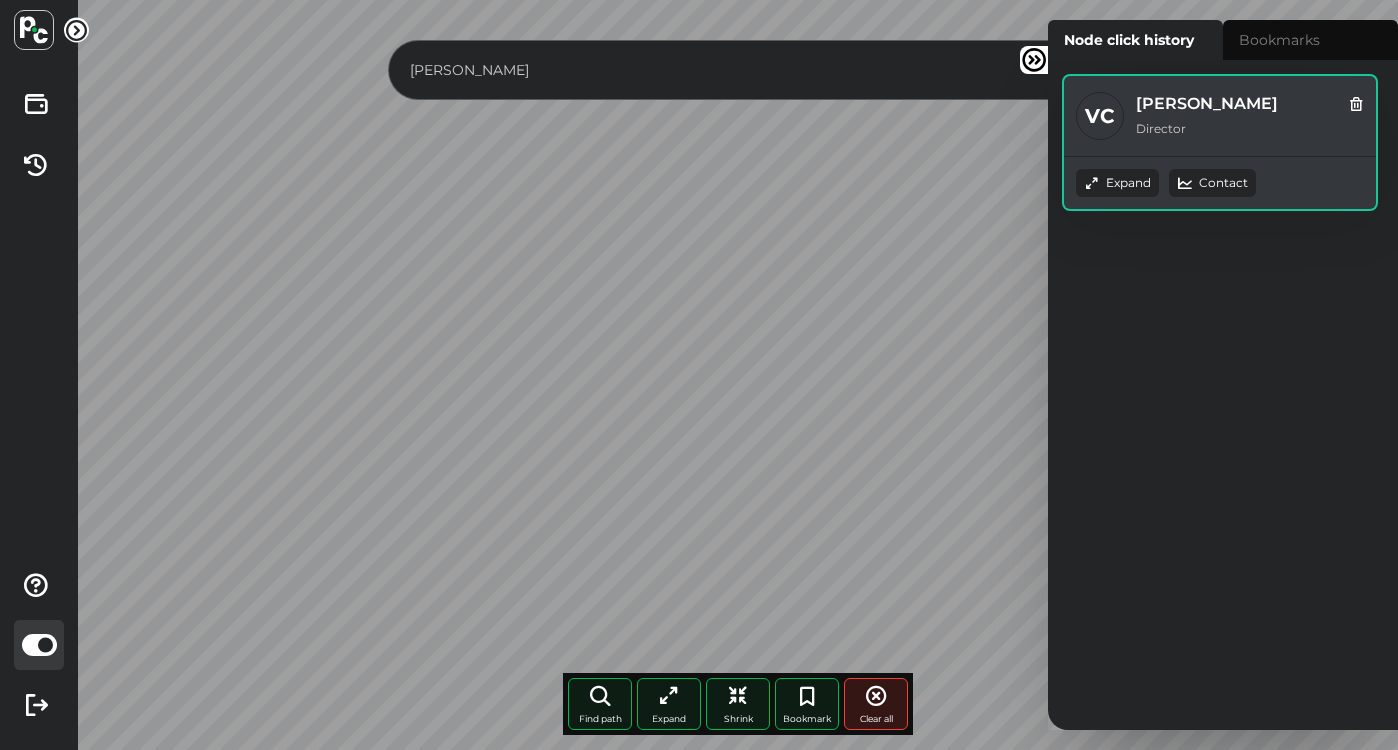 click on "Expand" at bounding box center (1117, 183) 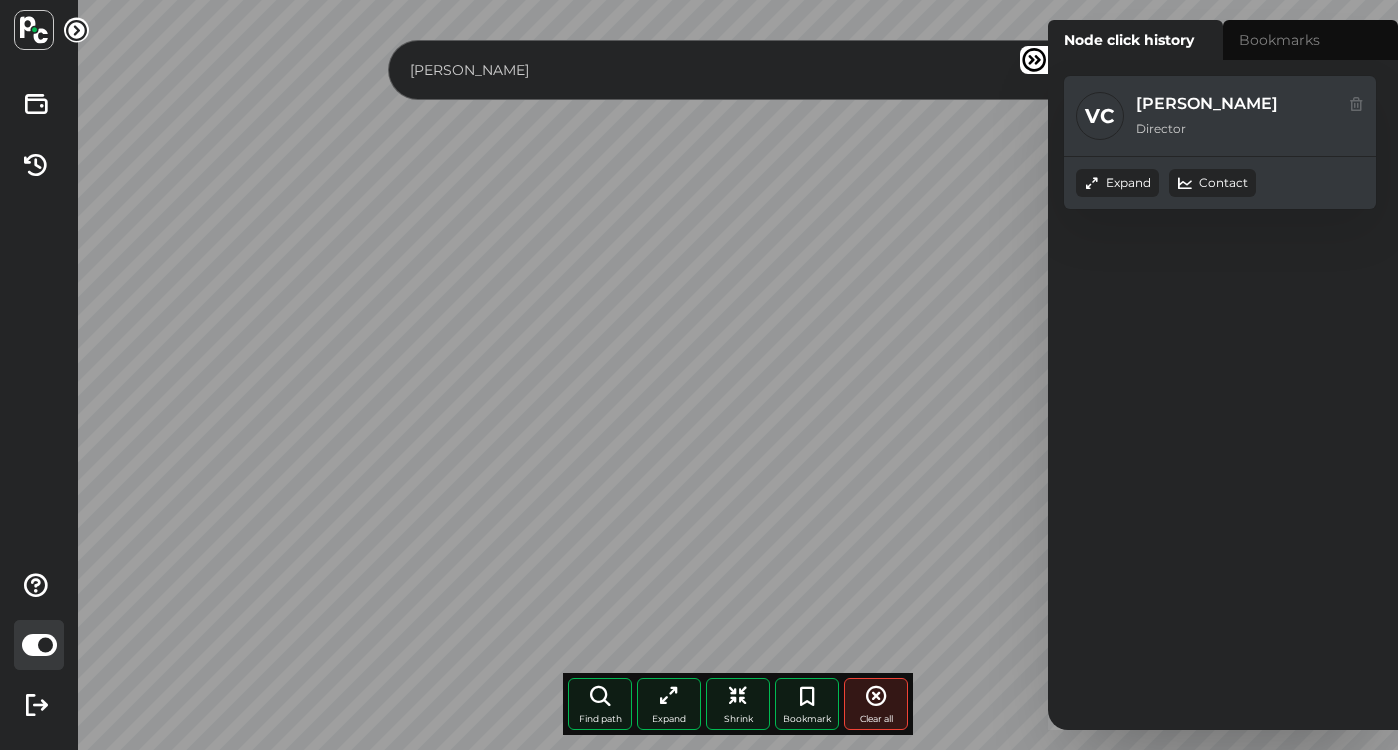 click on "[PERSON_NAME]" at bounding box center [719, 70] 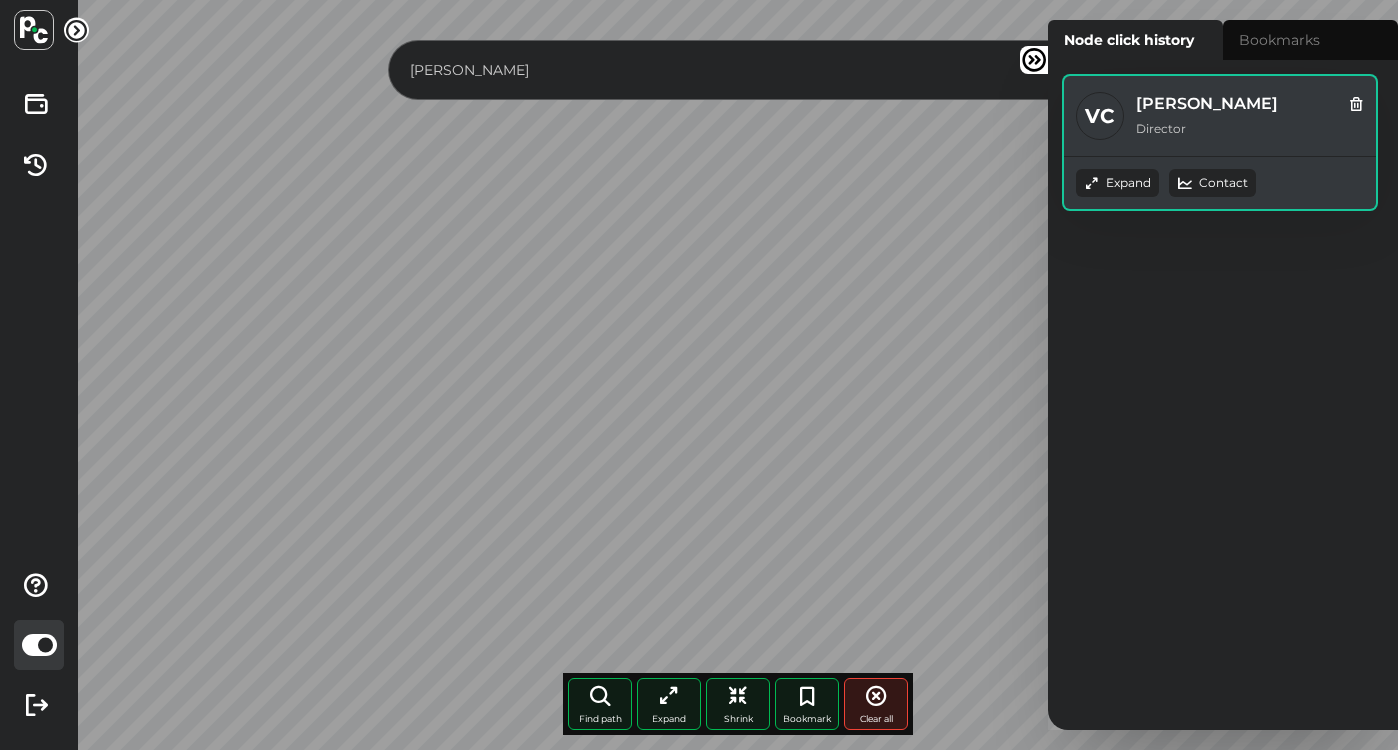 click at bounding box center (1356, 102) 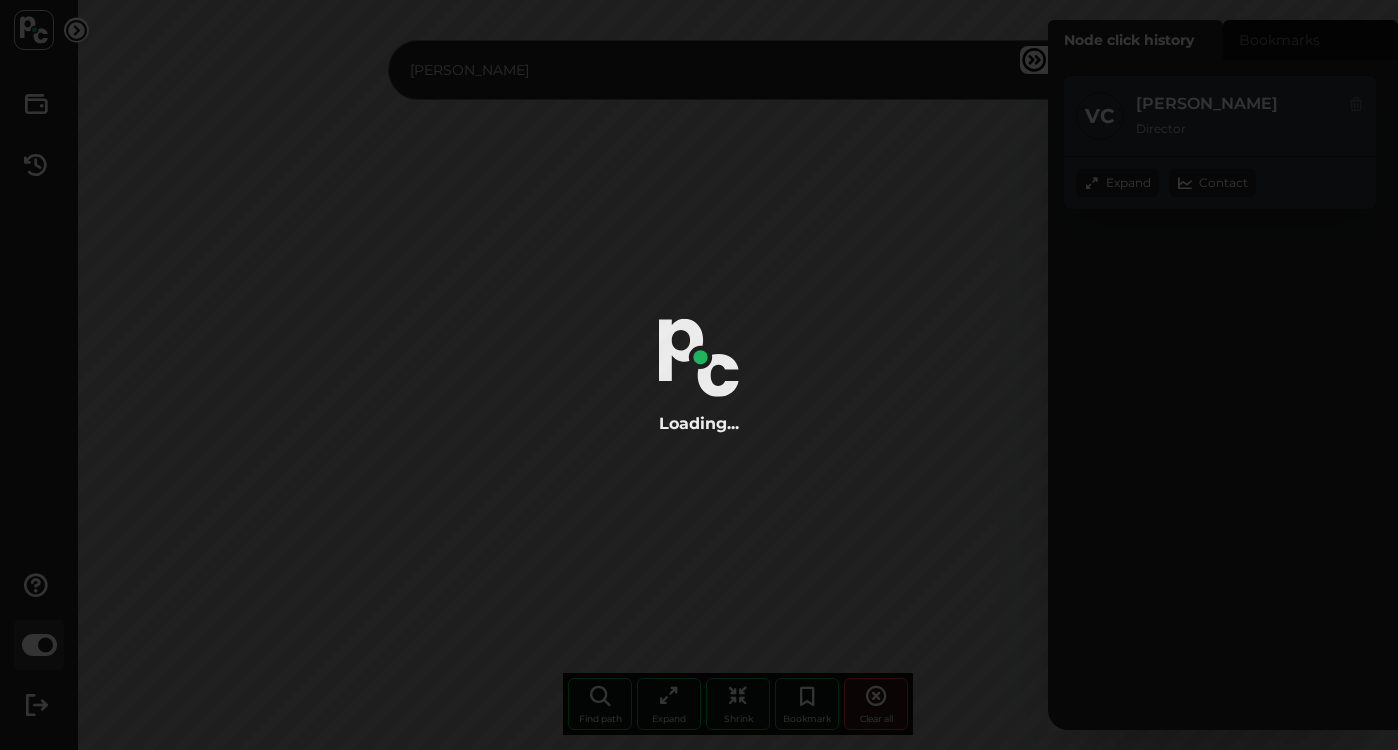 radio on "true" 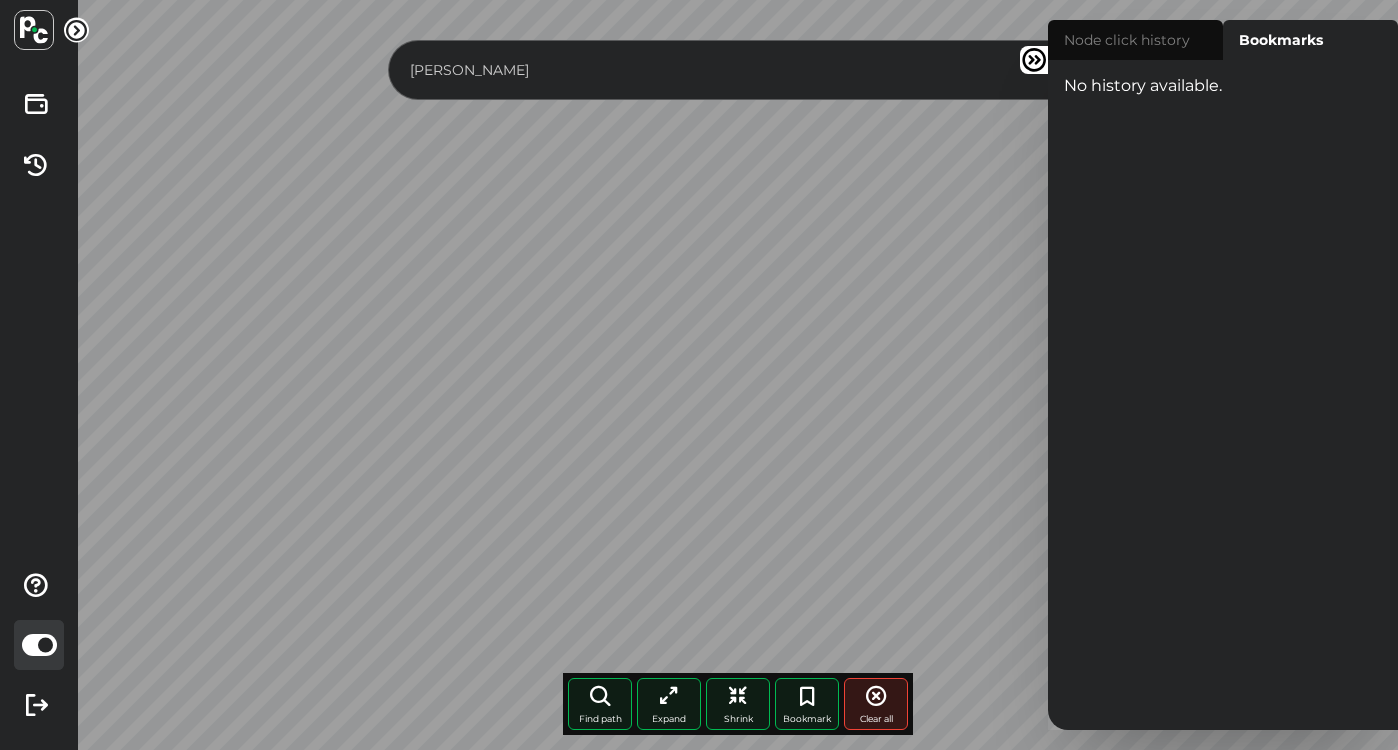 click at bounding box center (1034, 60) 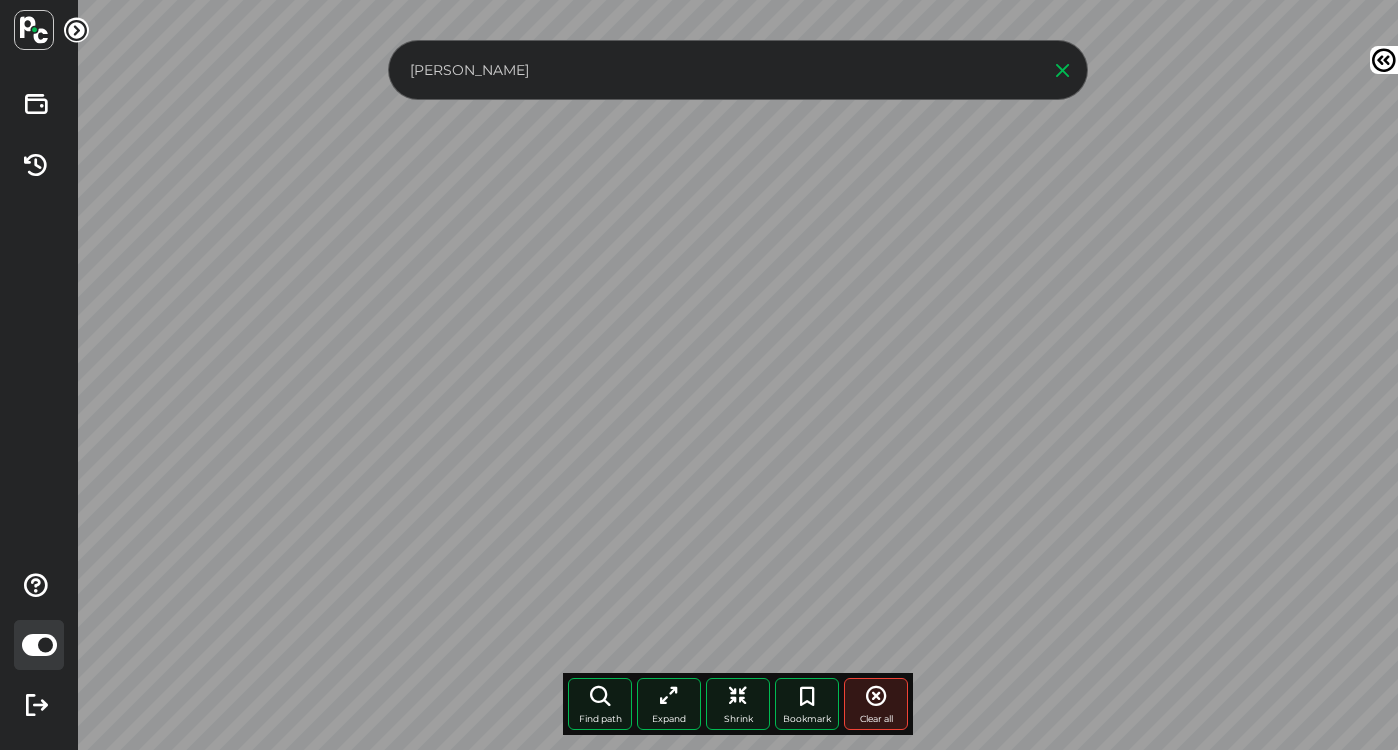 click on "vikas chandak" at bounding box center [719, 70] 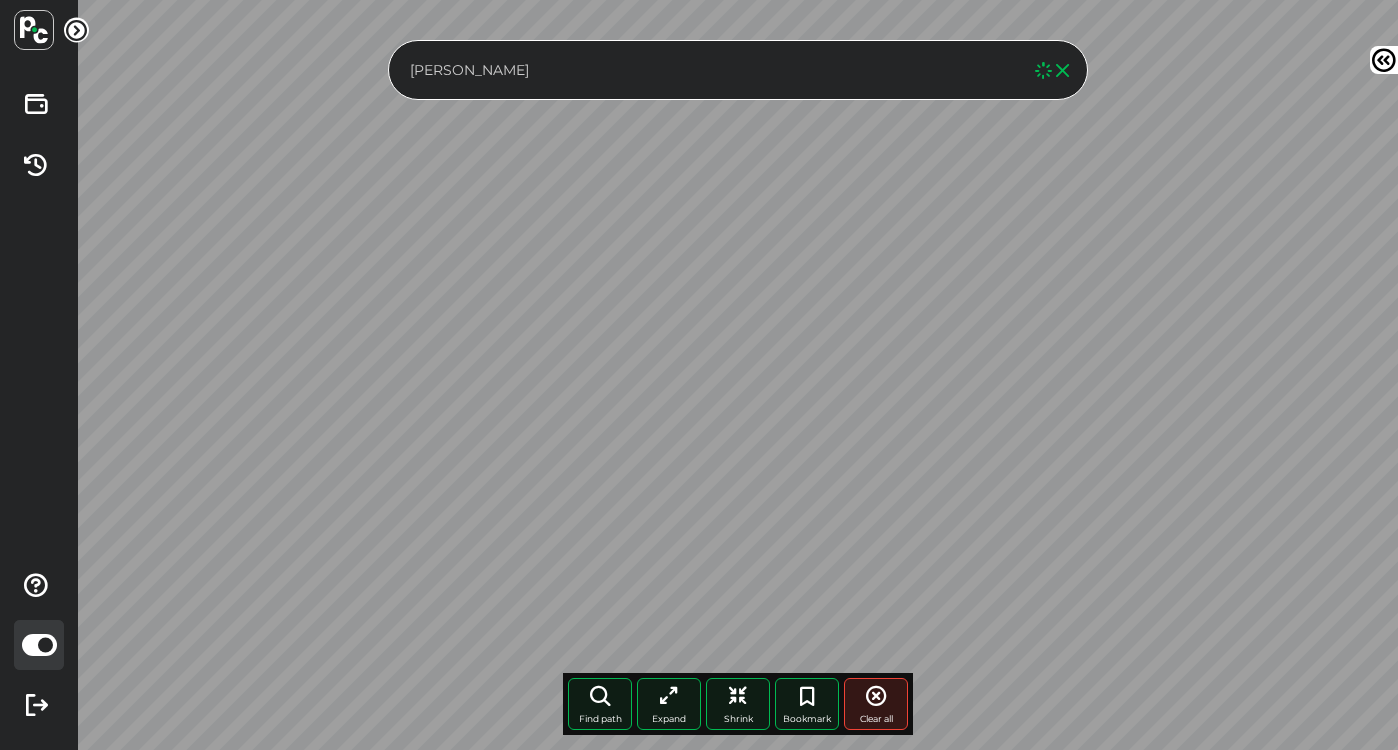 type on "vikas chandak" 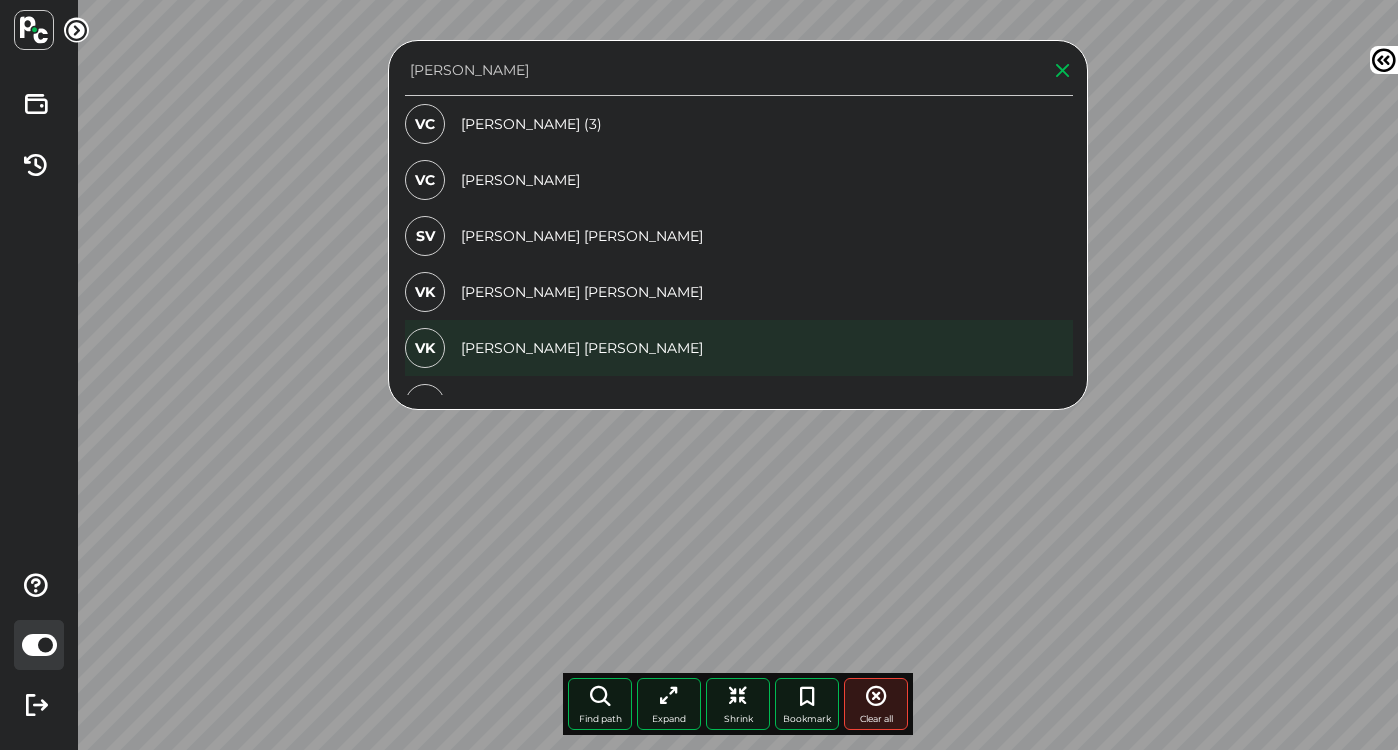 scroll, scrollTop: 93, scrollLeft: 0, axis: vertical 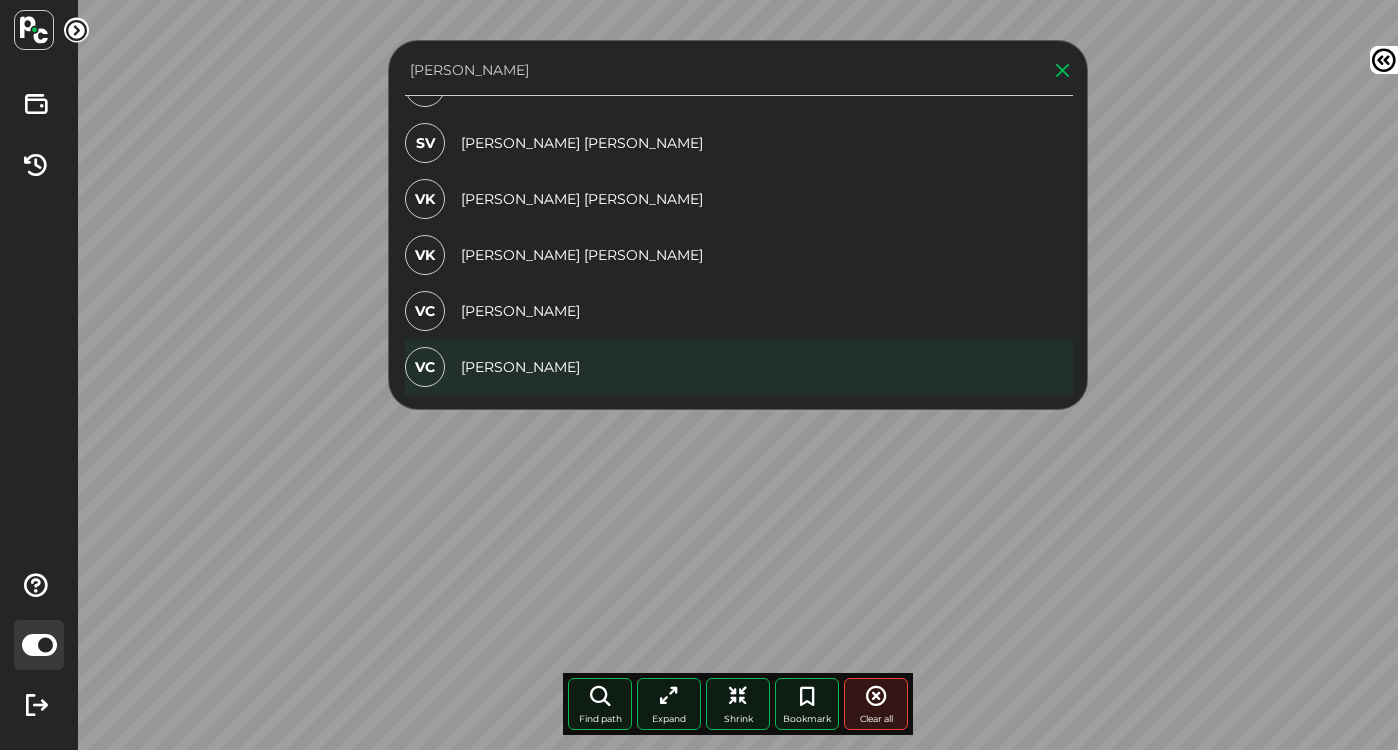click on "VC VIKASH   CHANDAK" at bounding box center (739, 367) 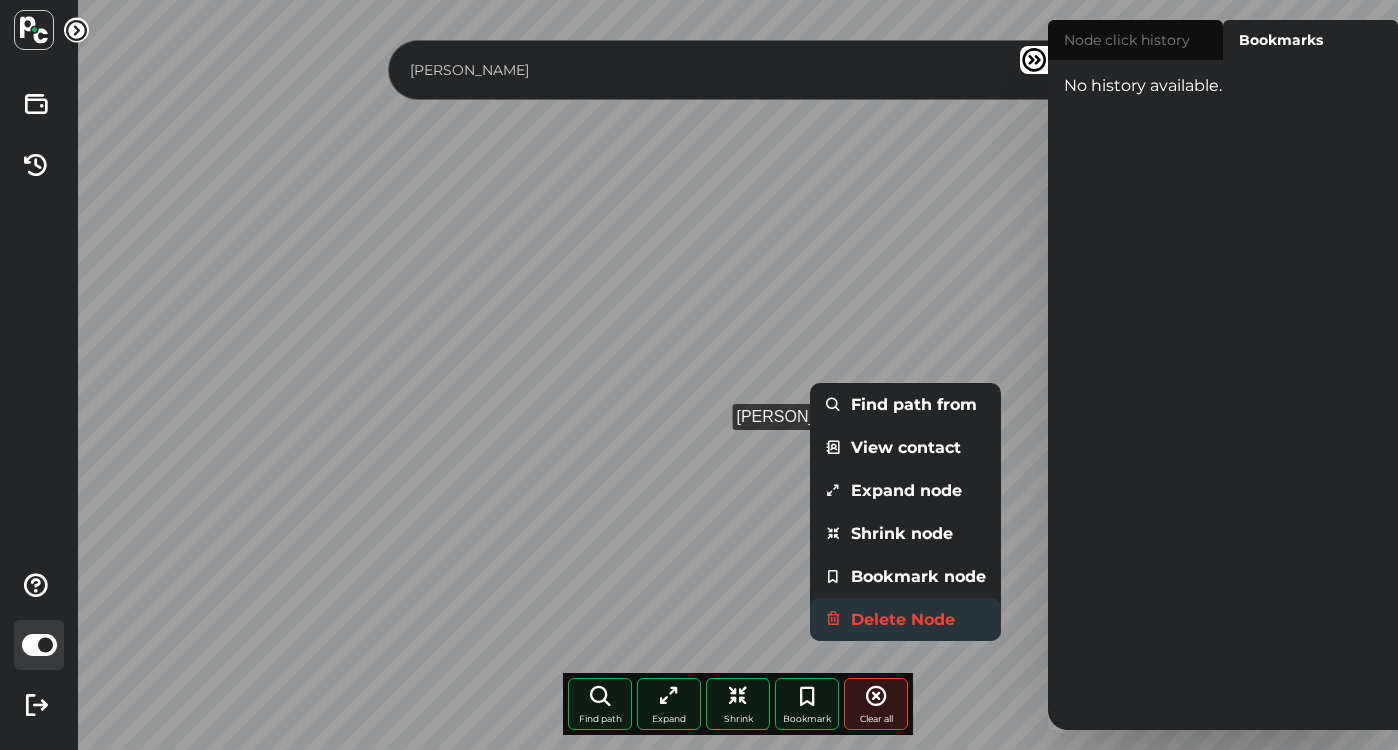 click on "Delete Node" at bounding box center (905, 619) 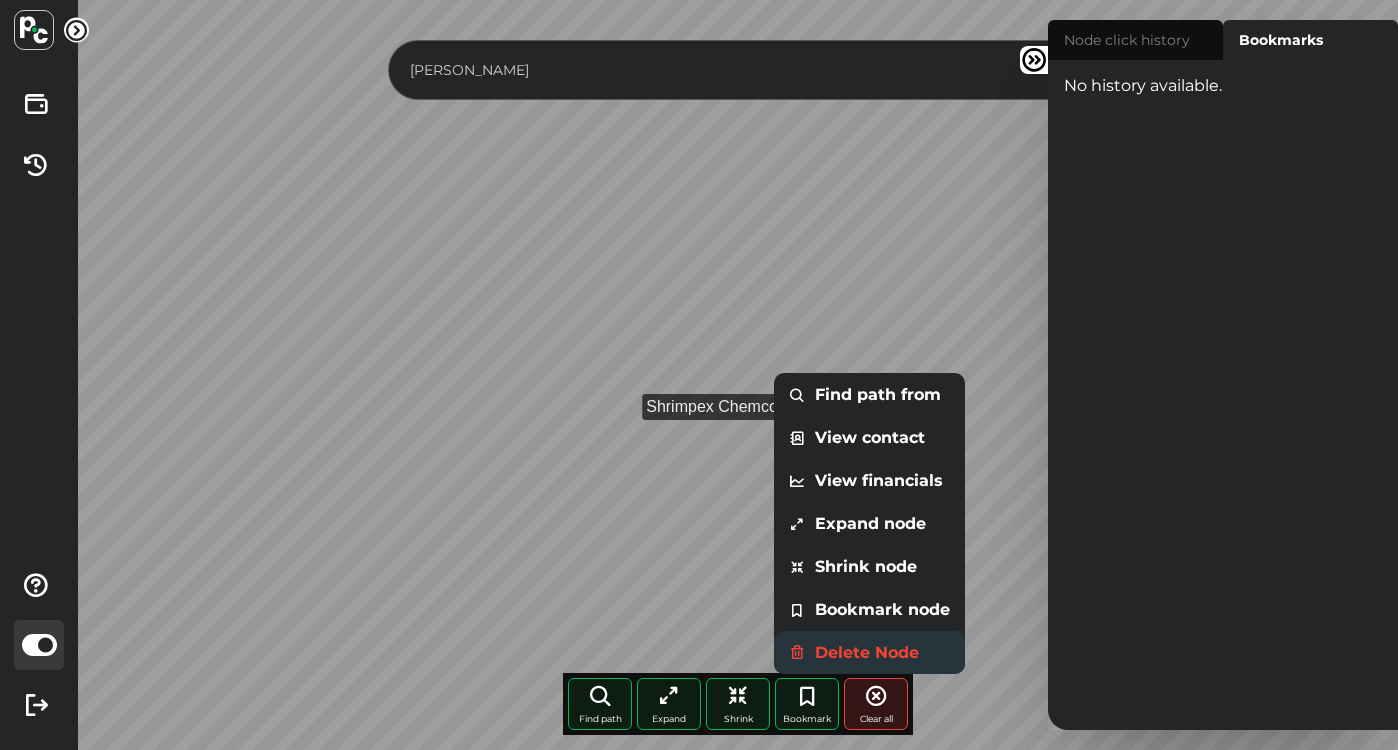 click on "Delete Node" at bounding box center [869, 652] 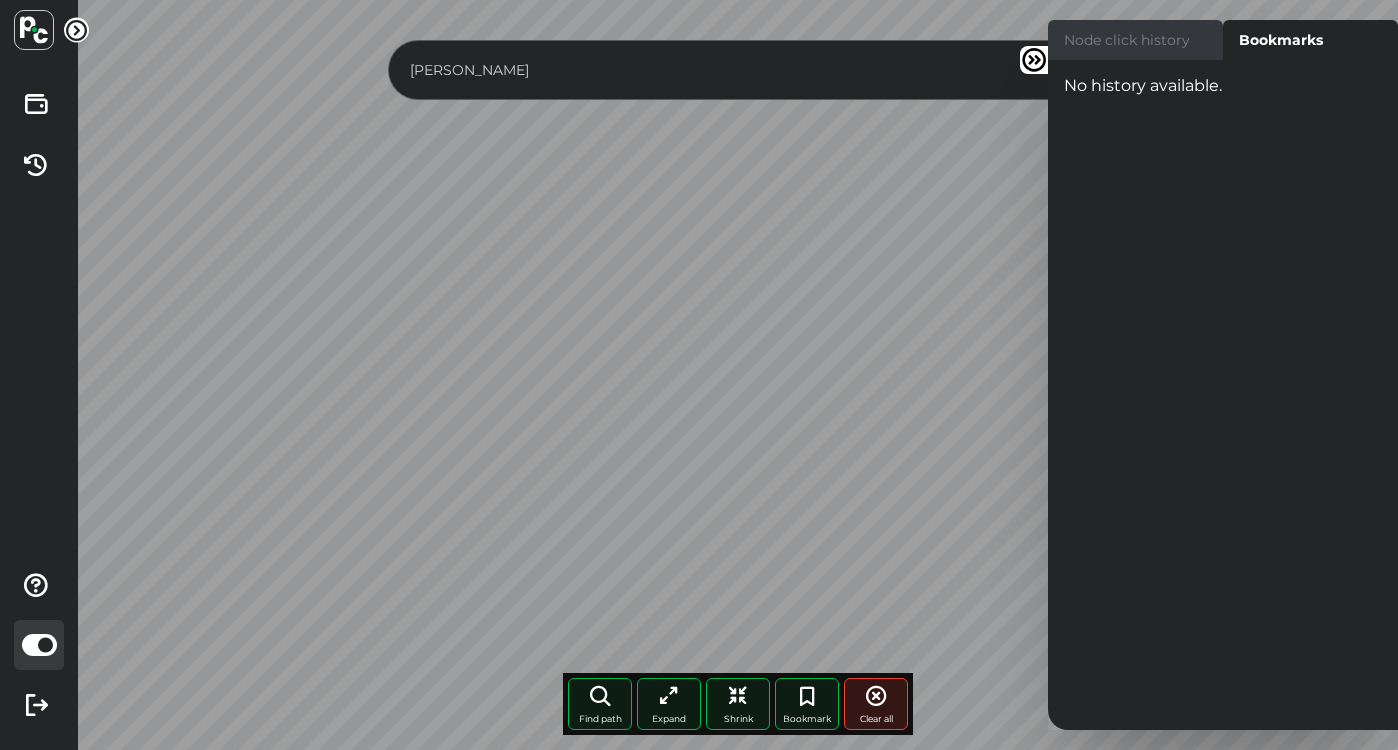 click on "Node click history" at bounding box center (1135, 40) 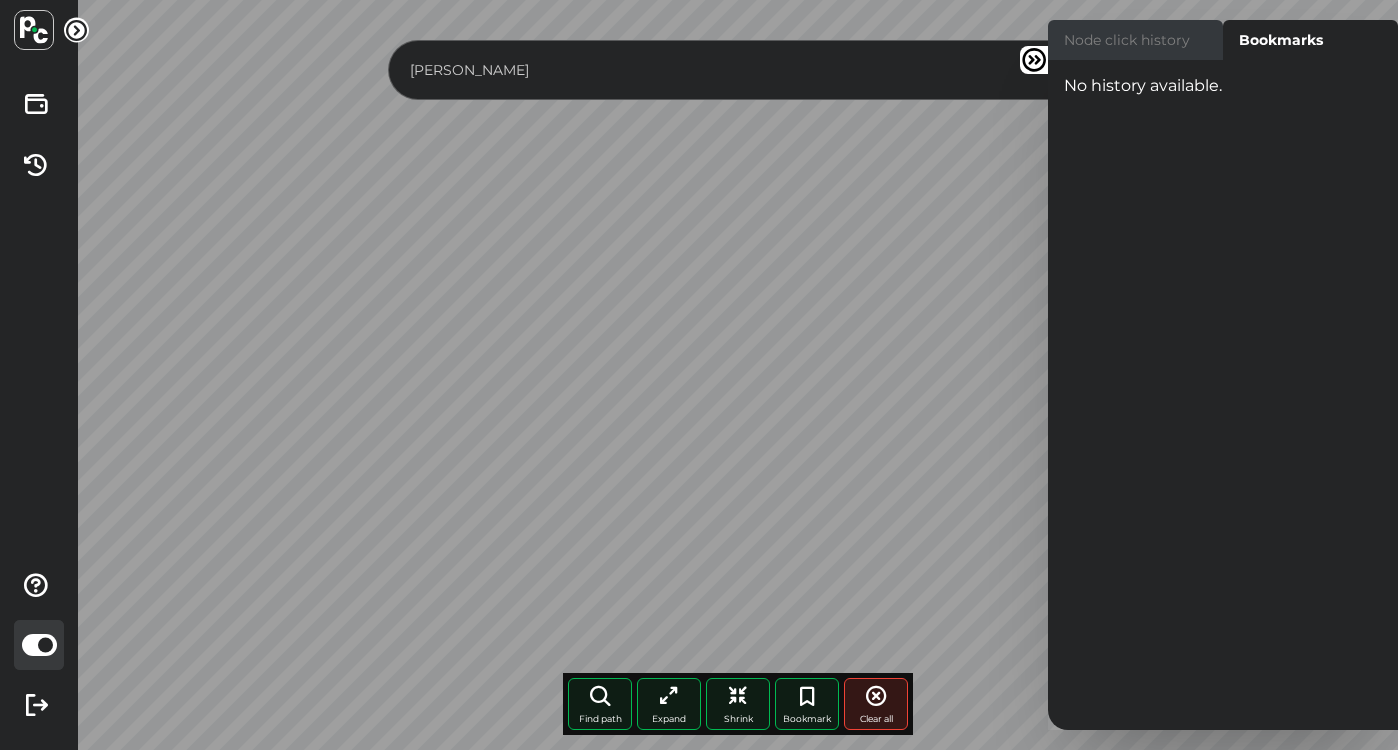 click on "Node click history" at bounding box center [1054, 26] 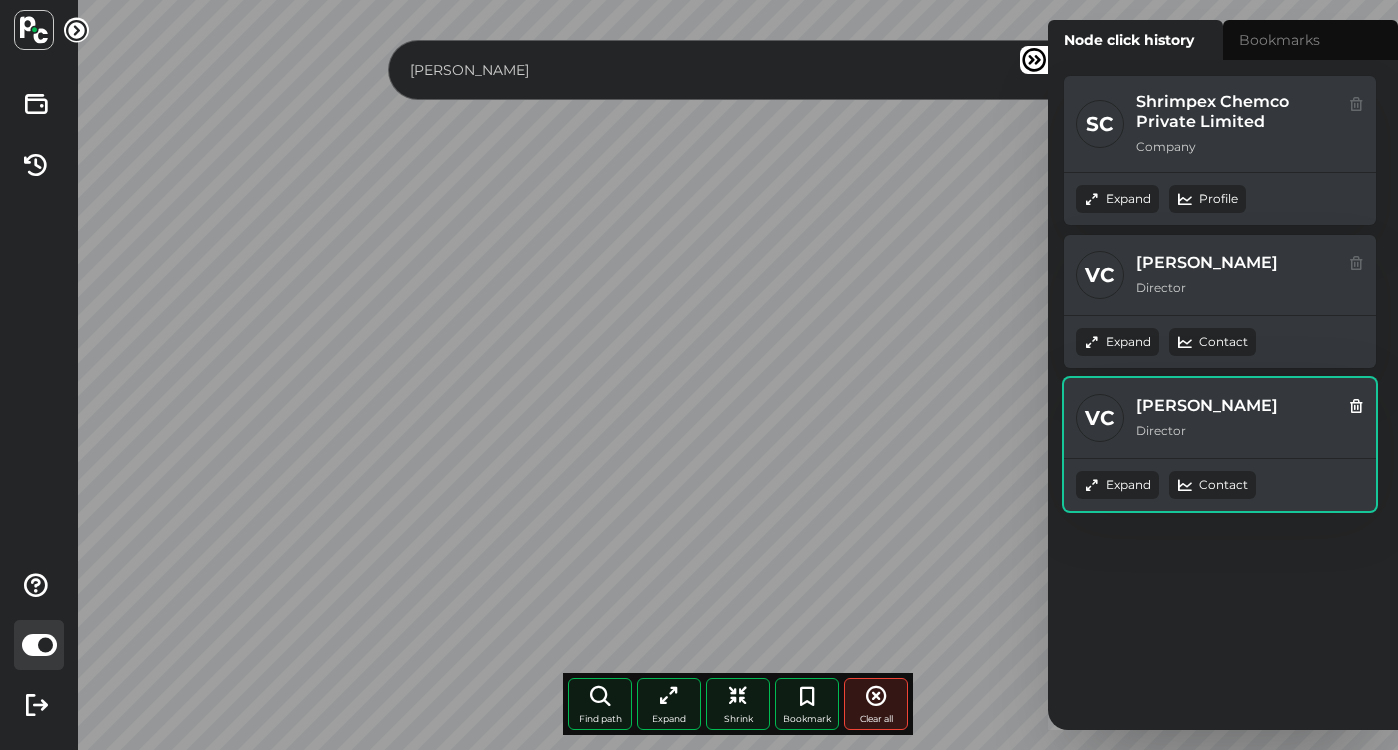 click on "Expand" at bounding box center (1117, 199) 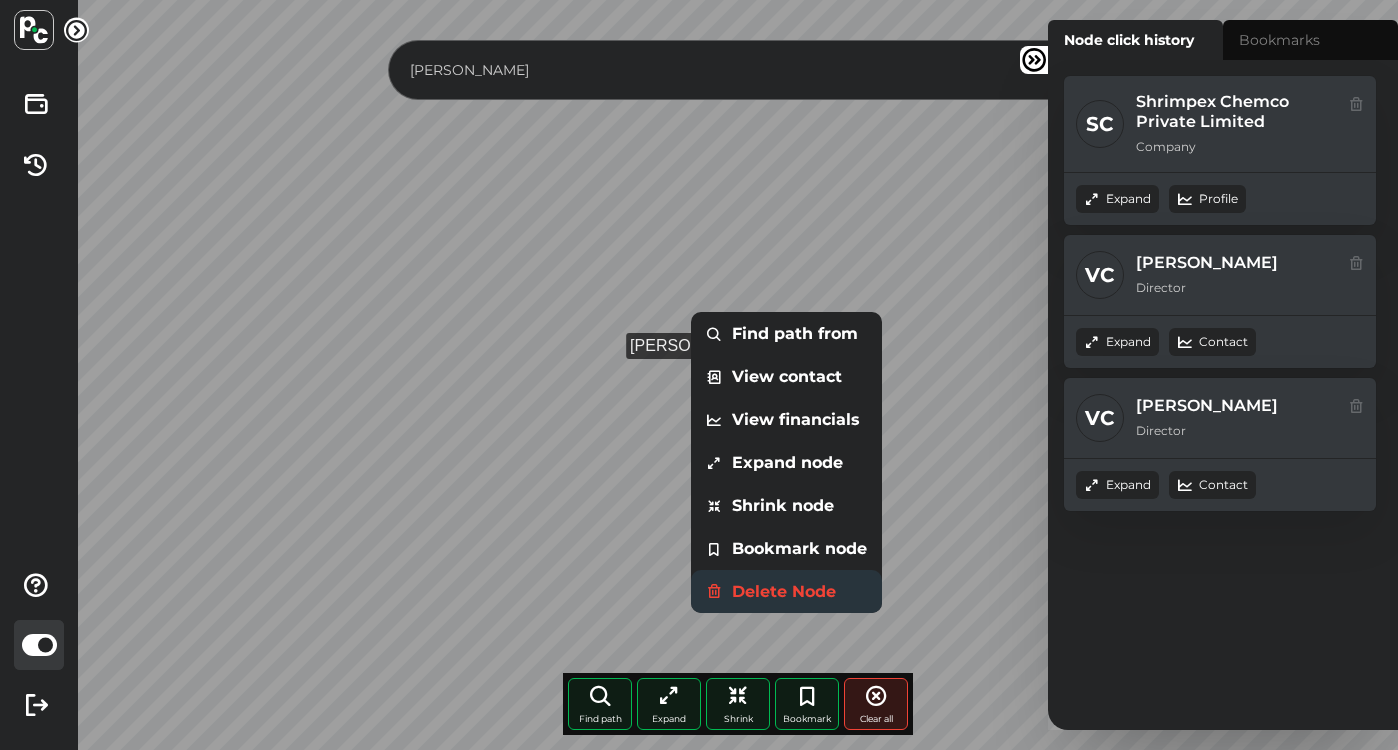 click on "Delete Node" at bounding box center [786, 591] 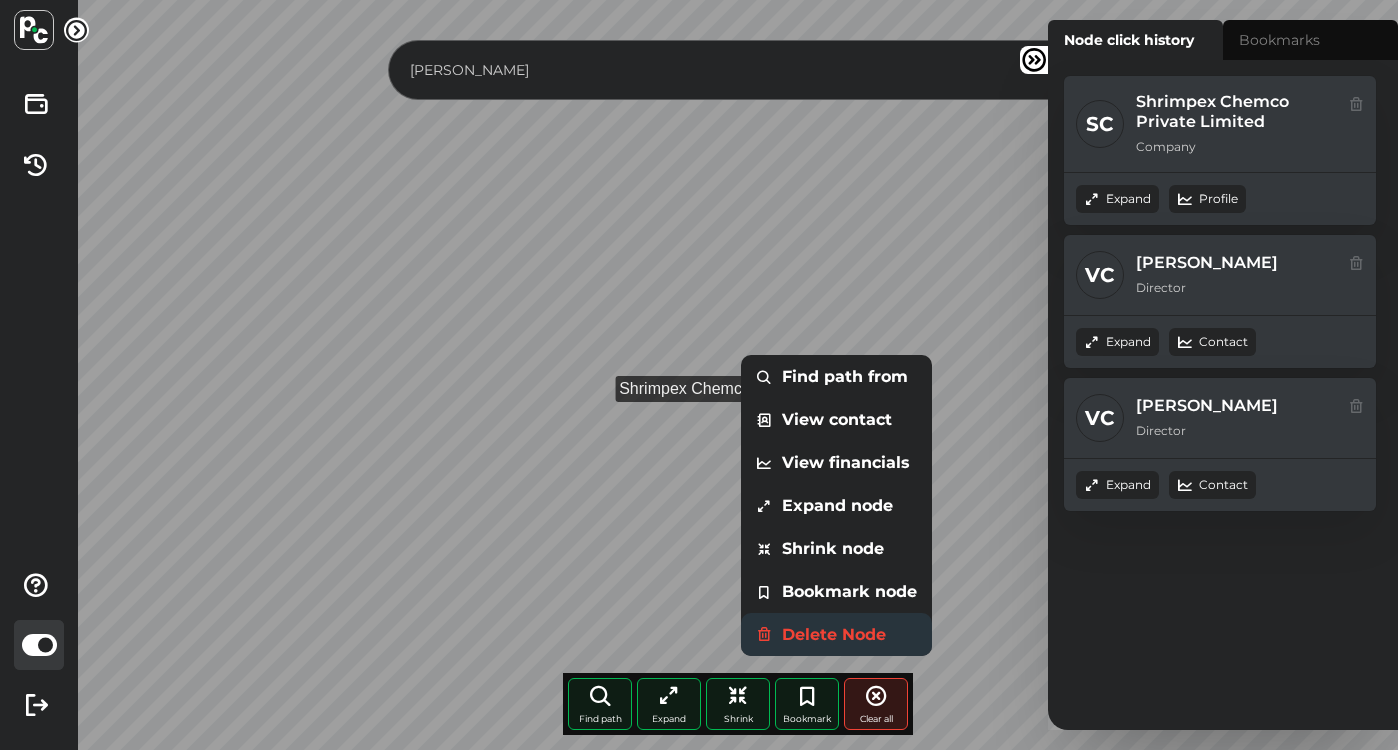 click on "Delete Node" at bounding box center [836, 634] 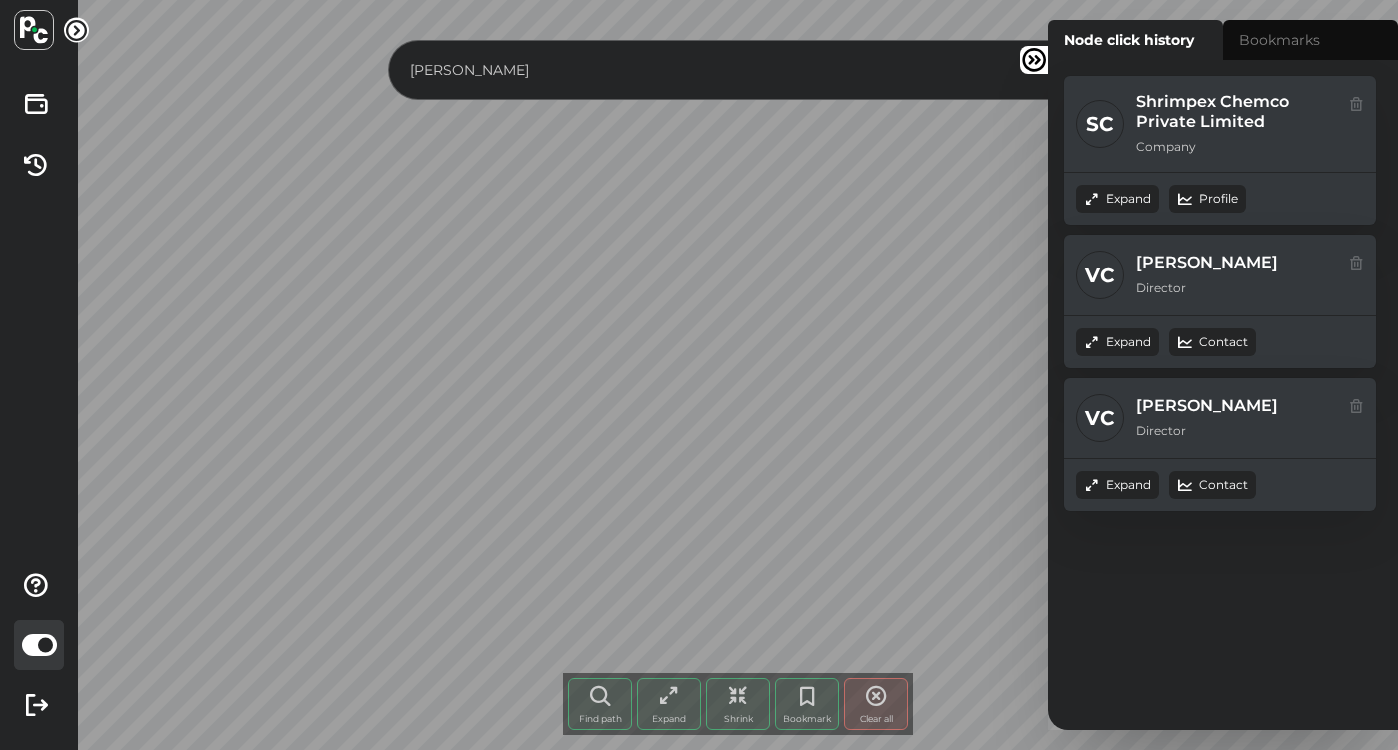 click on "[PERSON_NAME]" at bounding box center [719, 70] 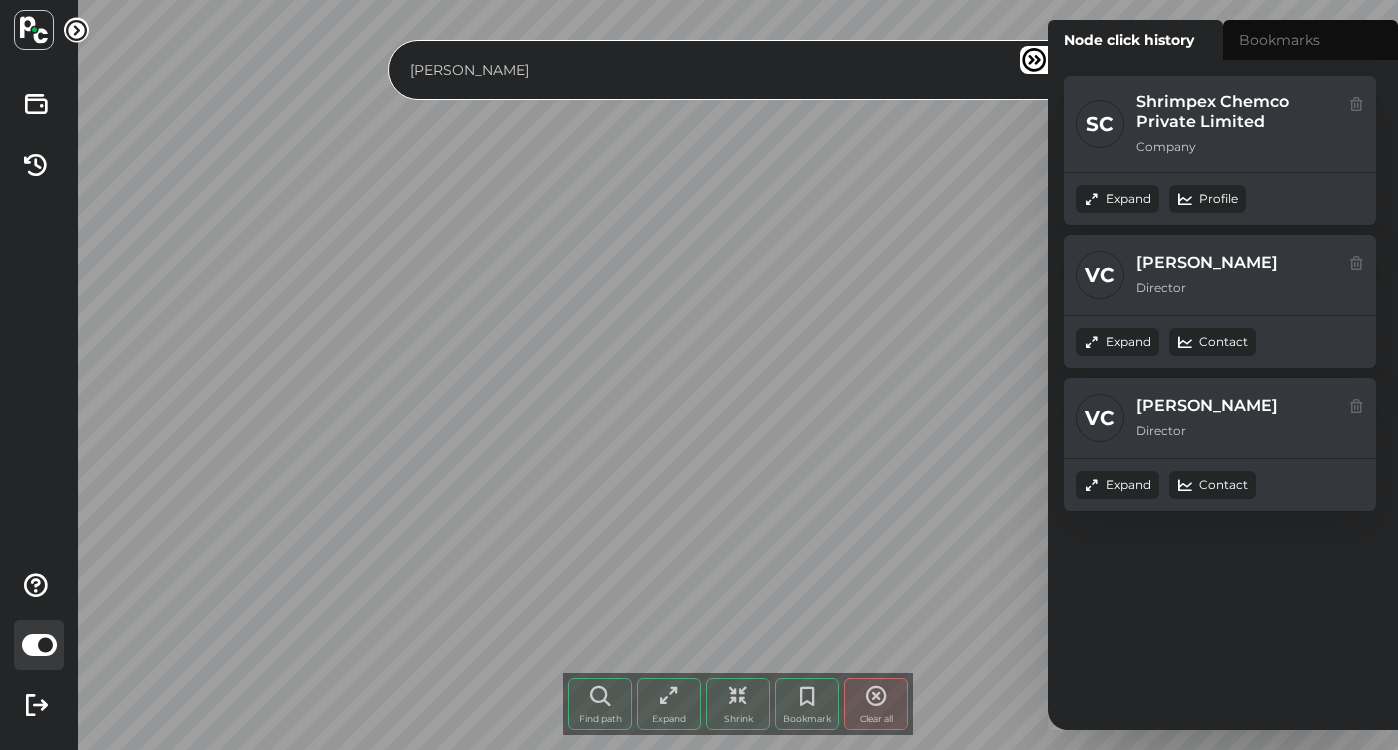 click at bounding box center [1034, 60] 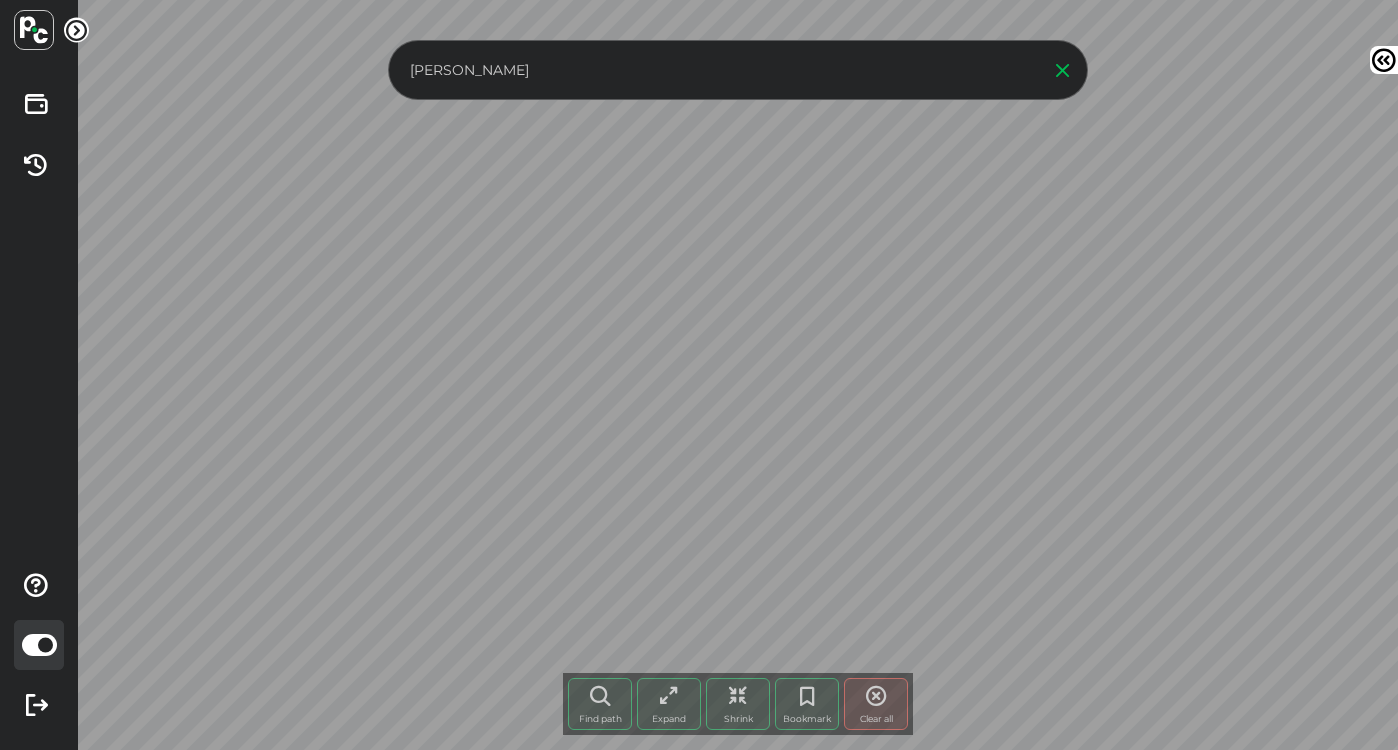 click on "[PERSON_NAME]" at bounding box center [719, 70] 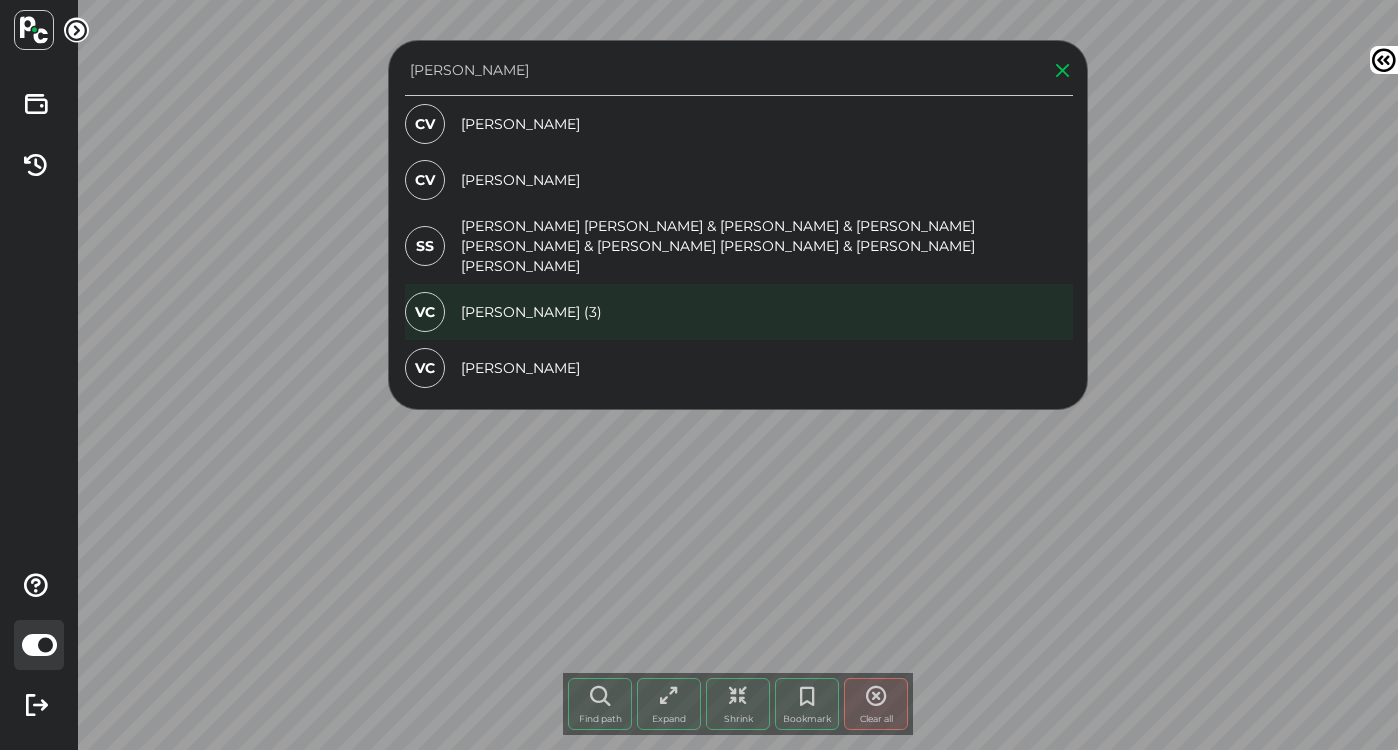 click on "VC Vikas Chandak (3)" at bounding box center (739, 312) 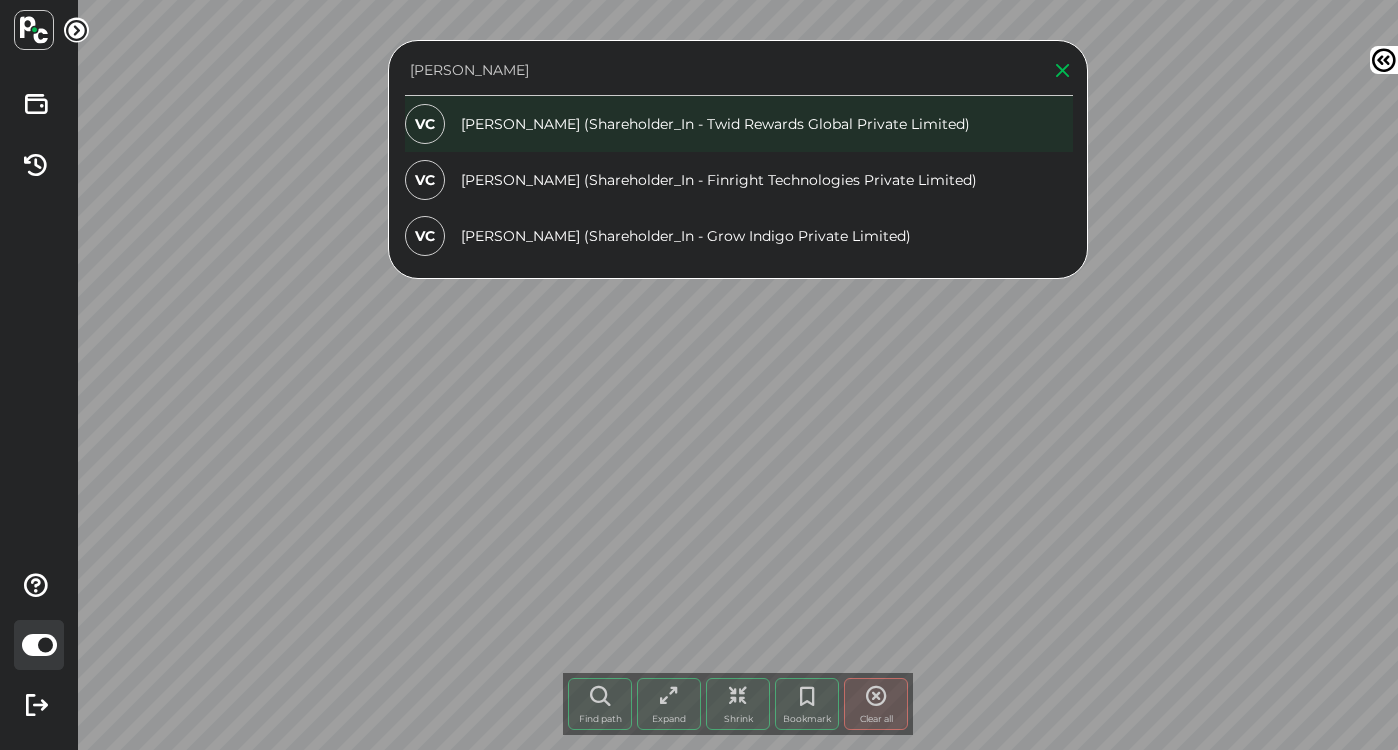 click on "VC Vikas Chandak (Shareholder_In - Twid Rewards Global Private Limited)" at bounding box center (739, 124) 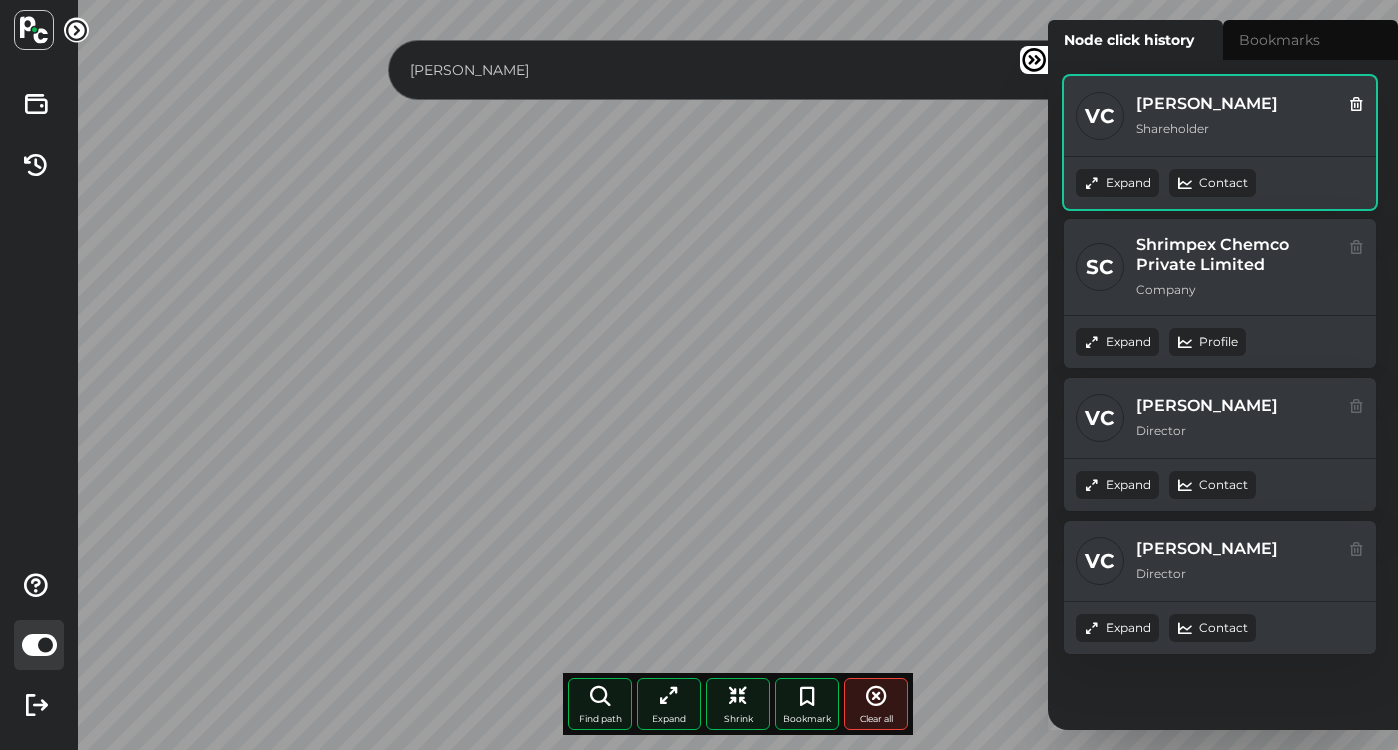 click on "Expand" at bounding box center [1117, 183] 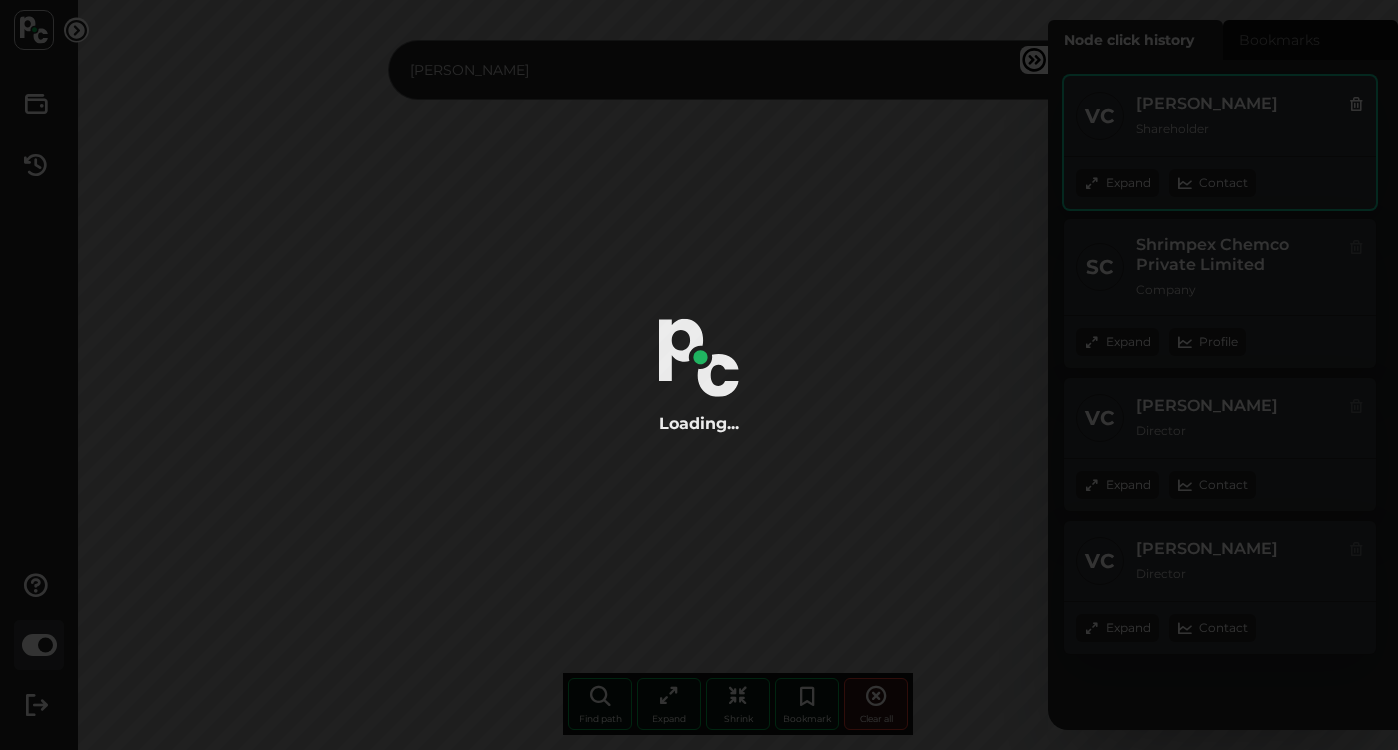 click on "Expand" at bounding box center [1117, 183] 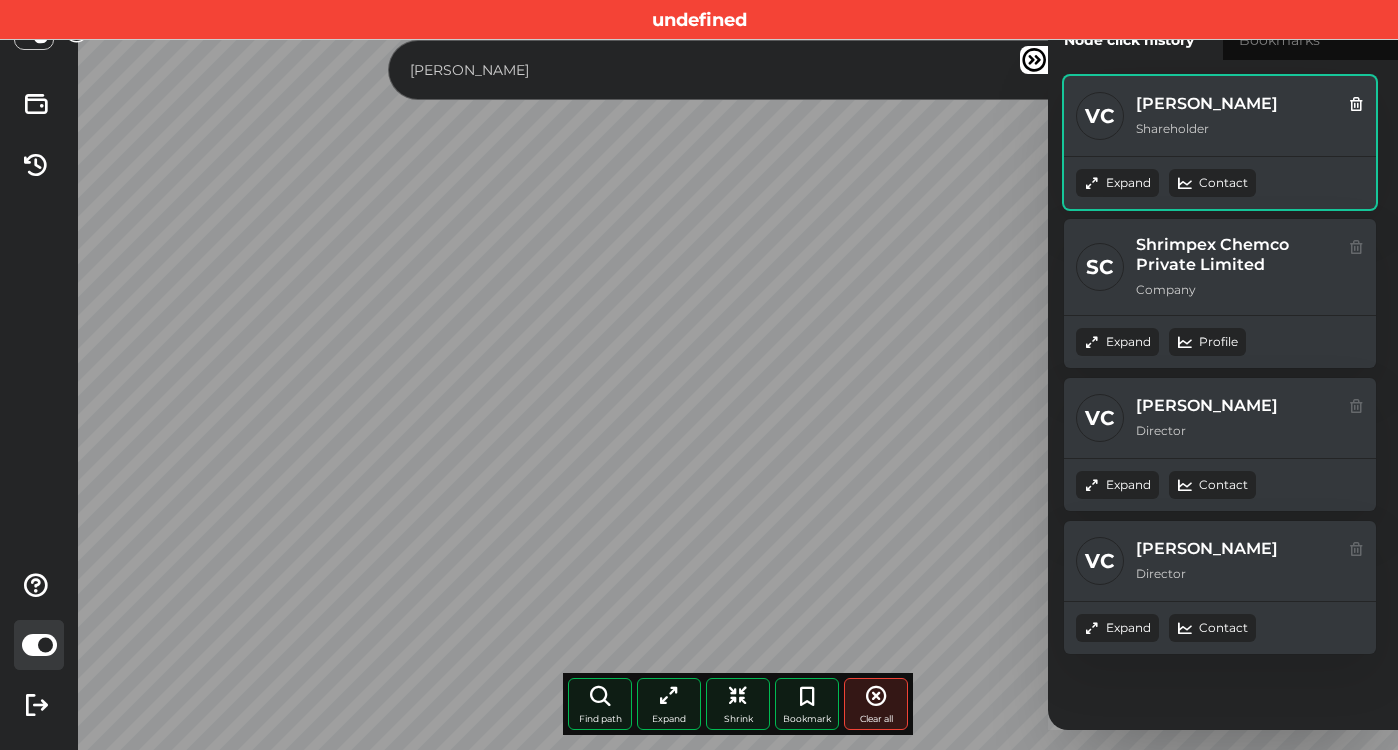 click on "Expand" at bounding box center [1117, 183] 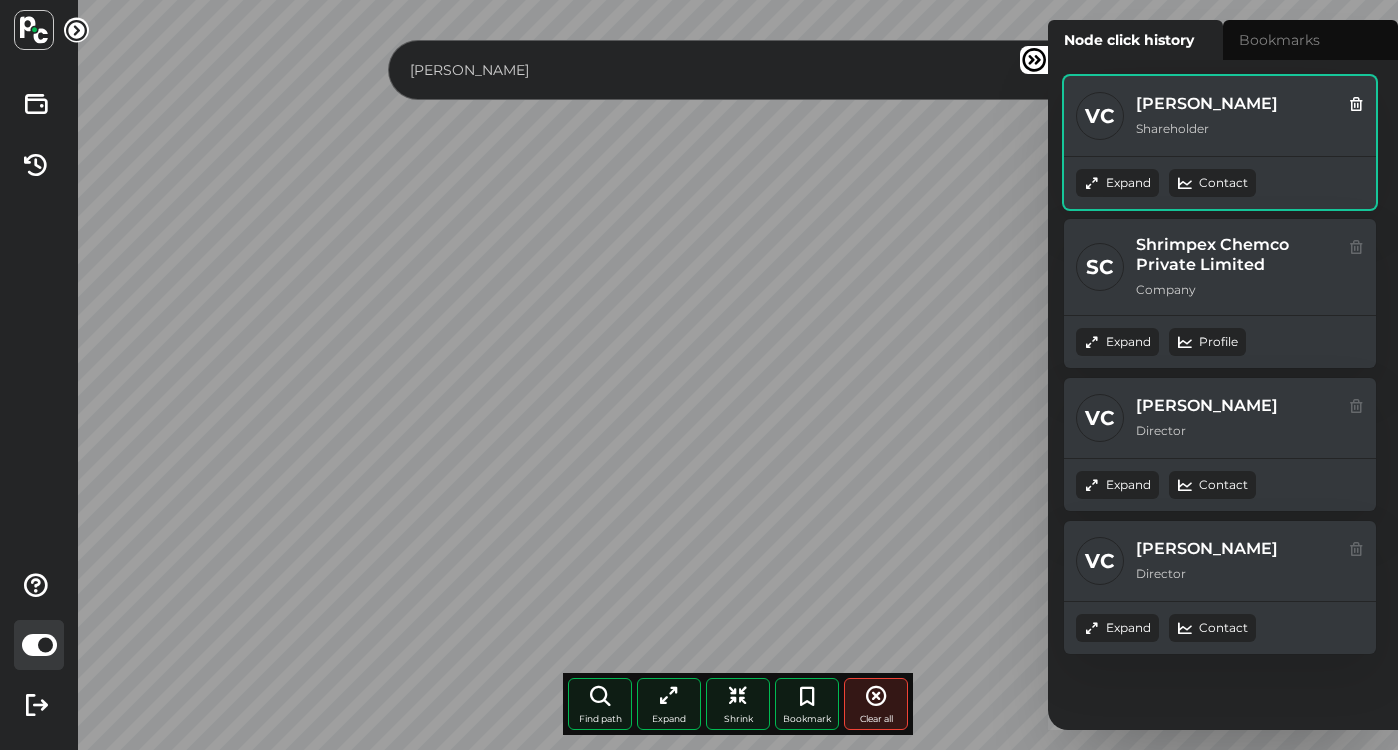 click on "Expand" at bounding box center [1117, 183] 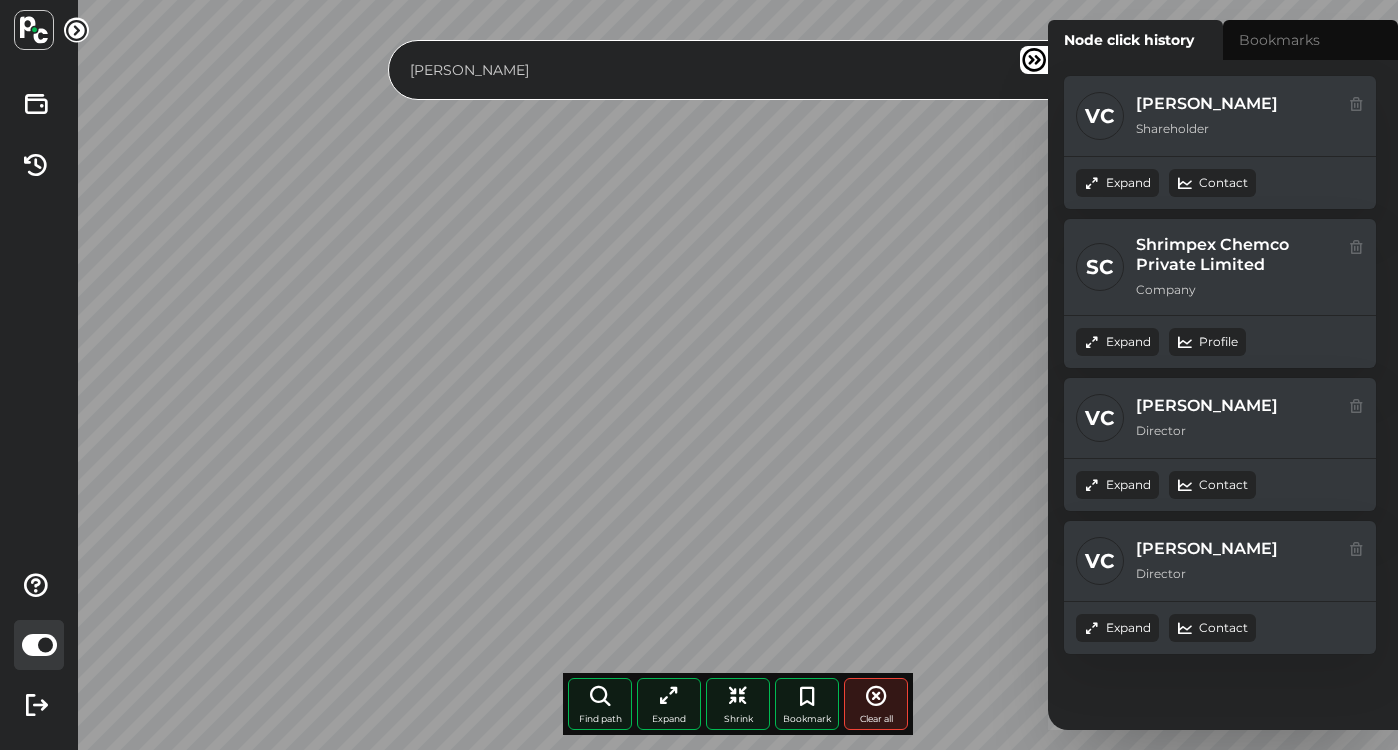 click on "[PERSON_NAME]" at bounding box center (719, 70) 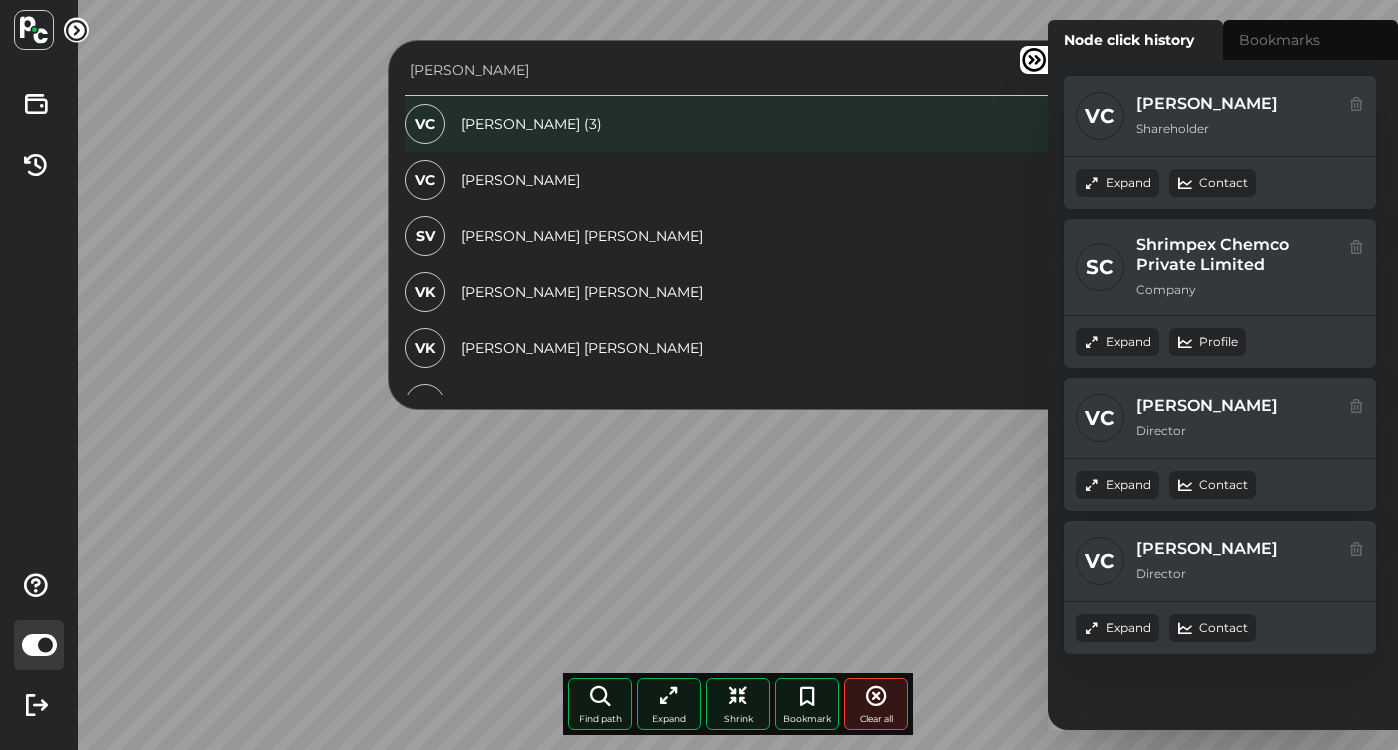 click on "VC Vikas Chandak (3)" at bounding box center [739, 124] 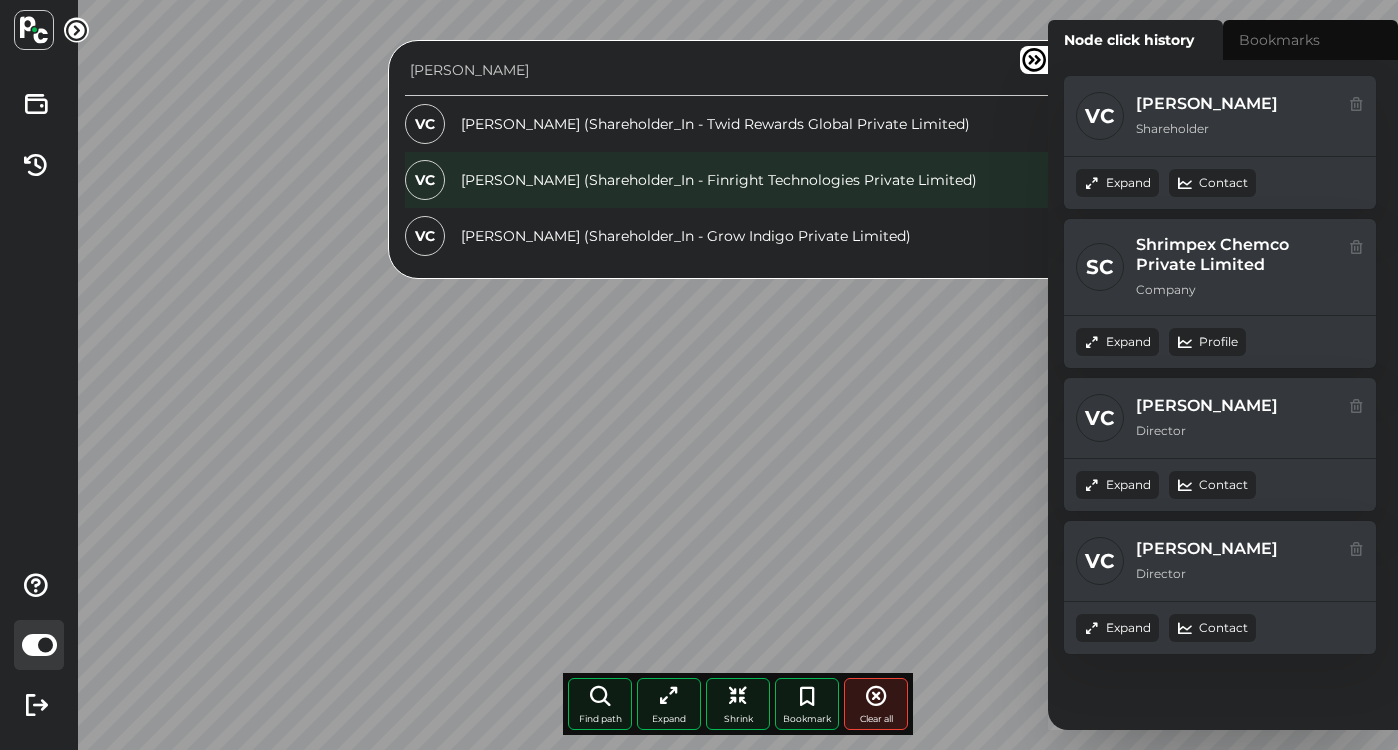 click on "VC Vikas Chandak (Shareholder_In - Finright Technologies Private Limited)" at bounding box center [739, 180] 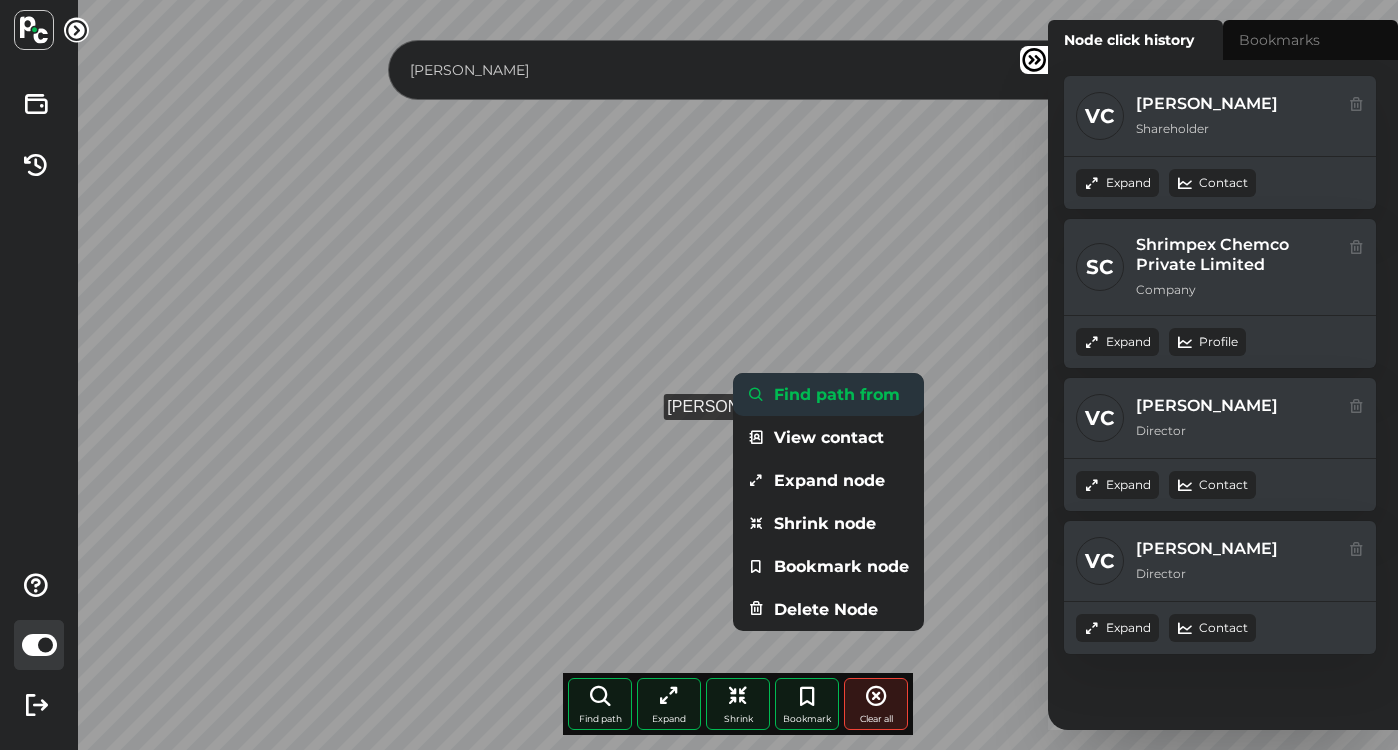 click on "Find path from" at bounding box center [828, 394] 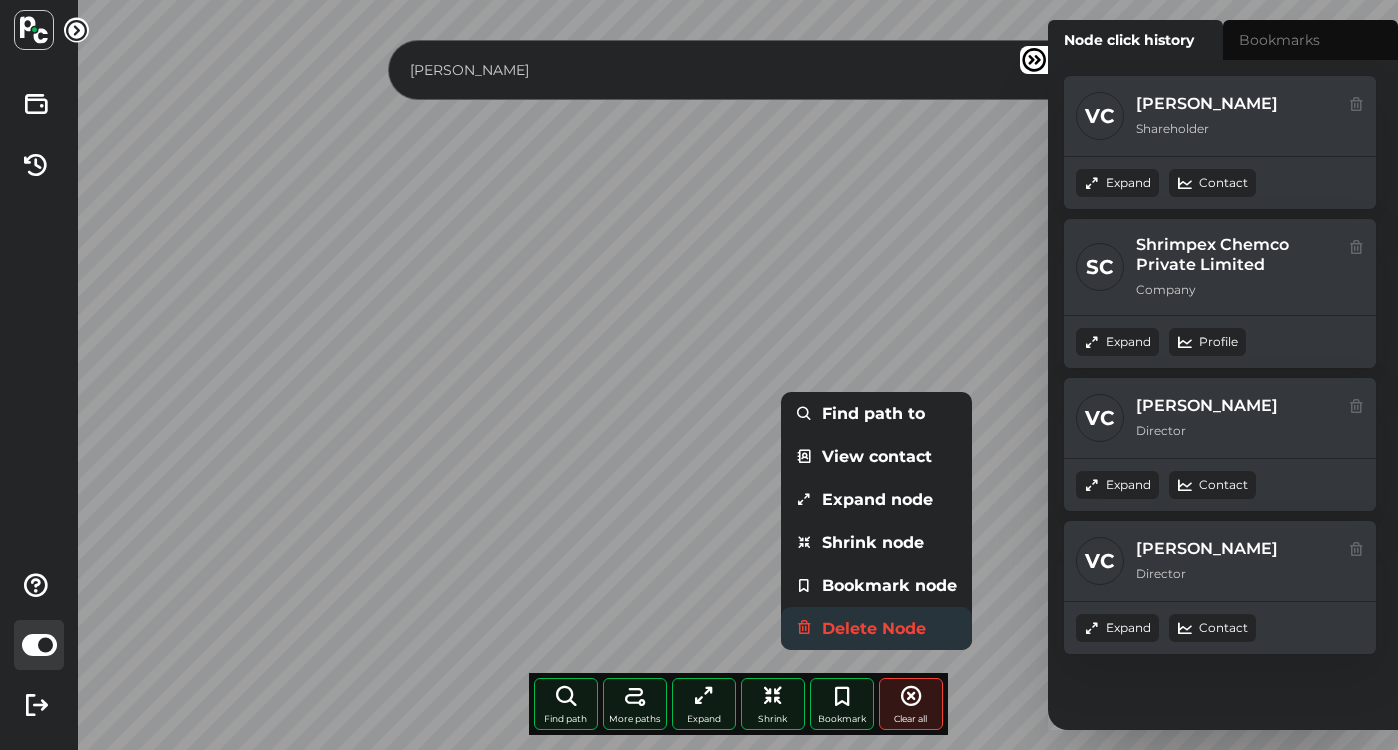 click on "Delete Node" at bounding box center (876, 628) 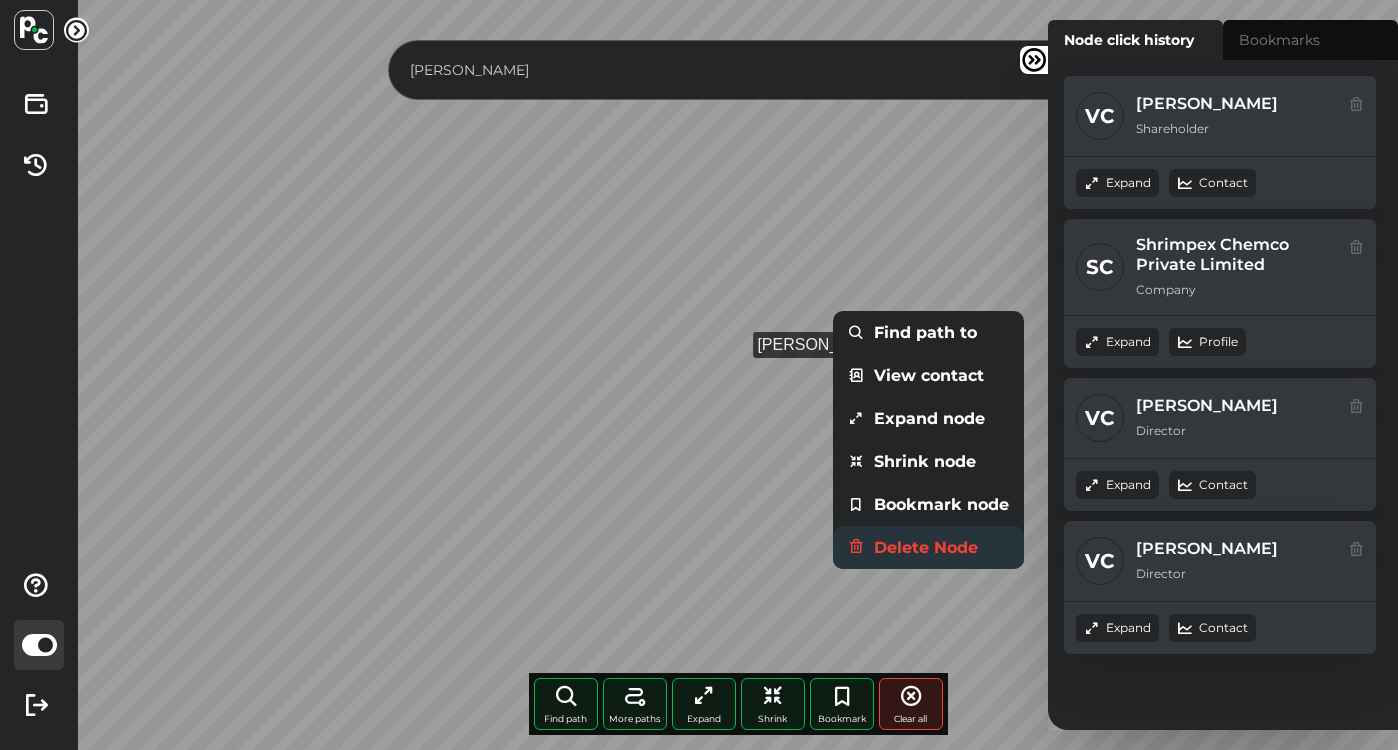 click on "Delete Node" at bounding box center [928, 547] 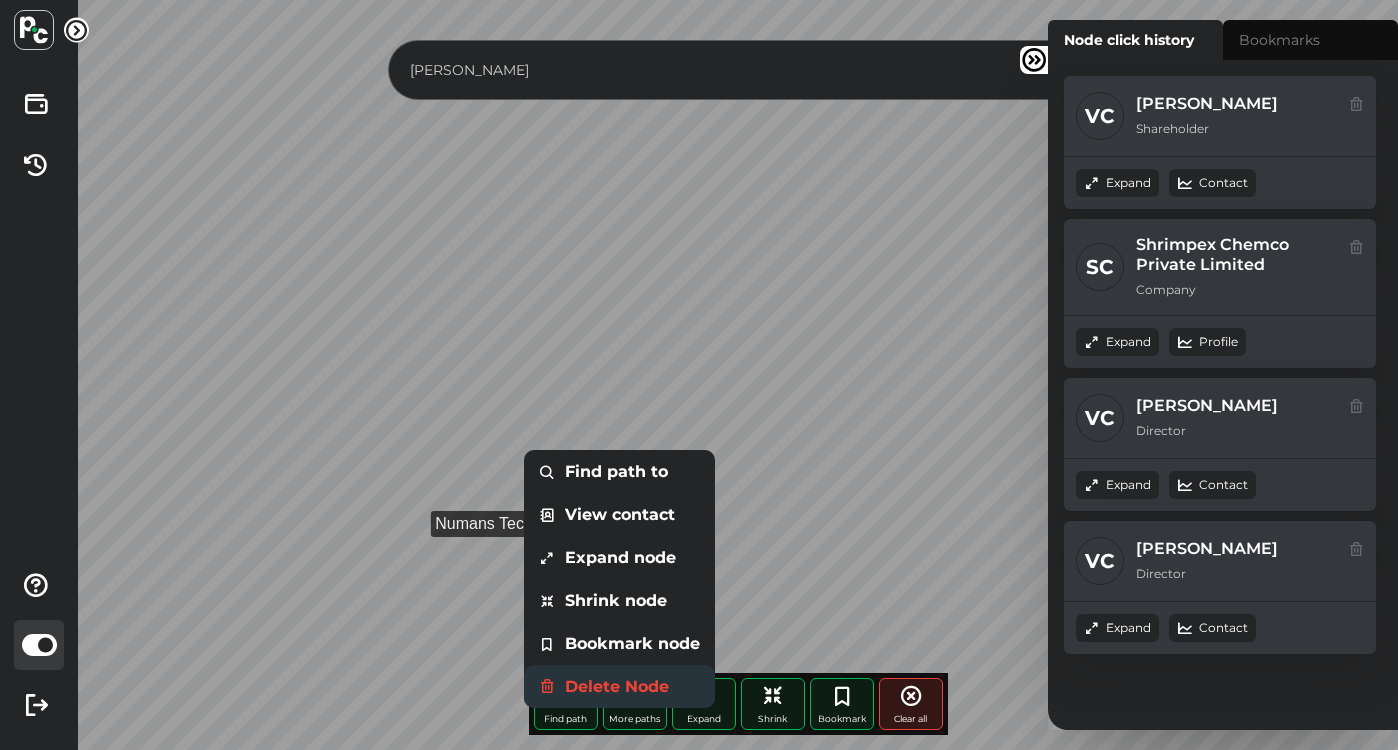 click on "Delete Node" at bounding box center [619, 686] 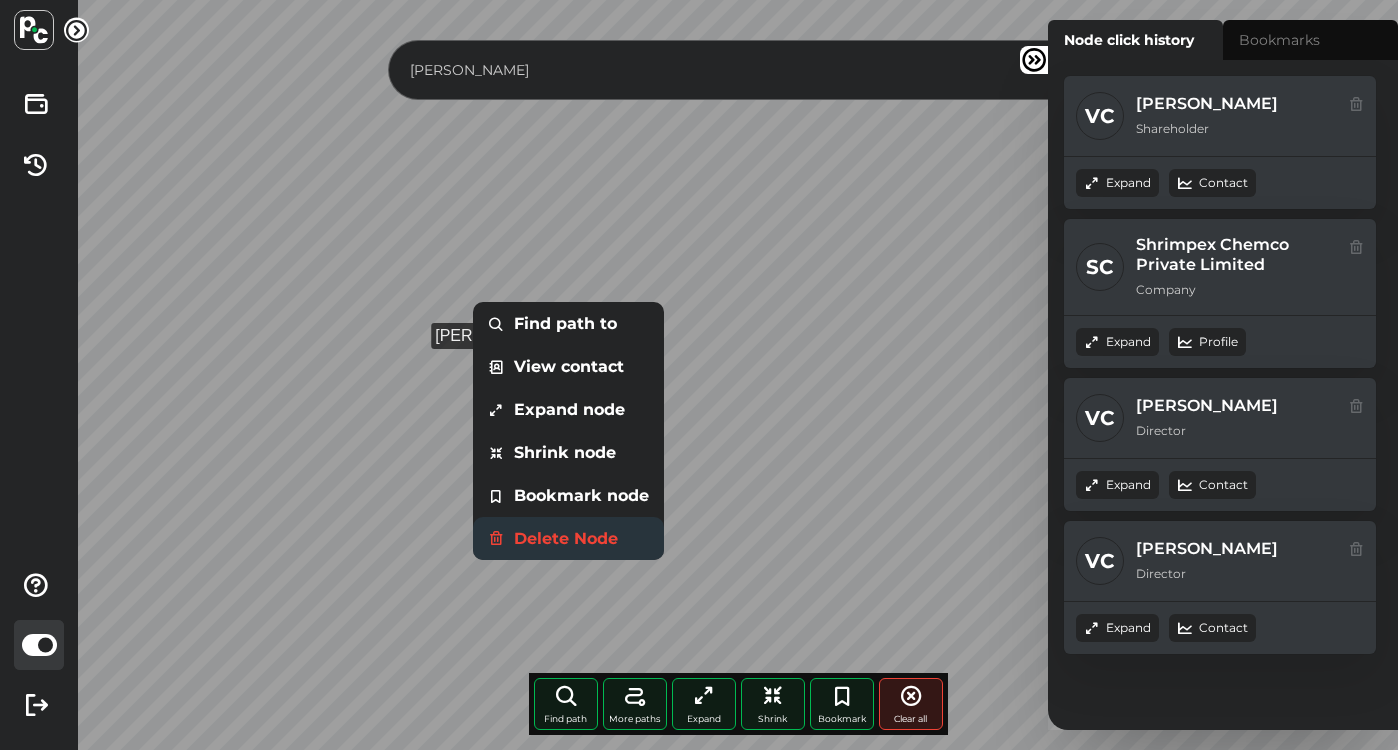 click on "Delete Node" at bounding box center (568, 538) 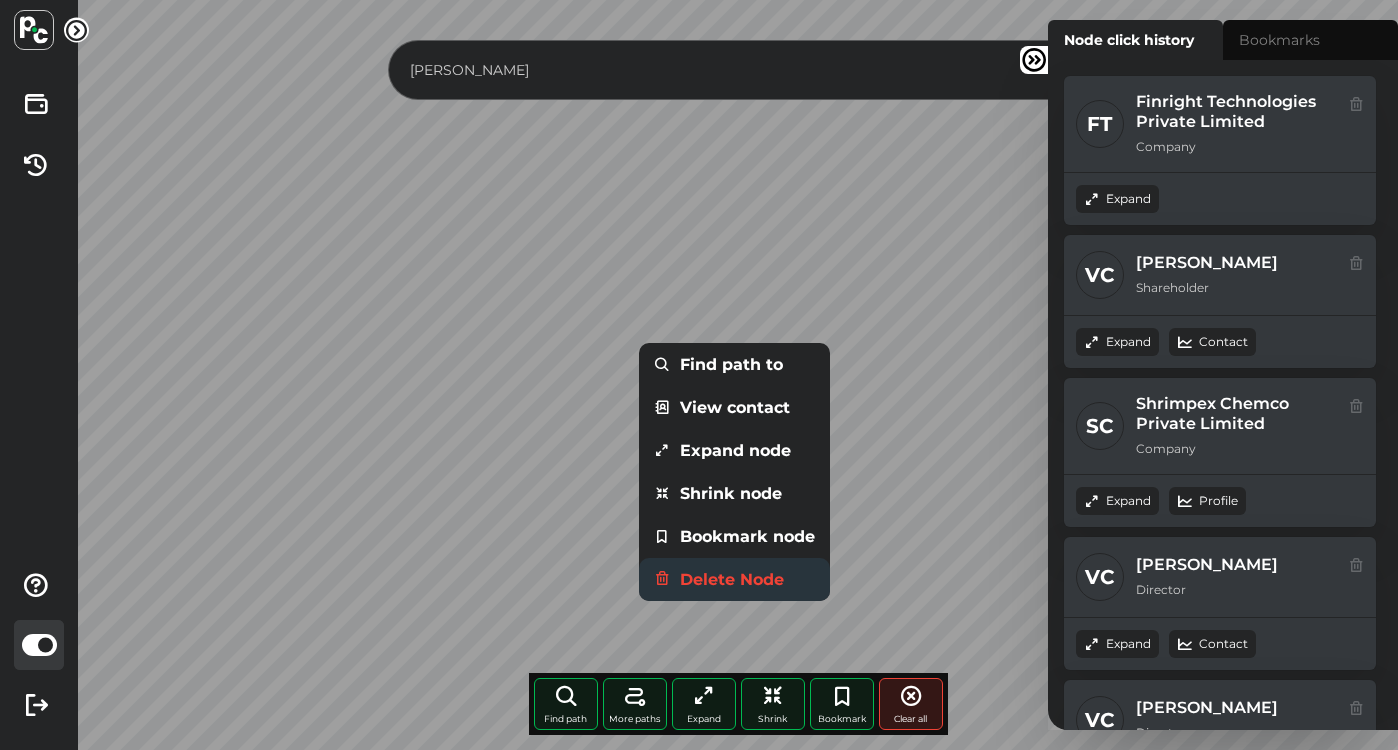 click on "Delete Node" at bounding box center (734, 579) 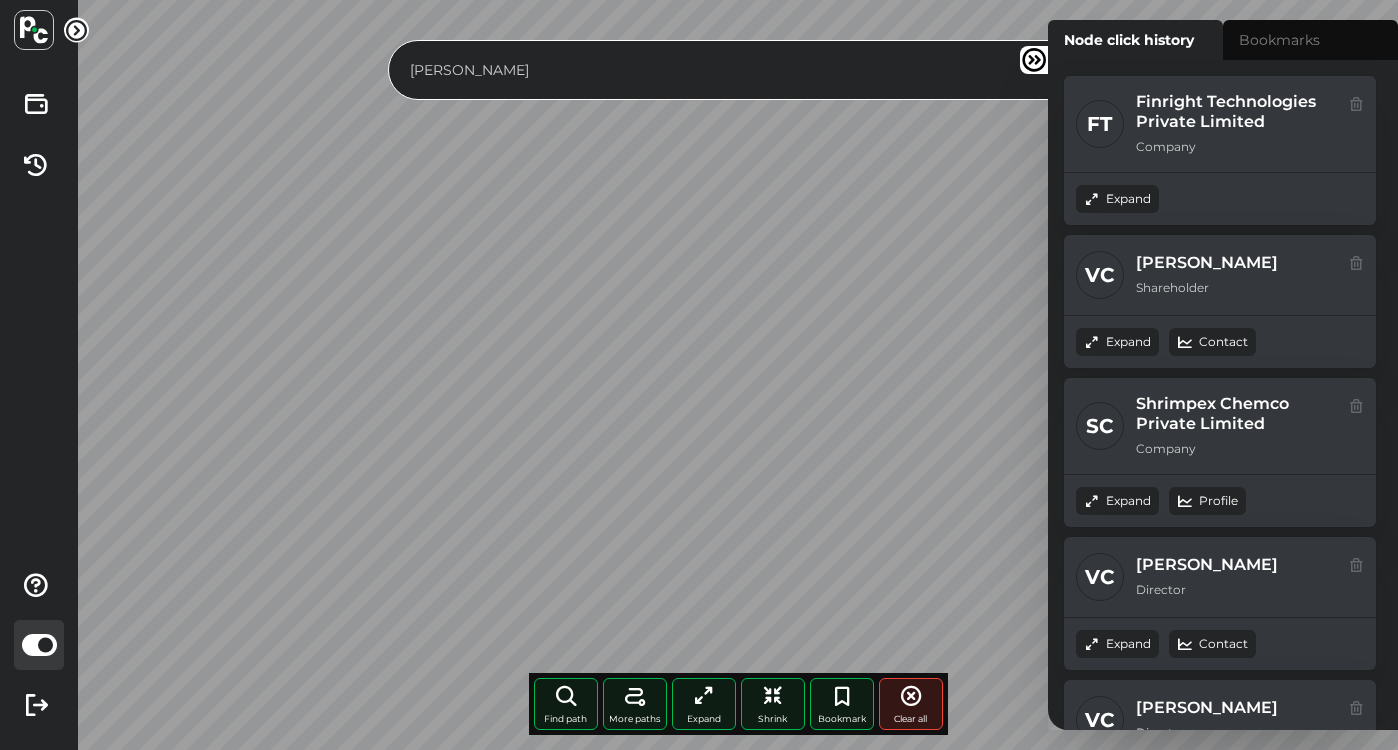 click on "[PERSON_NAME]" at bounding box center [719, 70] 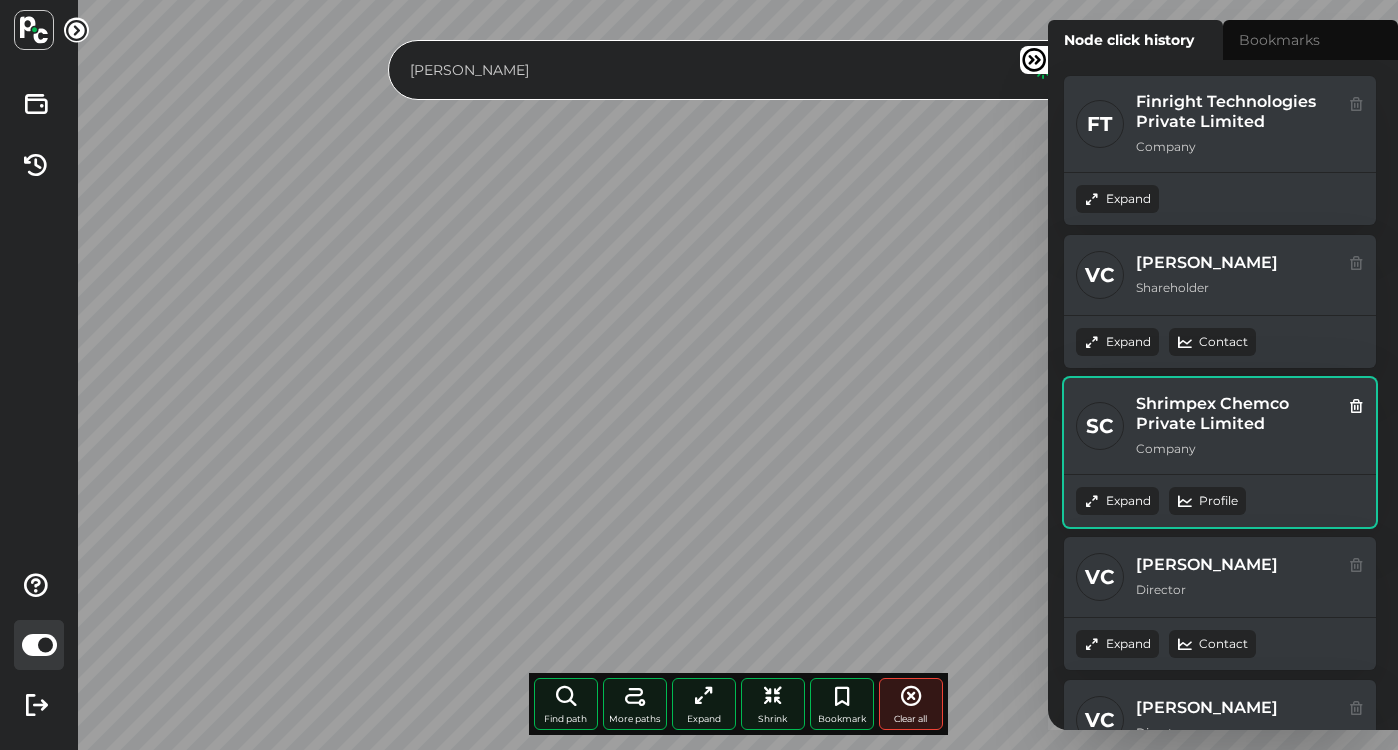 scroll, scrollTop: 99, scrollLeft: 0, axis: vertical 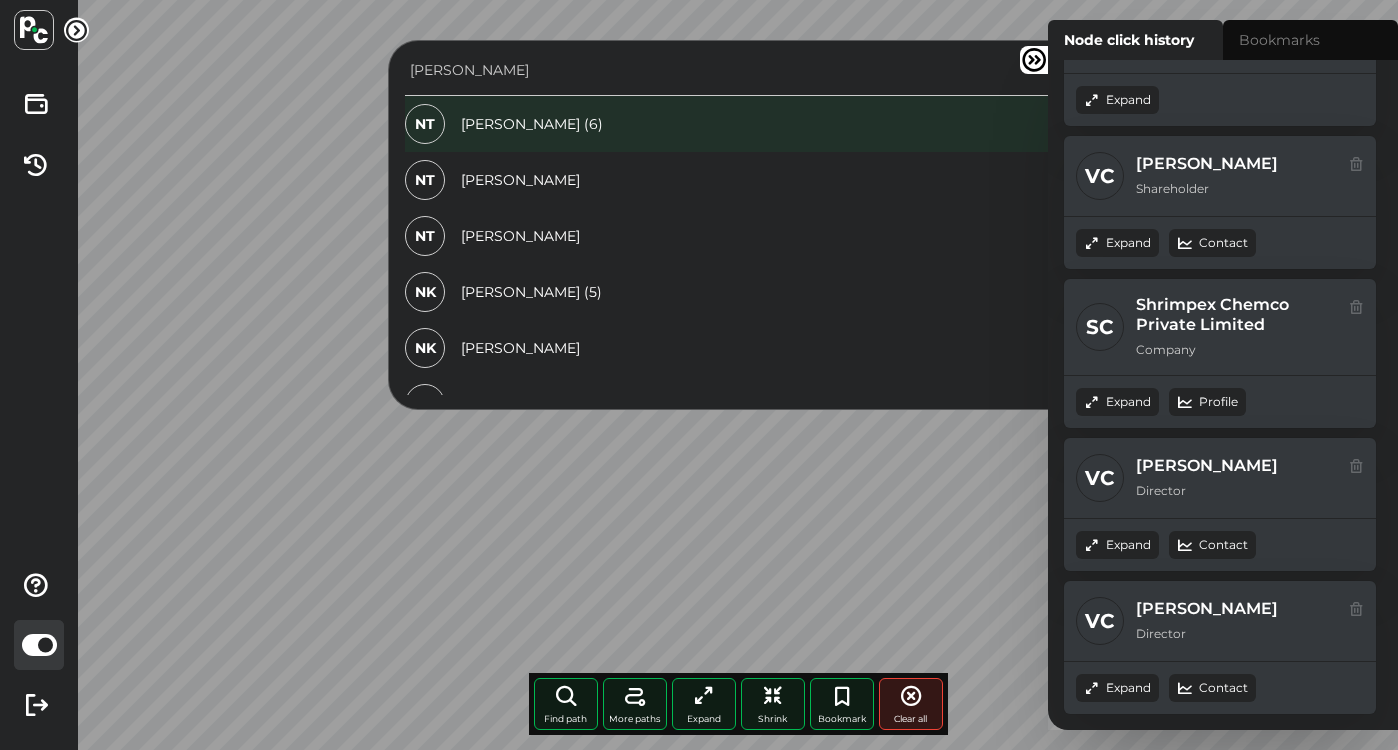 click on "NT NAVEEN TIWARI (6)" at bounding box center (739, 124) 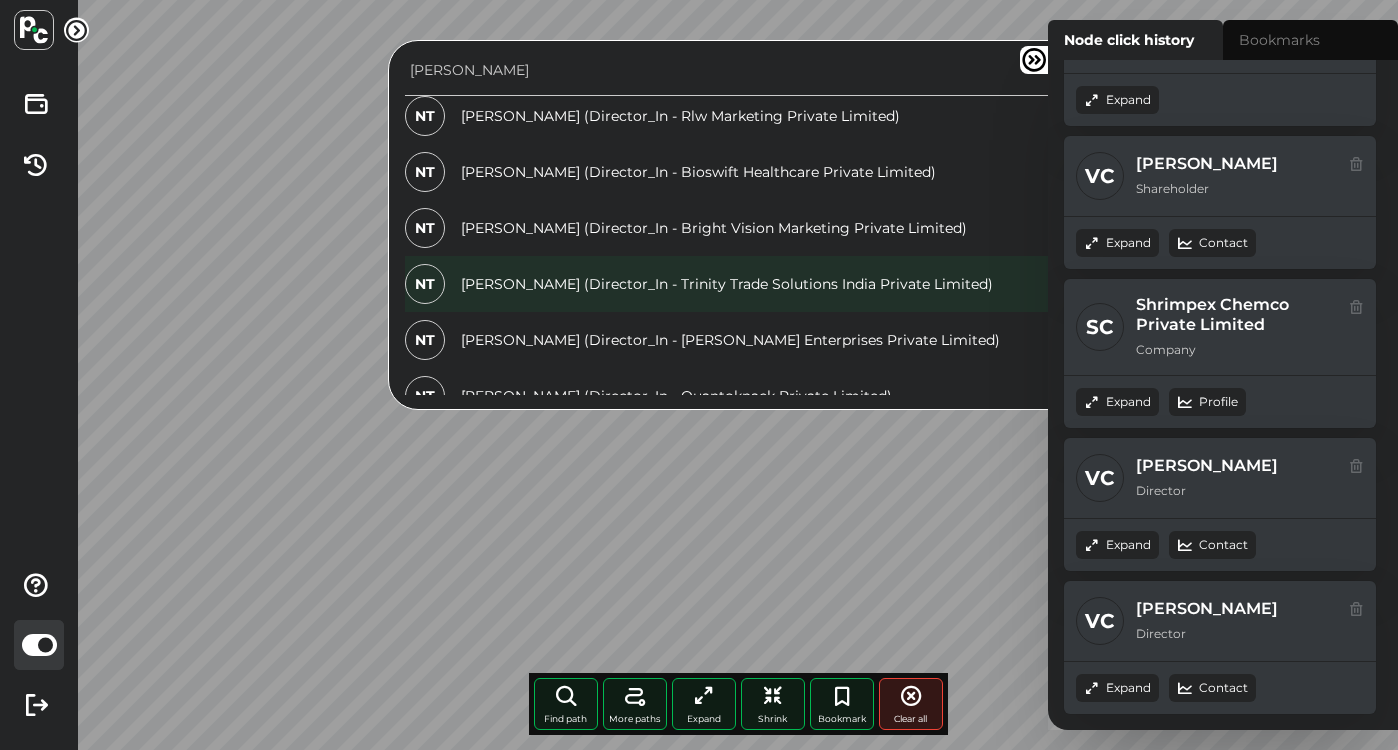 scroll, scrollTop: 0, scrollLeft: 0, axis: both 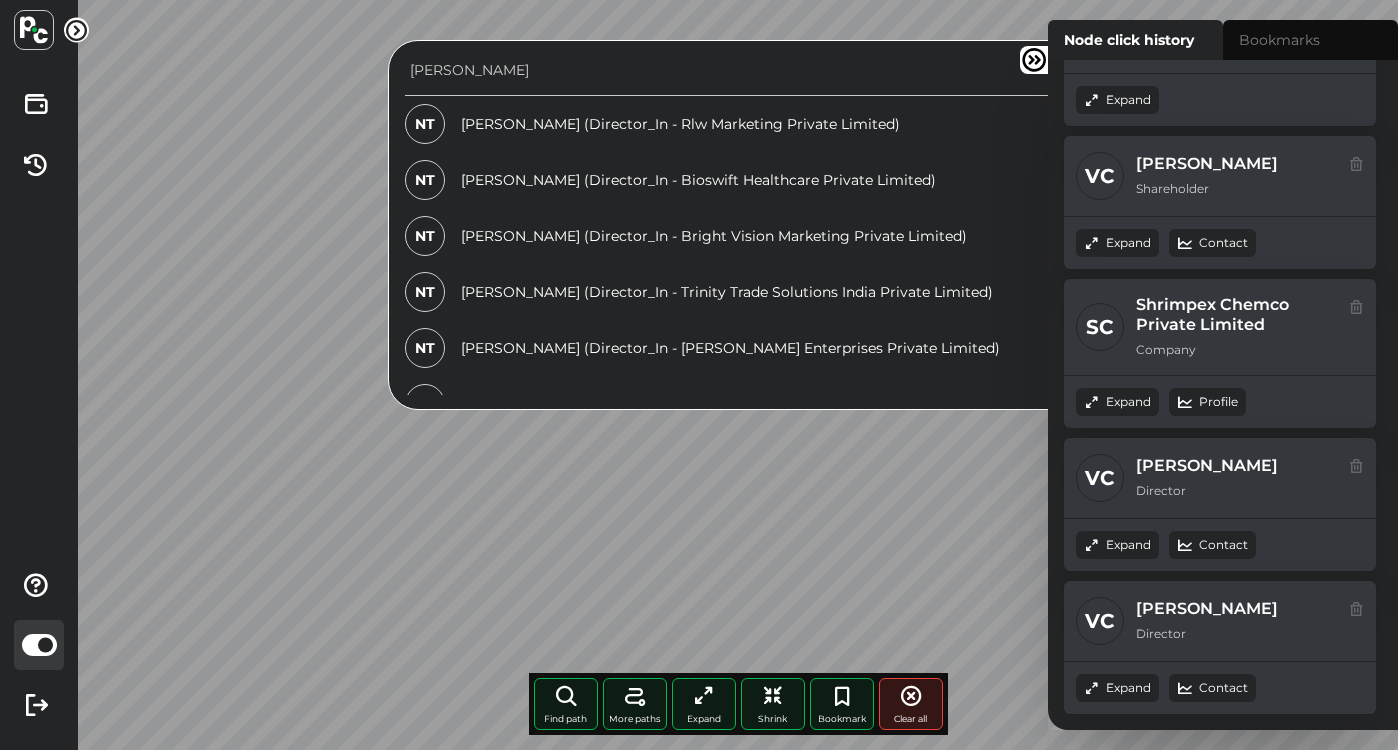 drag, startPoint x: 521, startPoint y: 62, endPoint x: 399, endPoint y: 70, distance: 122.26202 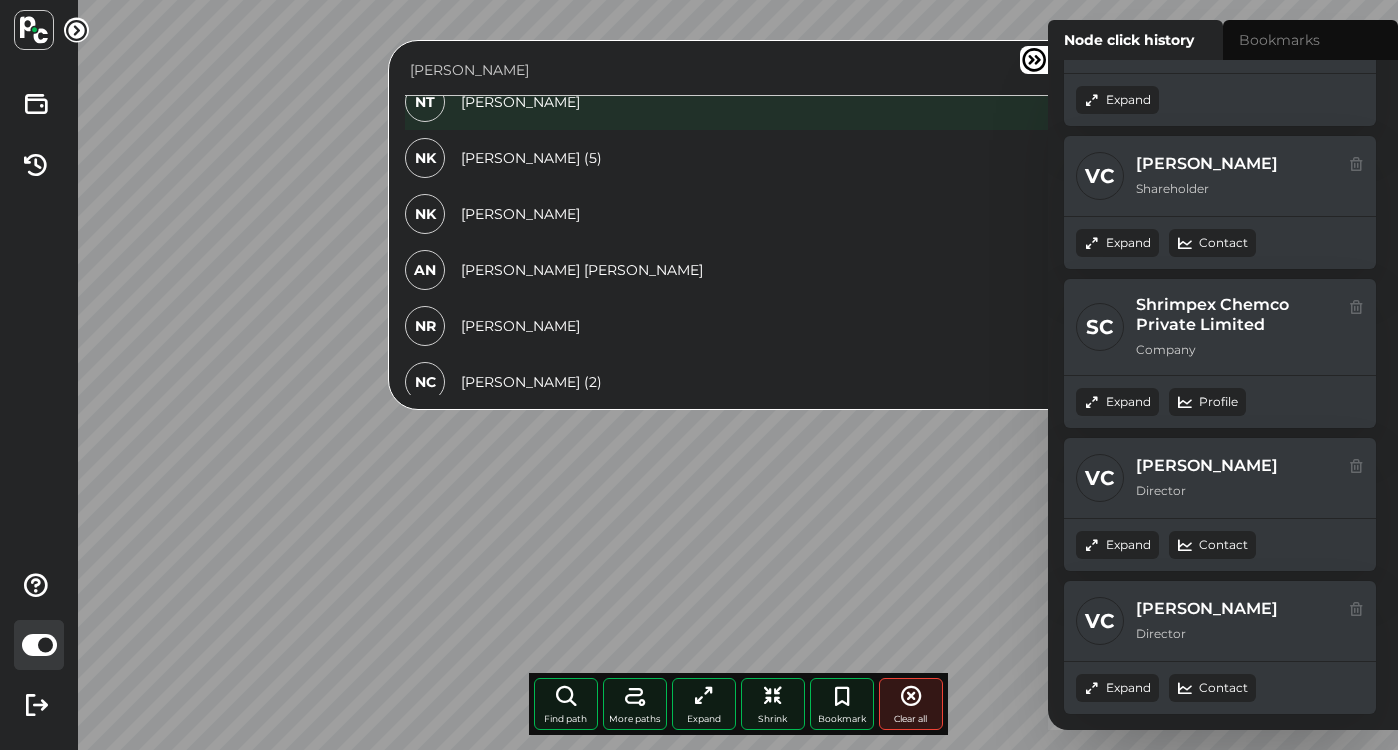 scroll, scrollTop: 0, scrollLeft: 0, axis: both 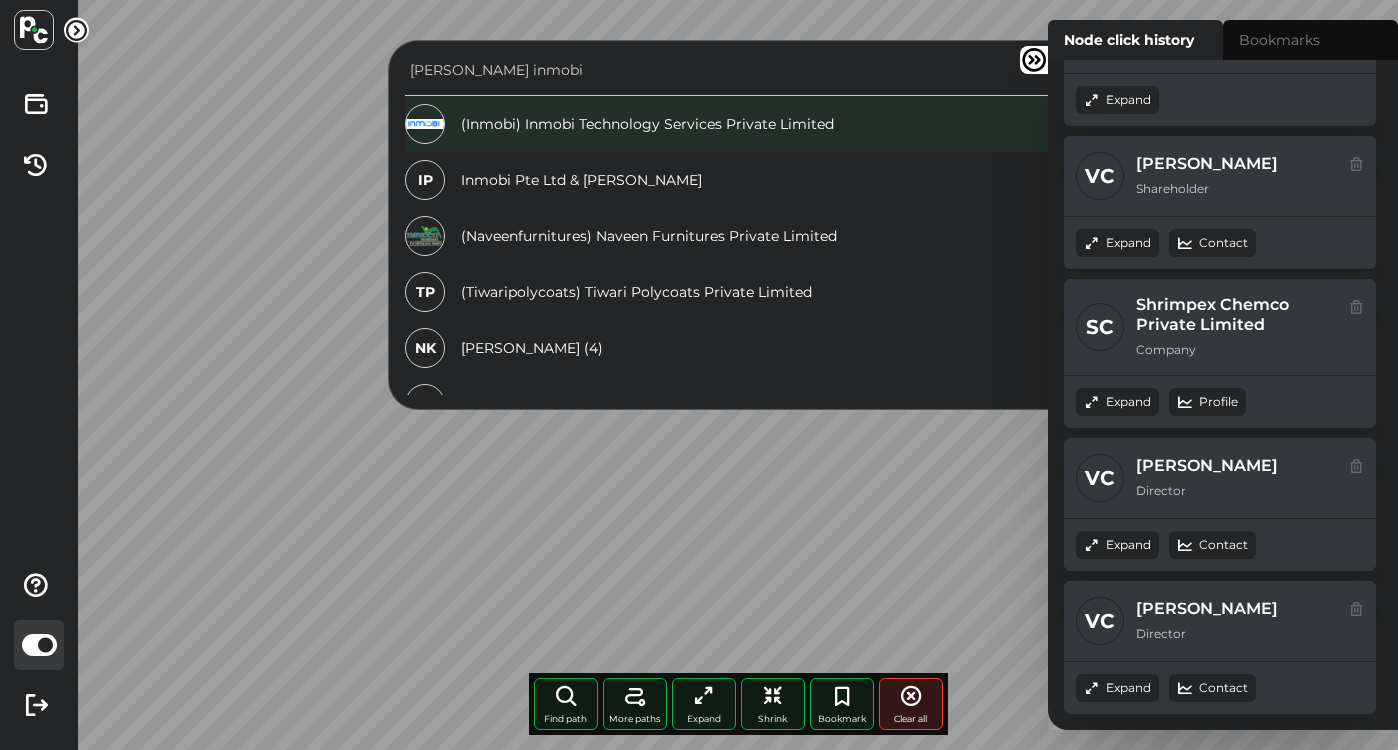 click on "(Inmobi) Inmobi Technology Services Private Limited" at bounding box center [739, 124] 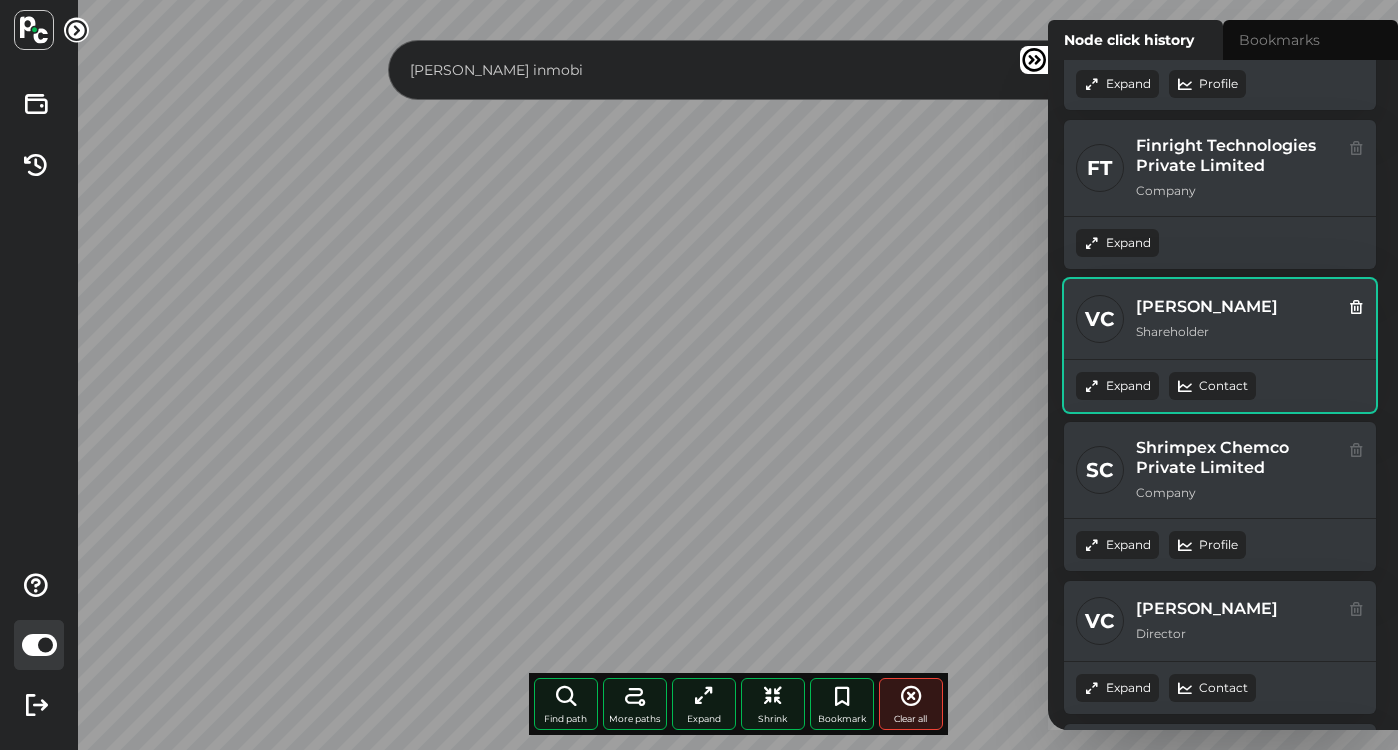 scroll, scrollTop: 0, scrollLeft: 0, axis: both 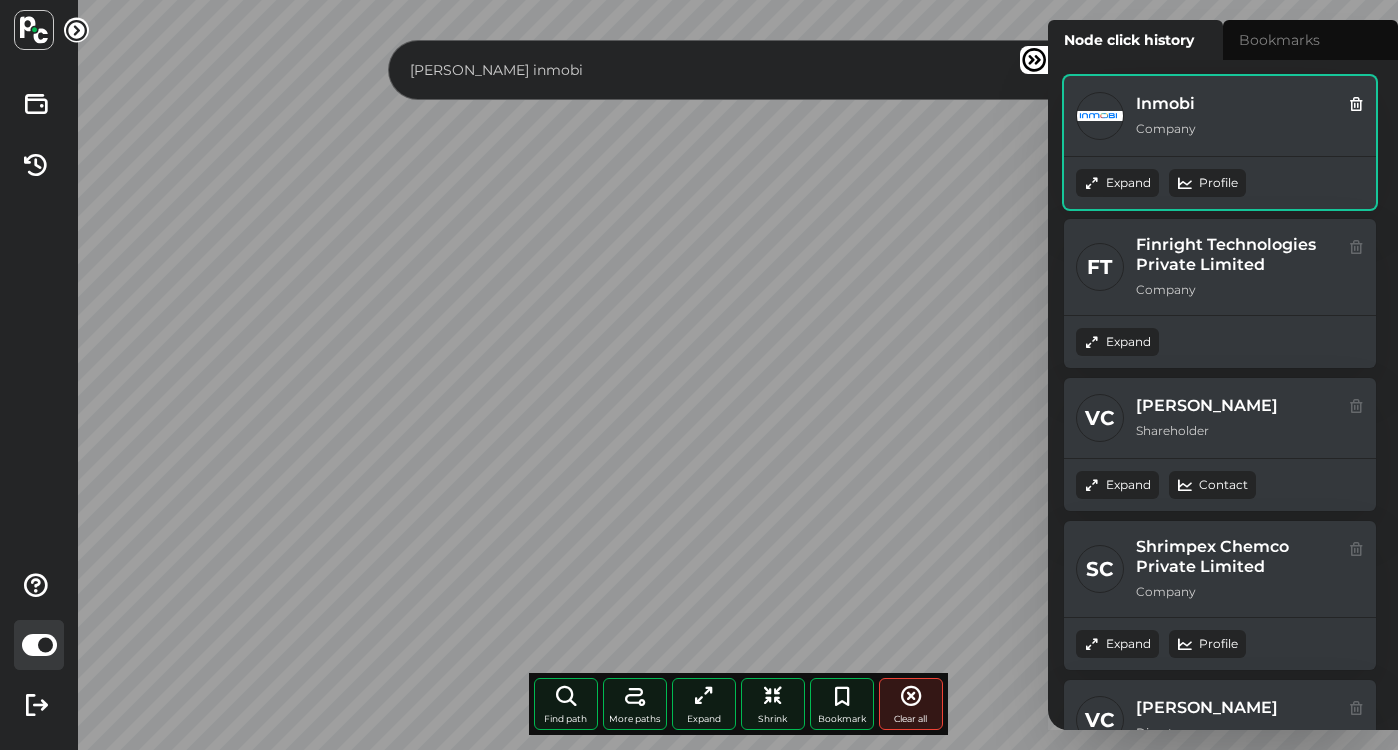 click on "Expand" at bounding box center (1117, 183) 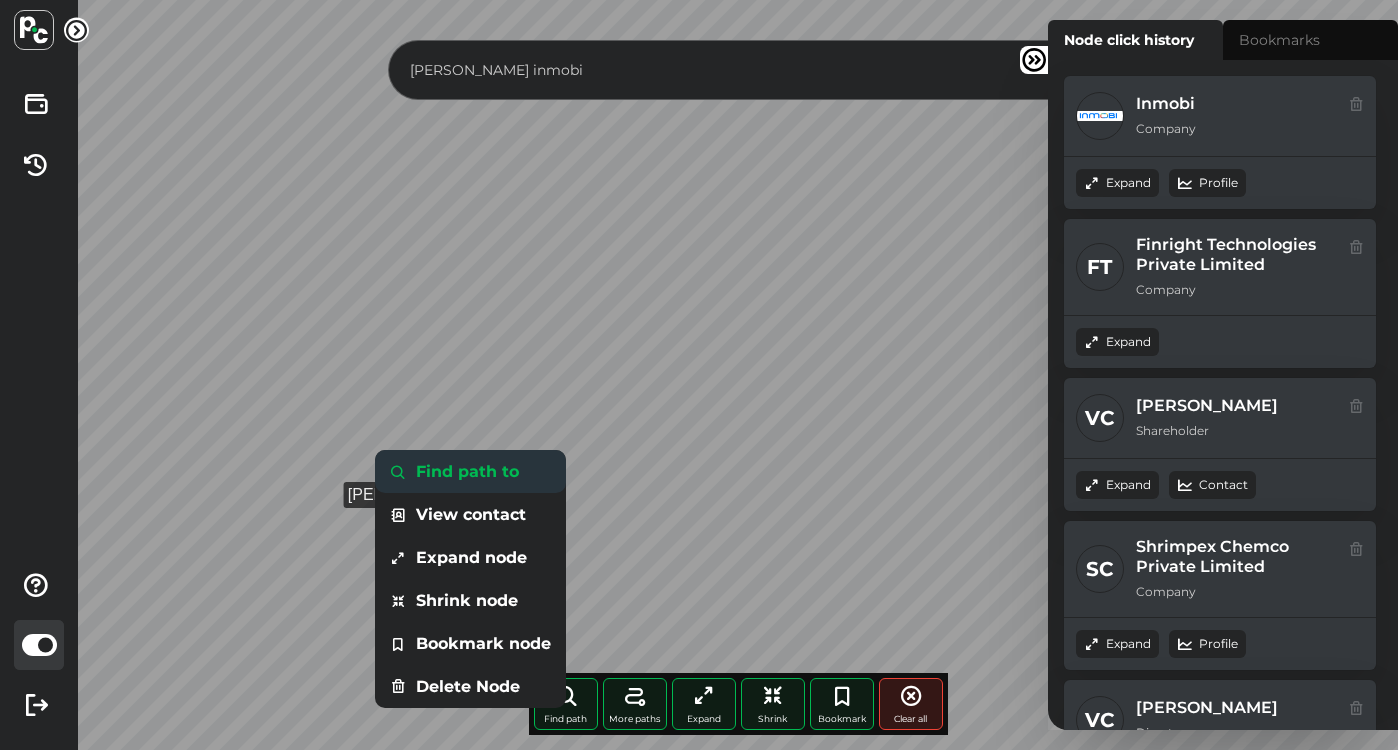 click at bounding box center (398, 472) 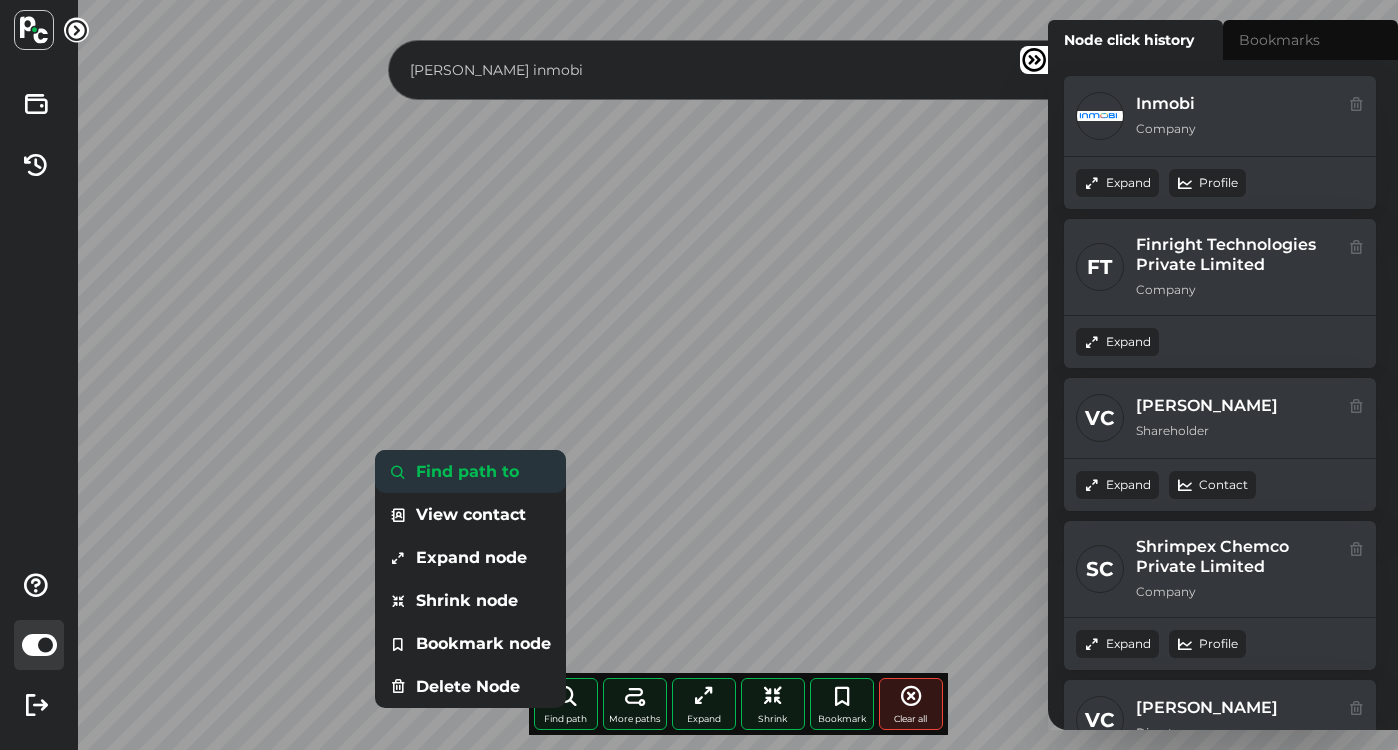 click on "Find path to" at bounding box center (470, 471) 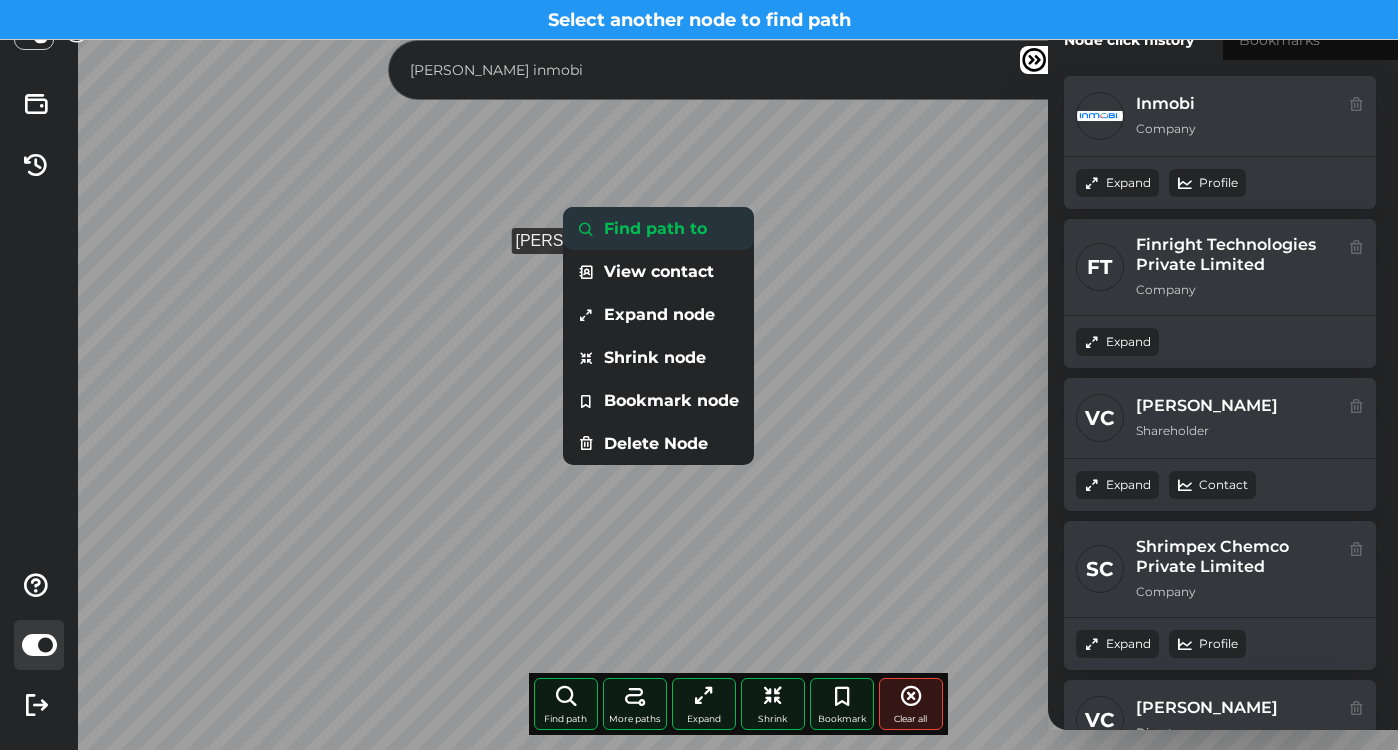 click at bounding box center [586, 229] 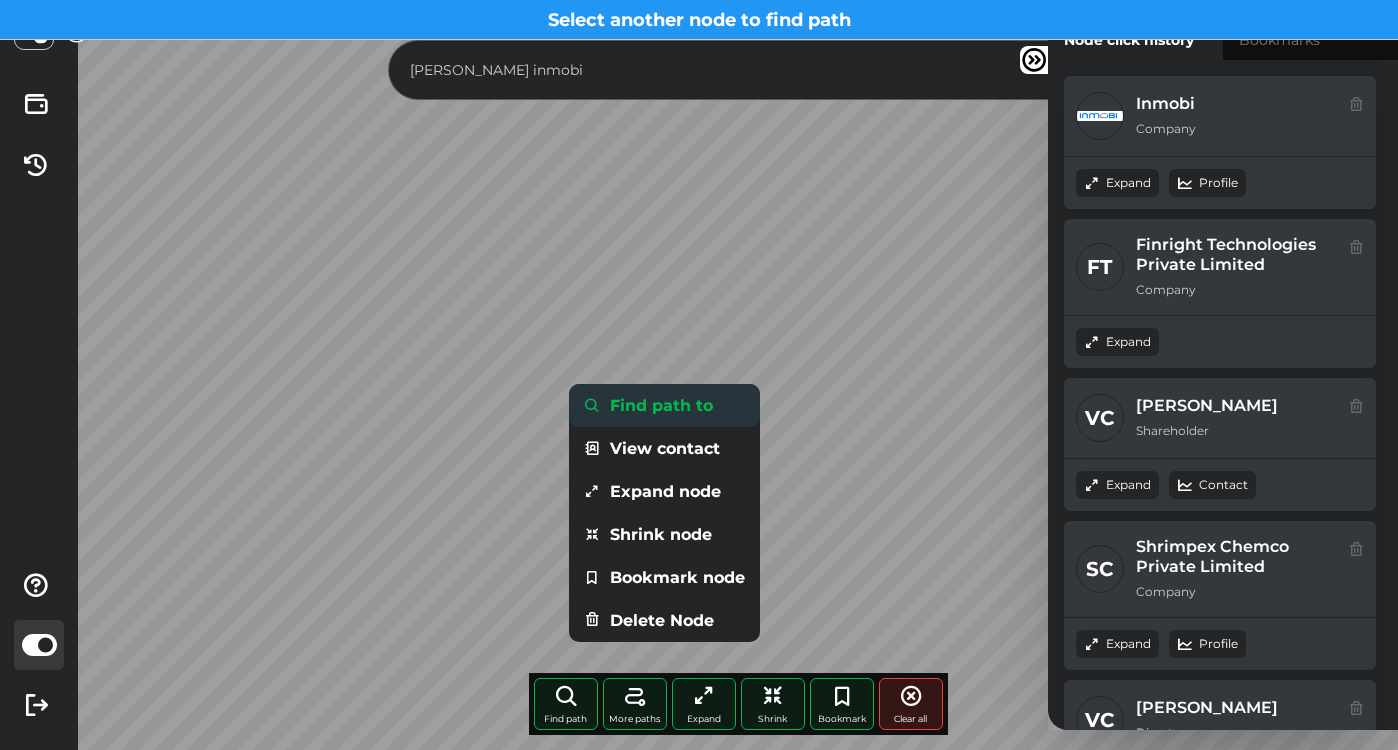 click on "Find path to" at bounding box center (664, 405) 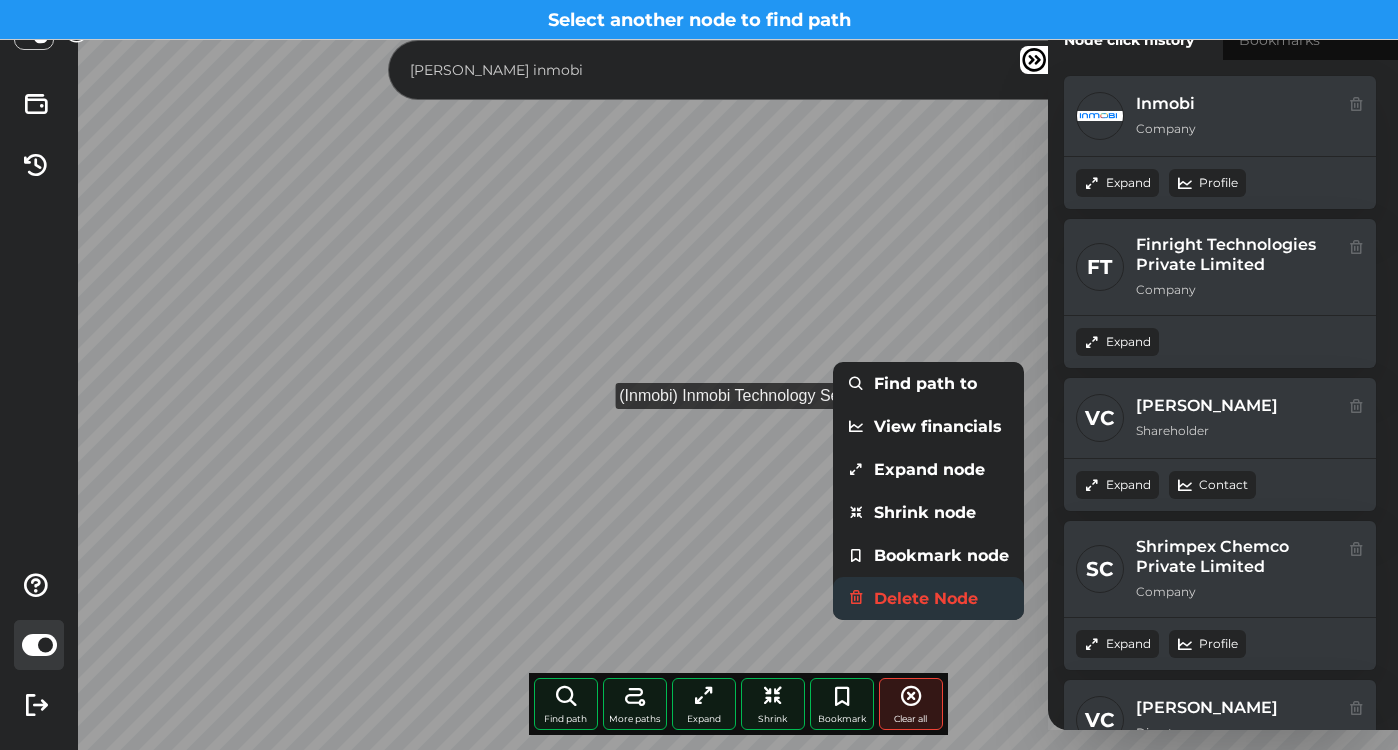 click on "Delete Node" at bounding box center [928, 598] 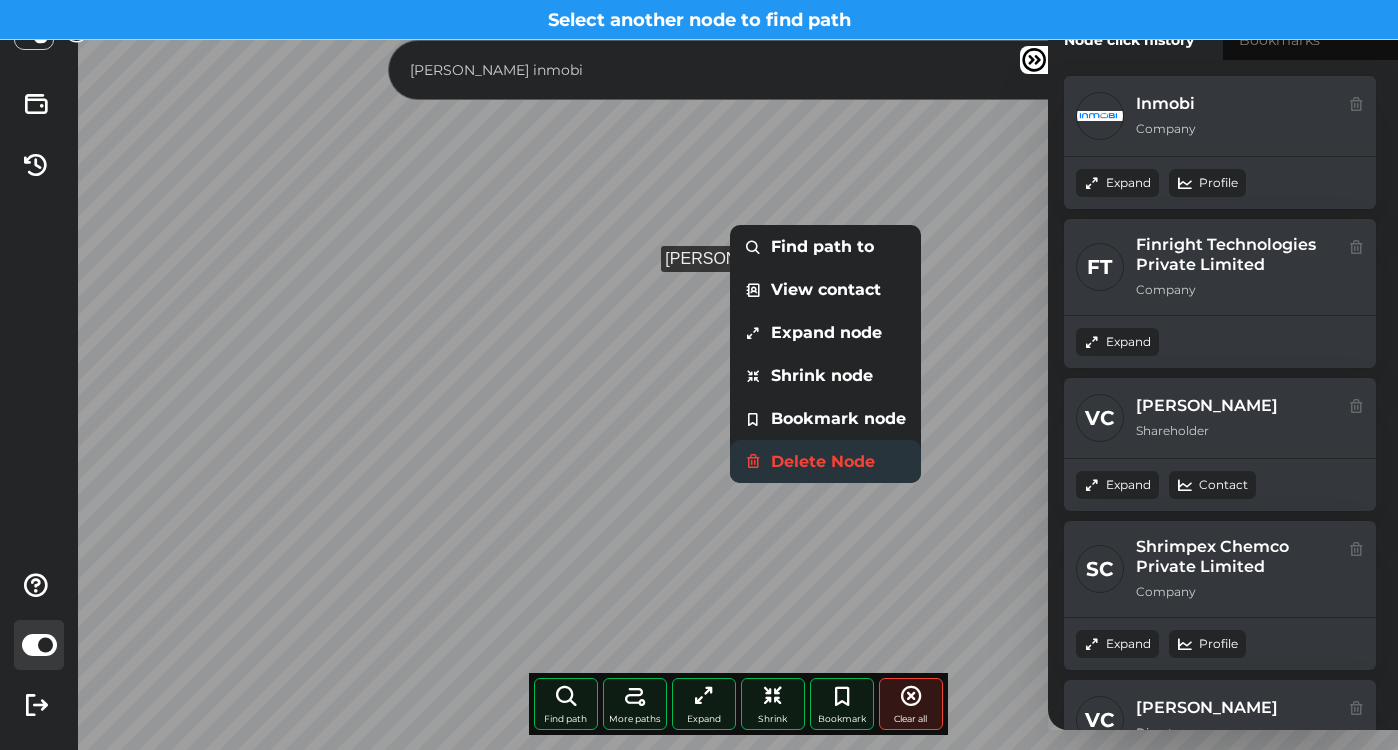 click on "Delete Node" at bounding box center [825, 461] 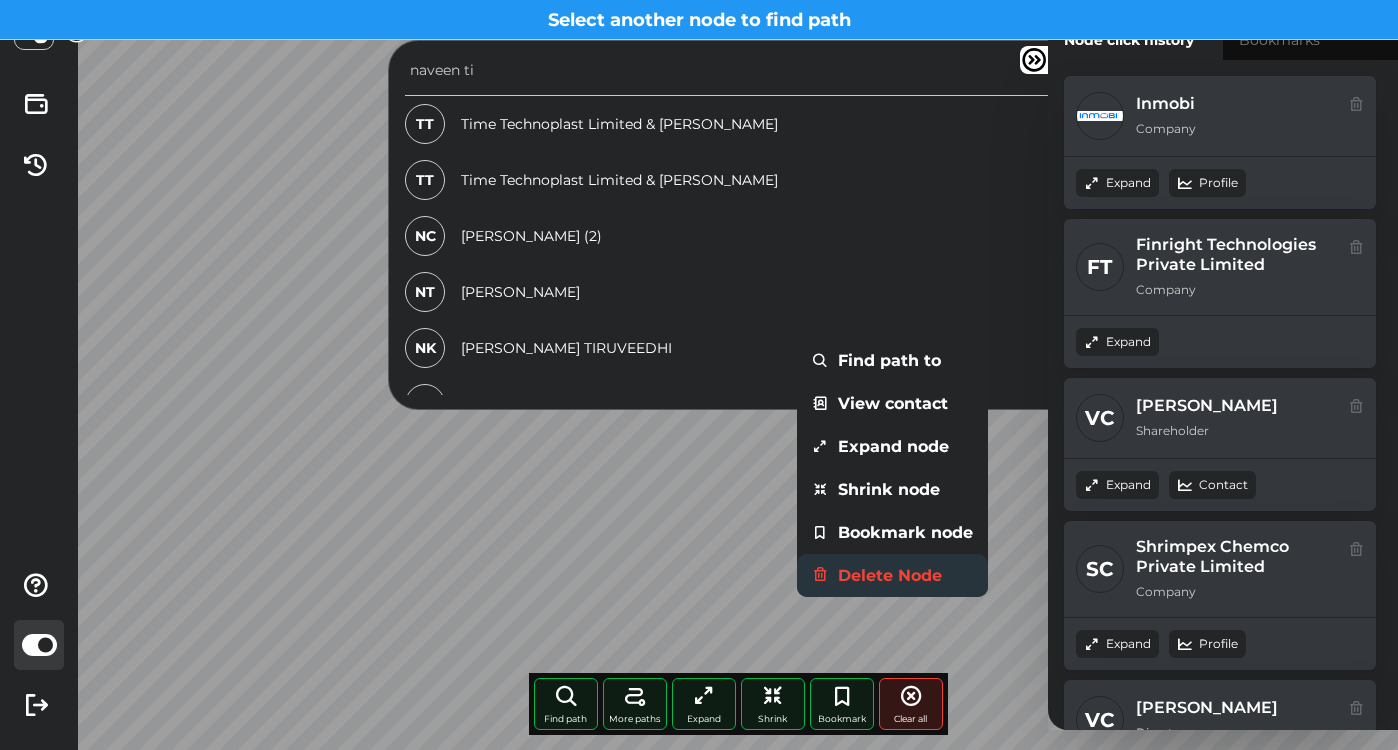 click on "Delete Node" at bounding box center (892, 575) 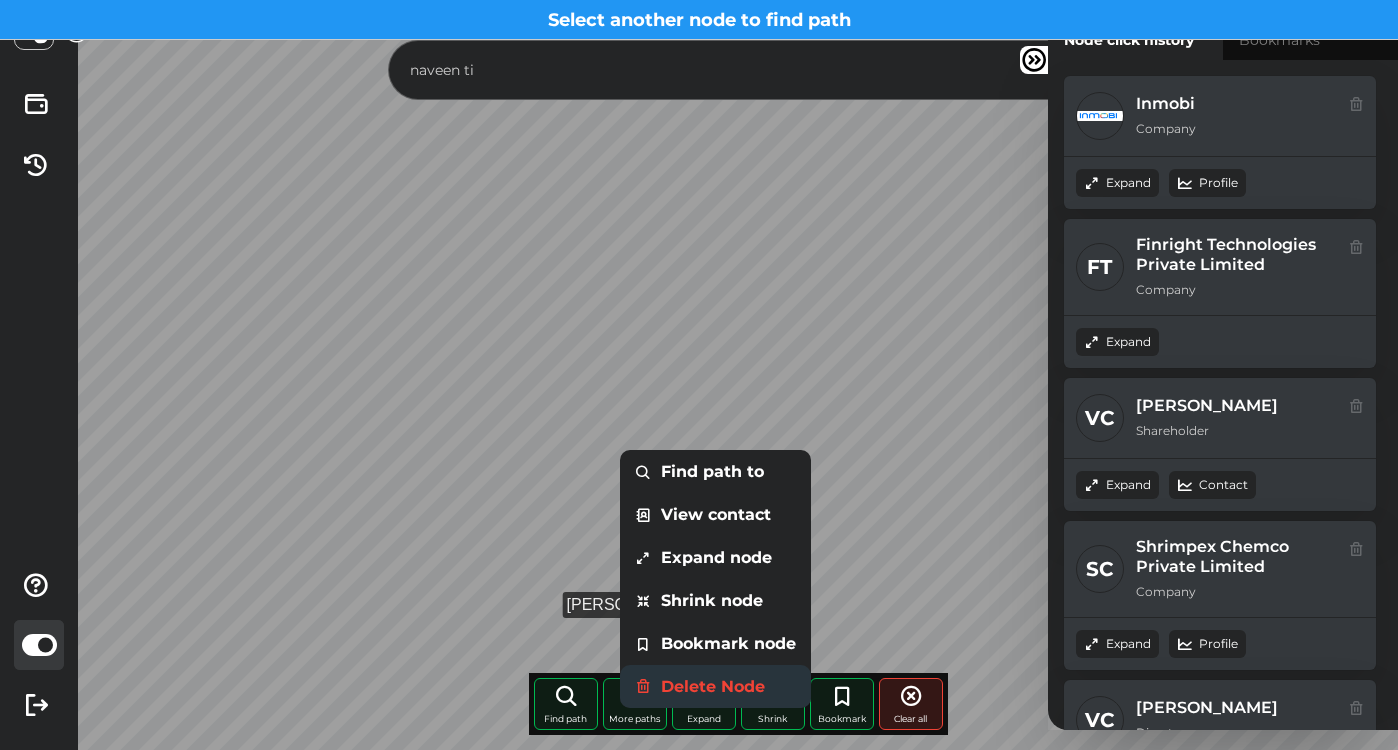 click on "Delete Node" at bounding box center (715, 686) 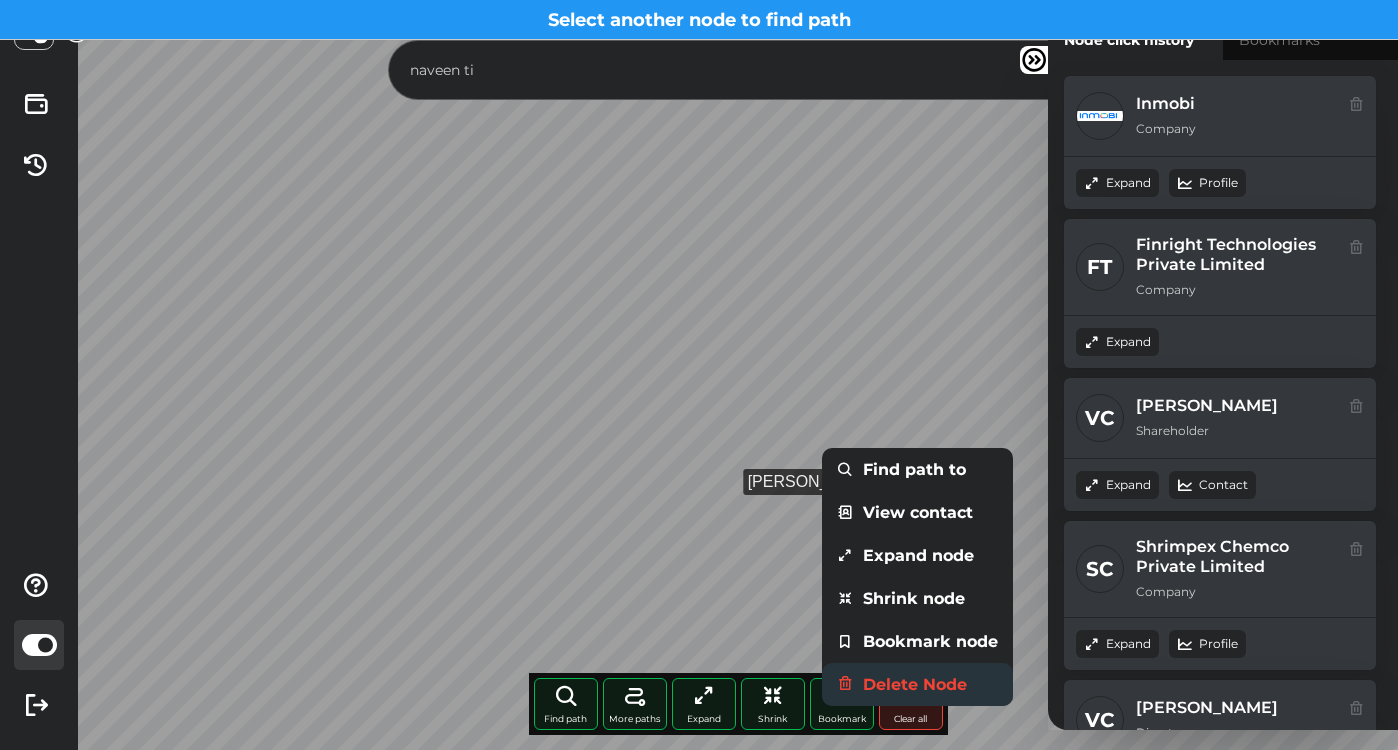 click on "Delete Node" at bounding box center [917, 684] 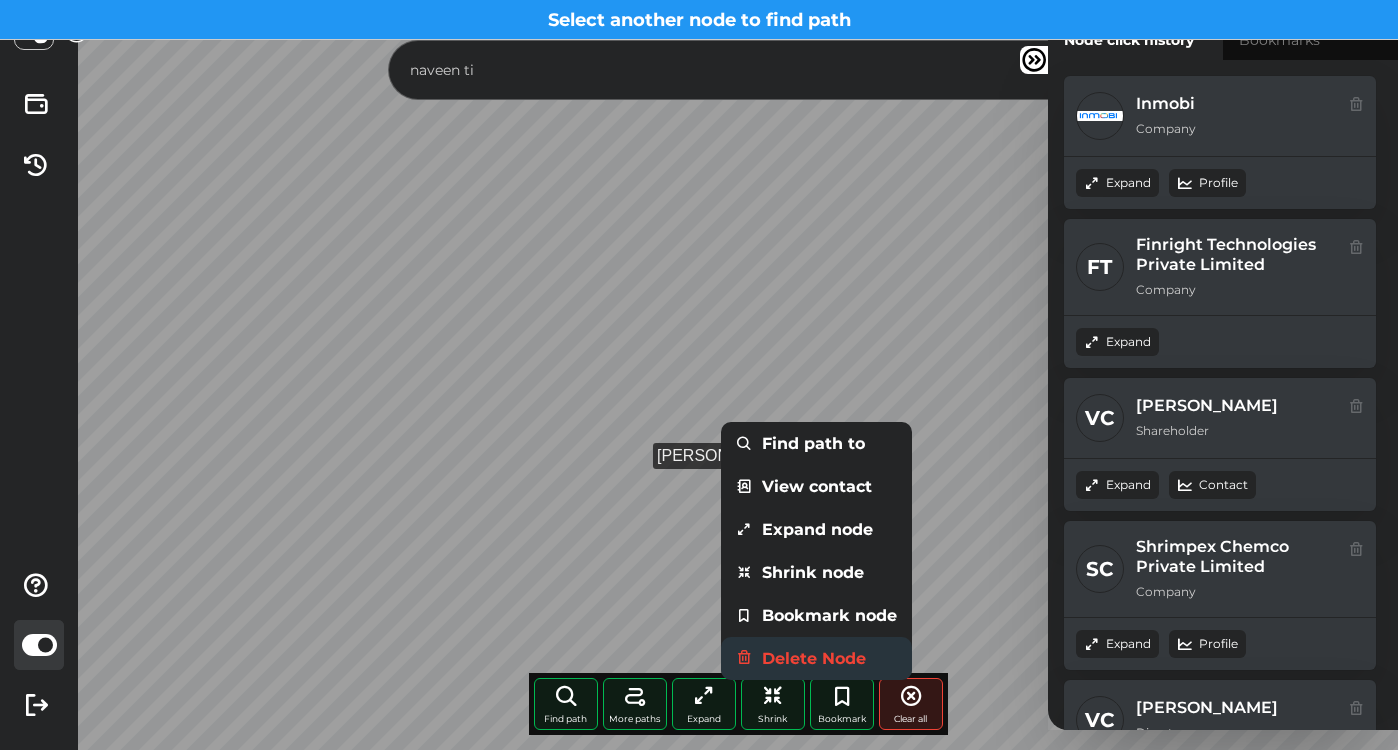 click on "Delete Node" at bounding box center [816, 658] 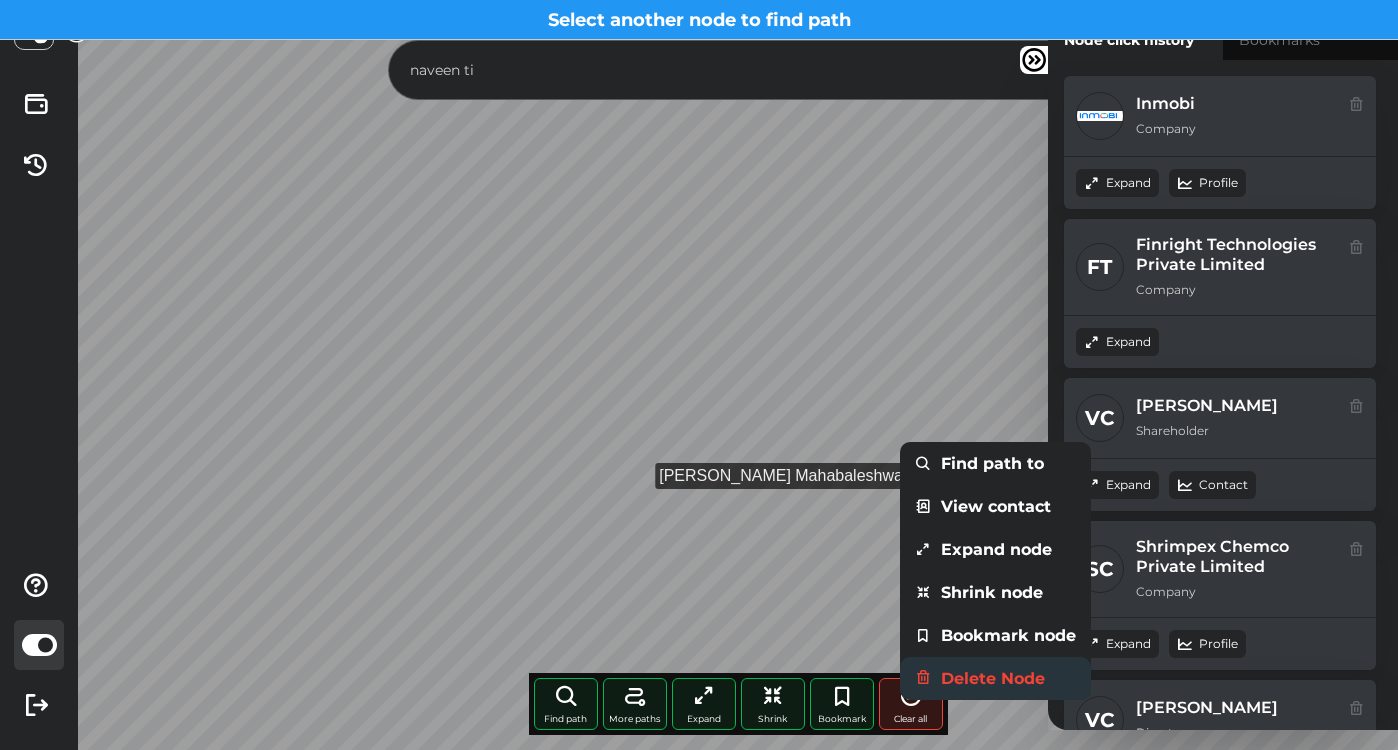 click on "Delete Node" at bounding box center [995, 678] 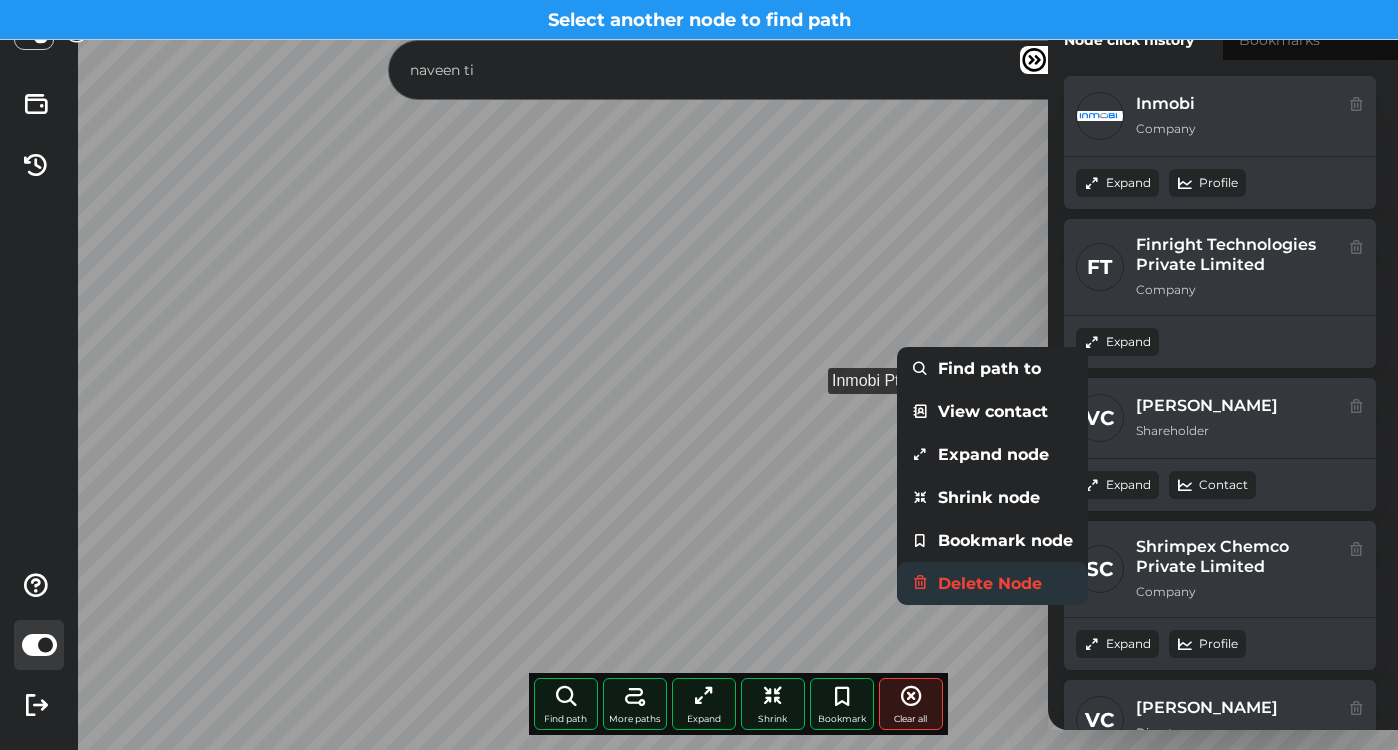 click on "Delete Node" at bounding box center (992, 583) 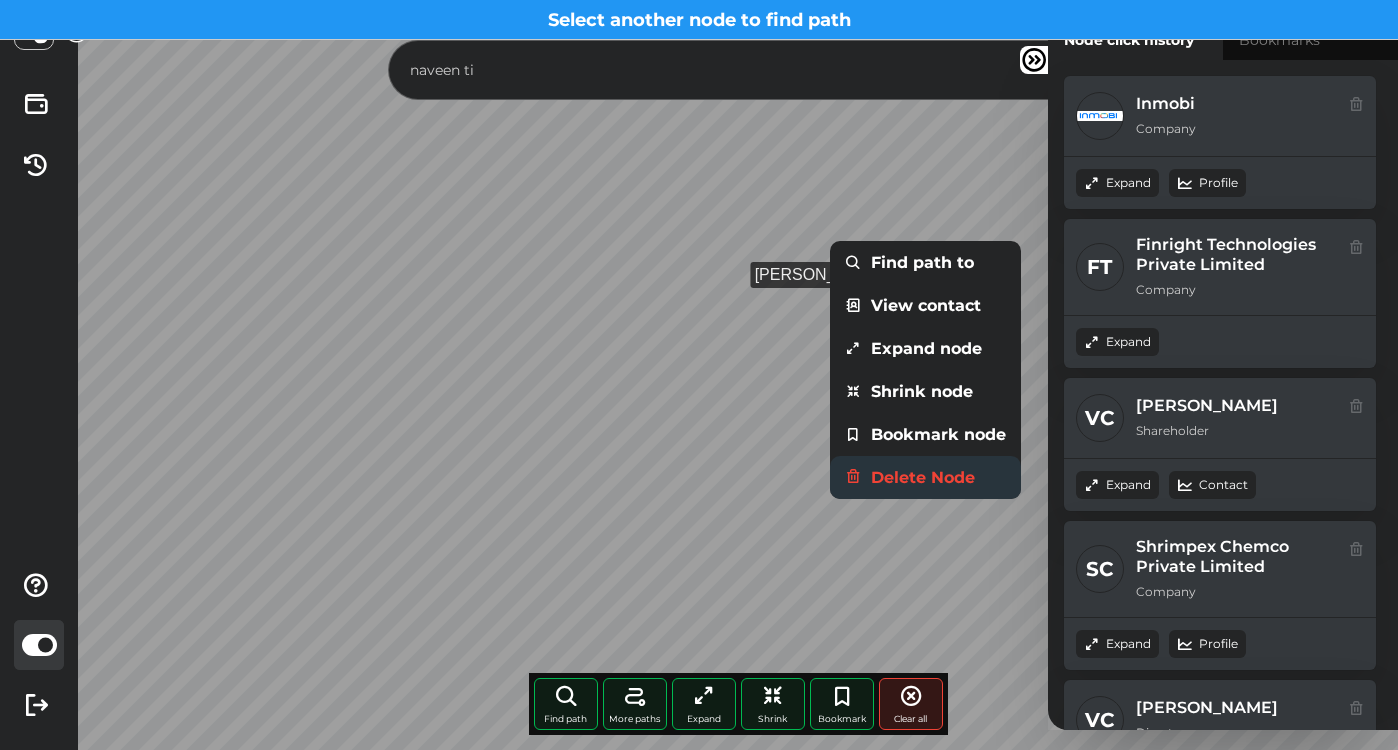 click on "Delete Node" at bounding box center (925, 477) 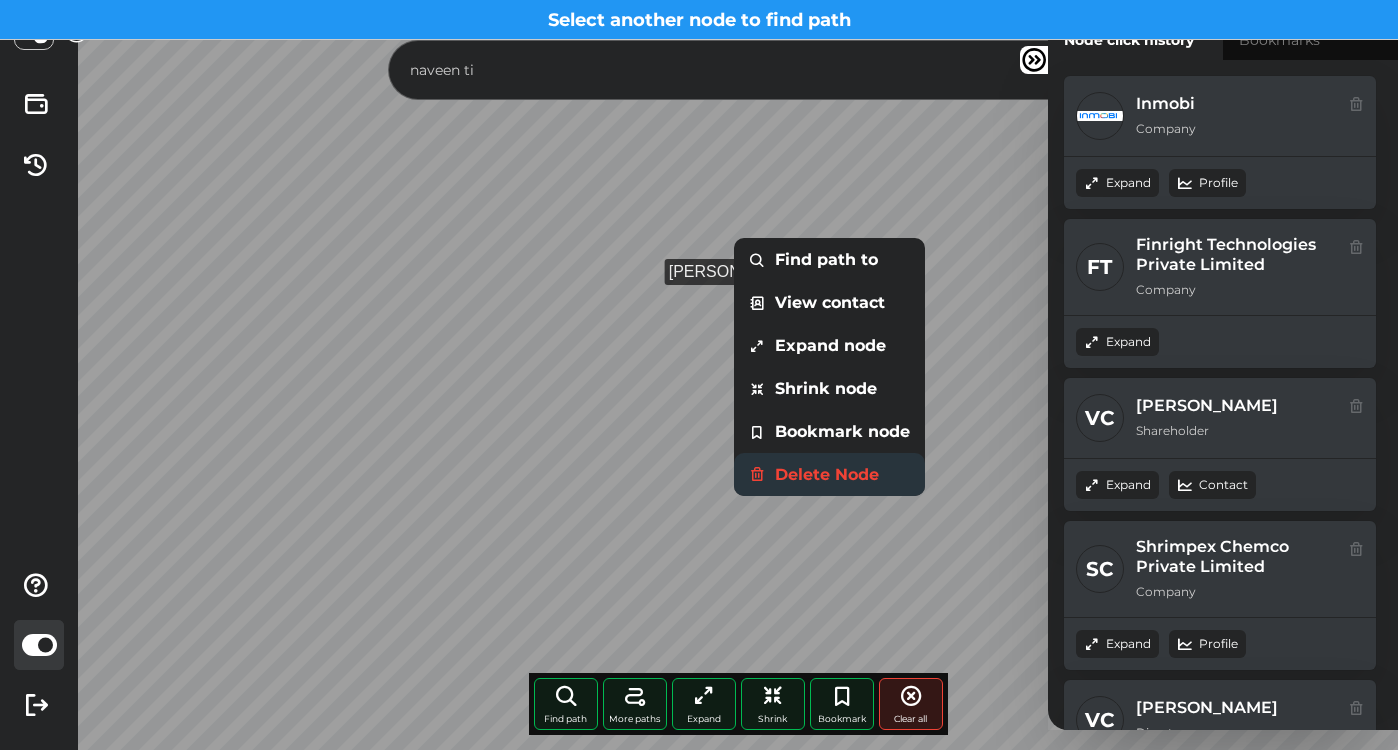 click on "Delete Node" at bounding box center (829, 474) 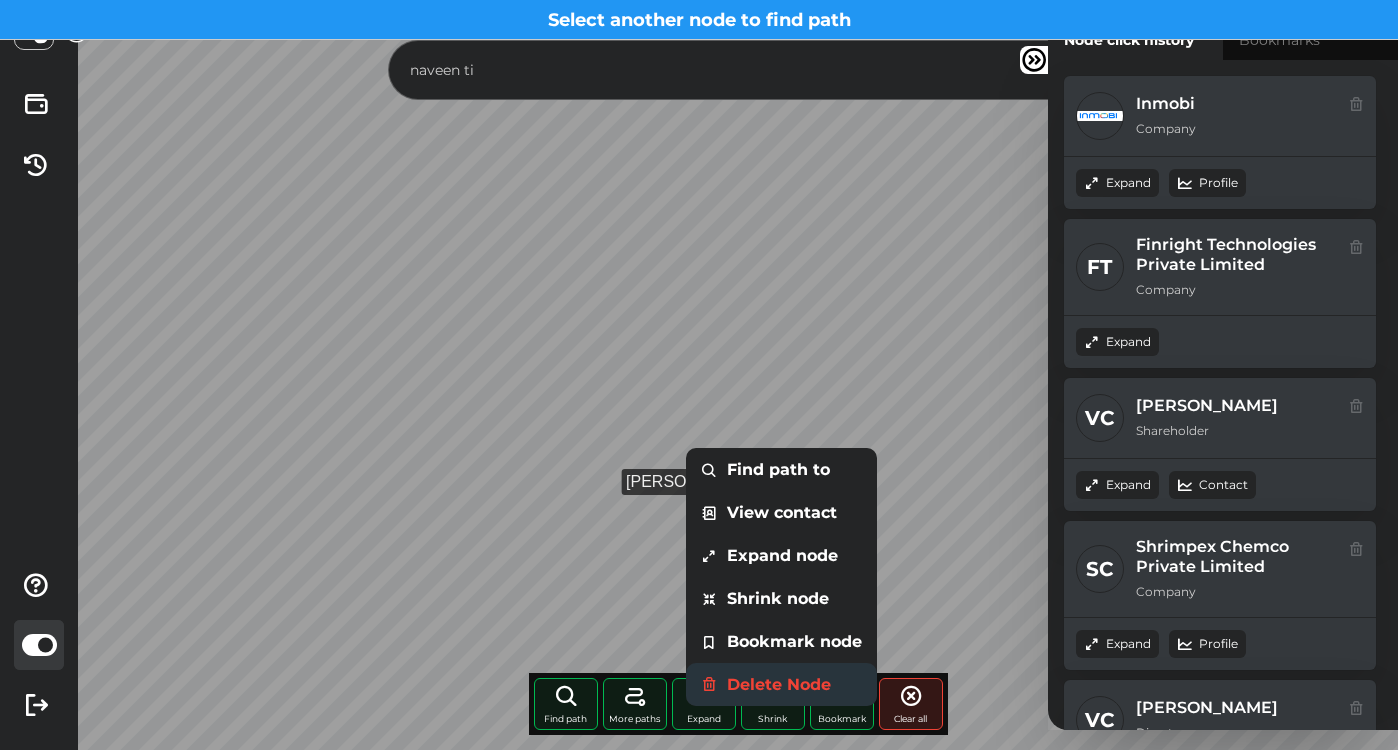 click on "Delete Node" at bounding box center (781, 684) 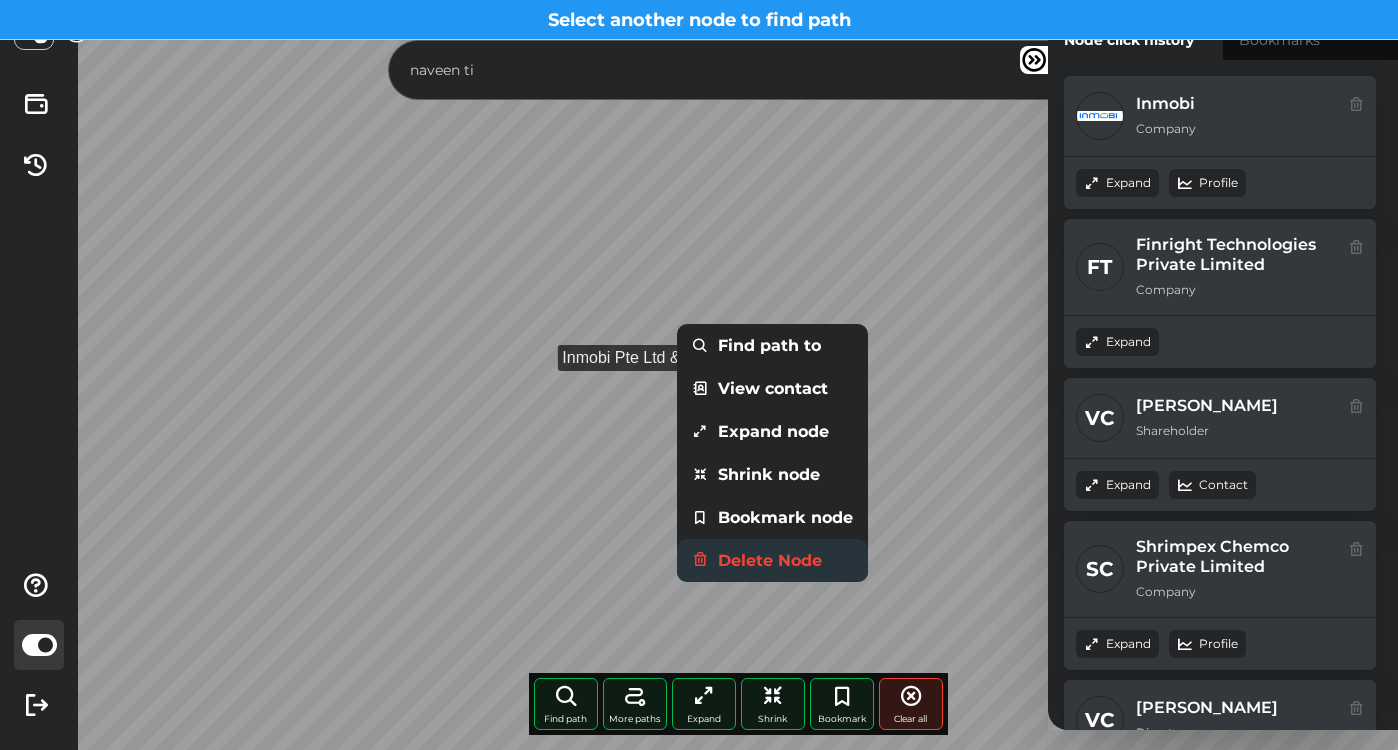 click on "Delete Node" at bounding box center (772, 560) 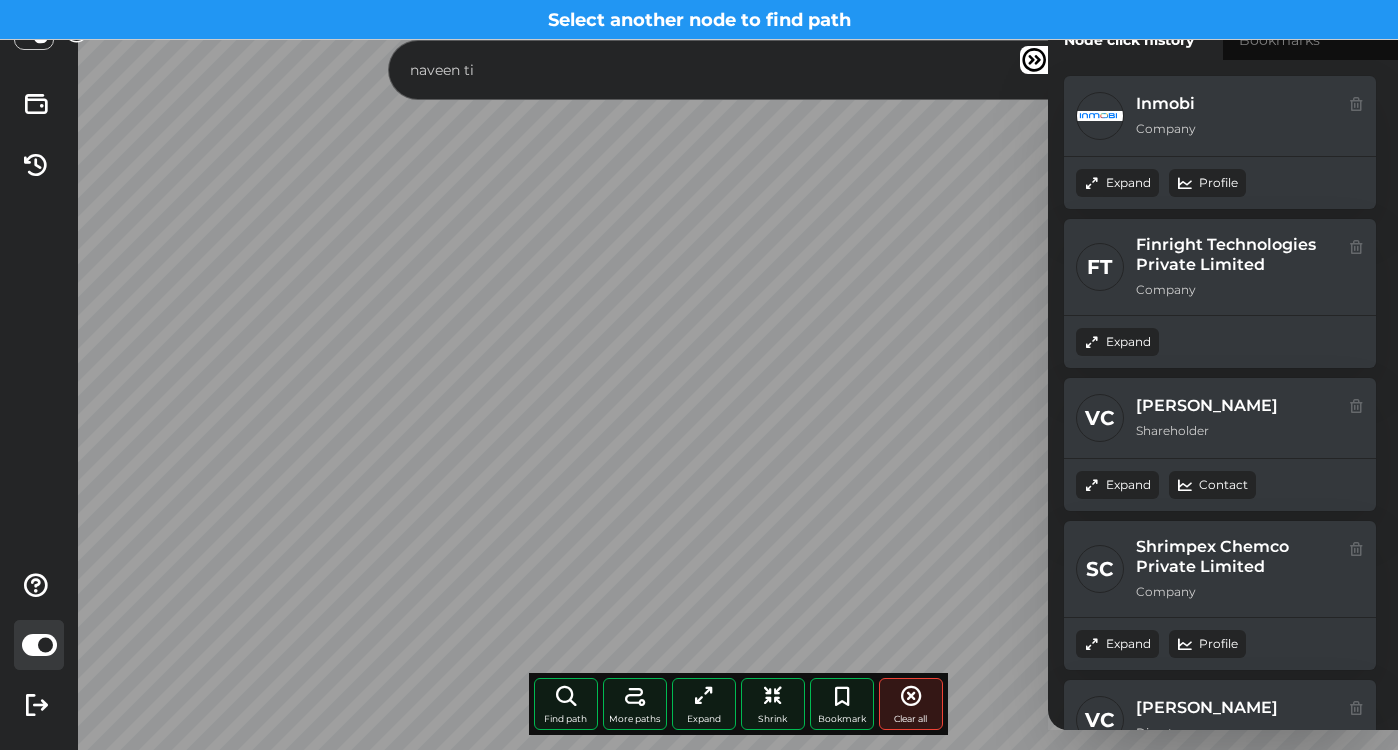 click on "naveen ti" at bounding box center [738, 70] 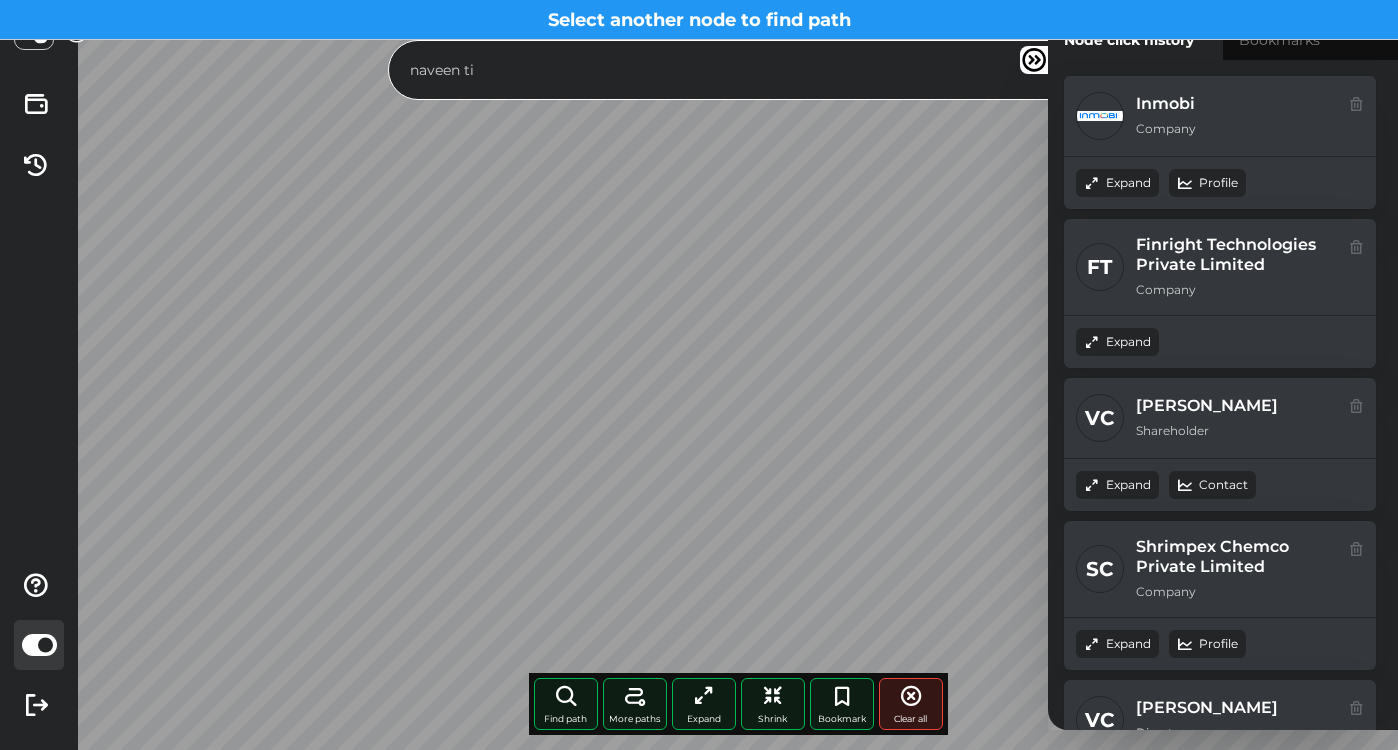 click on "naveen ti" at bounding box center [719, 70] 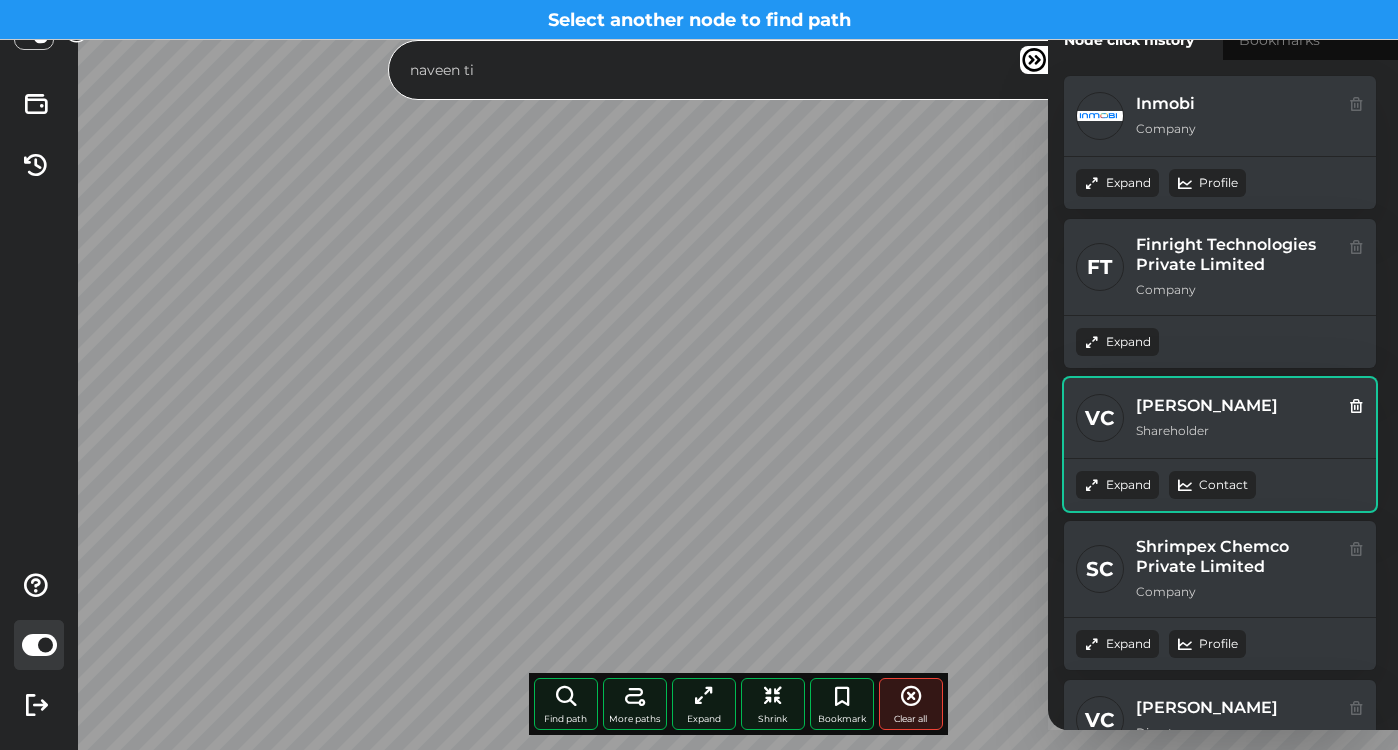 click on "Vikas Chandak
Shareholder" at bounding box center (1207, 418) 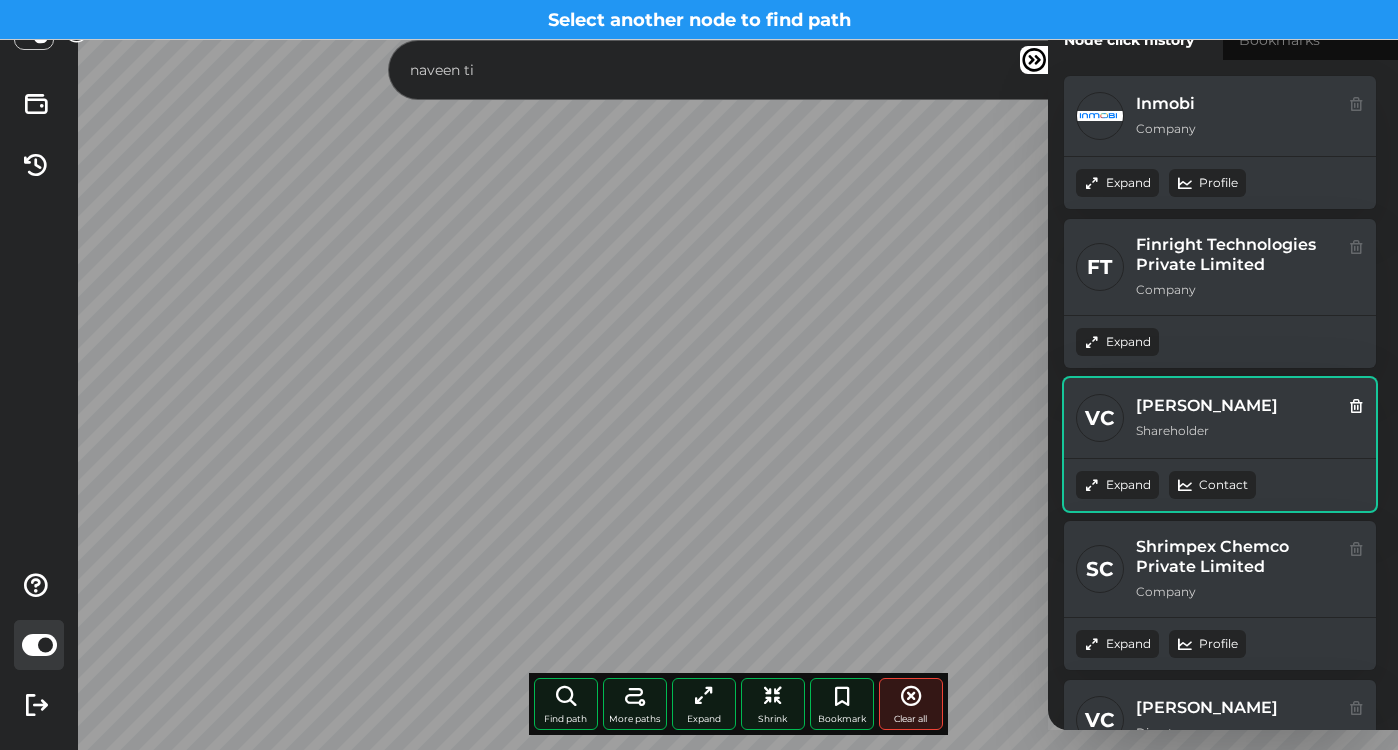 click on "Expand" at bounding box center [1117, 183] 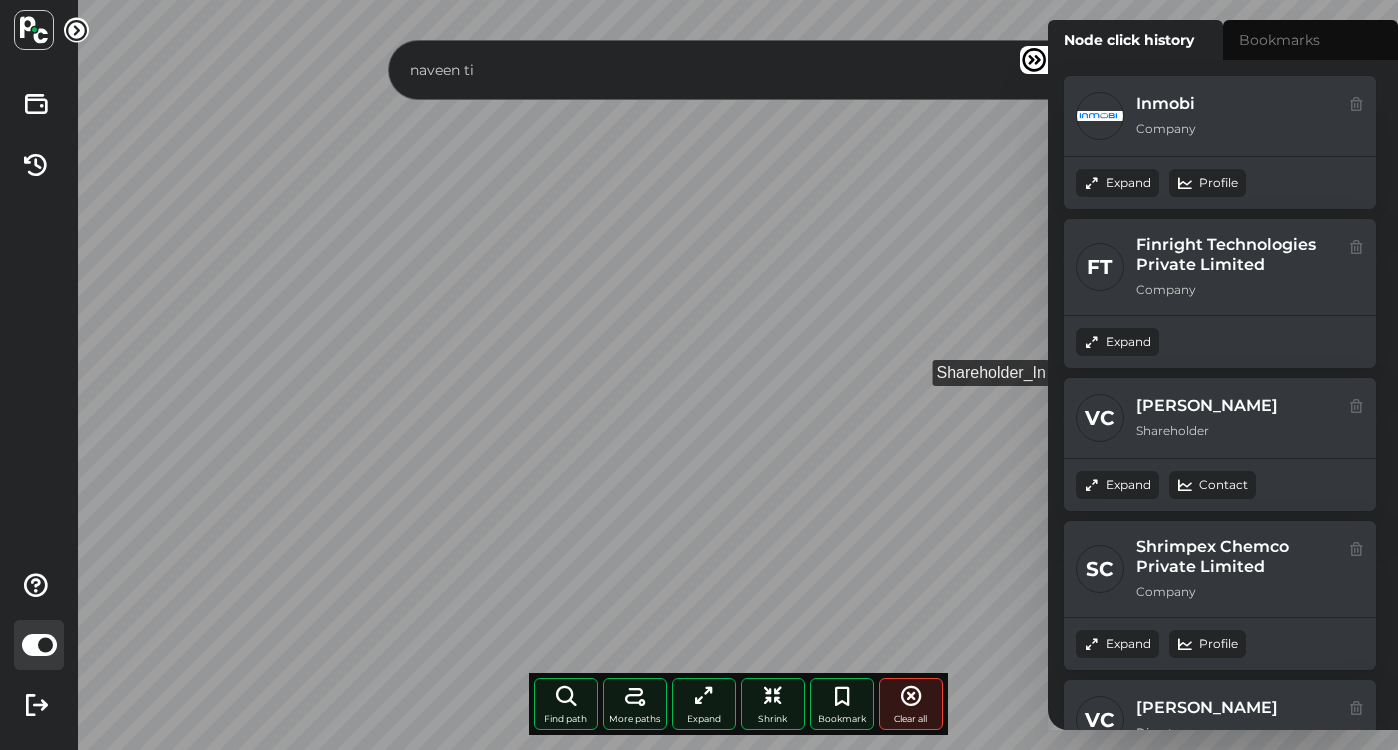 click at bounding box center [1034, 60] 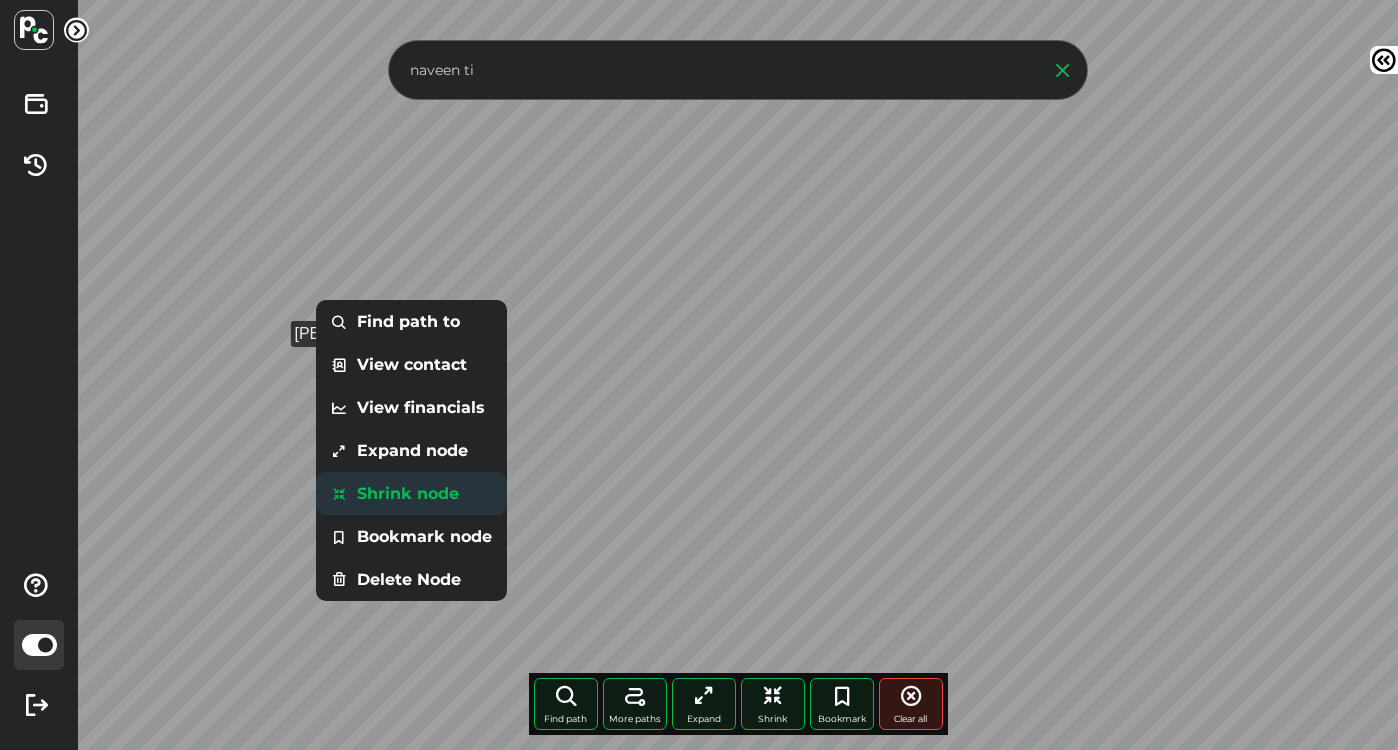 click on "Shrink node" at bounding box center (411, 493) 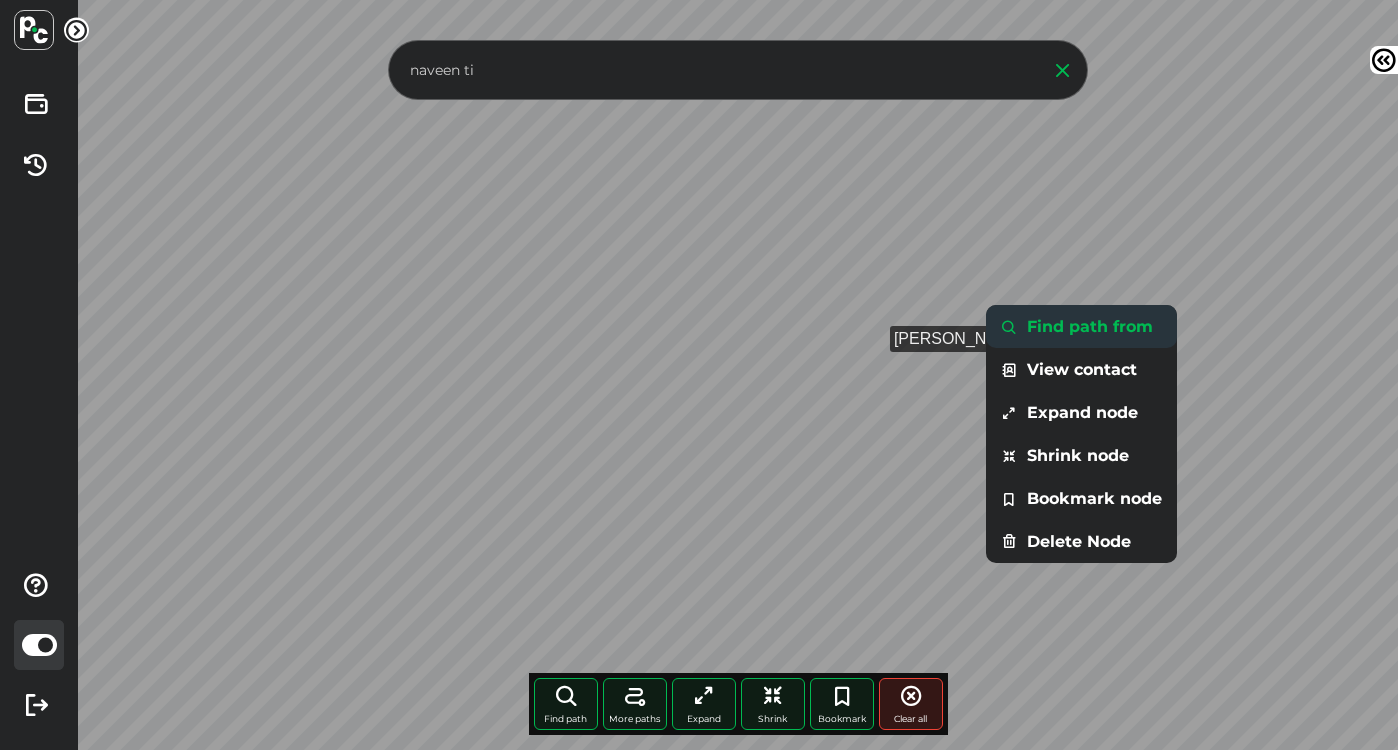 click on "Find path from" at bounding box center (1081, 326) 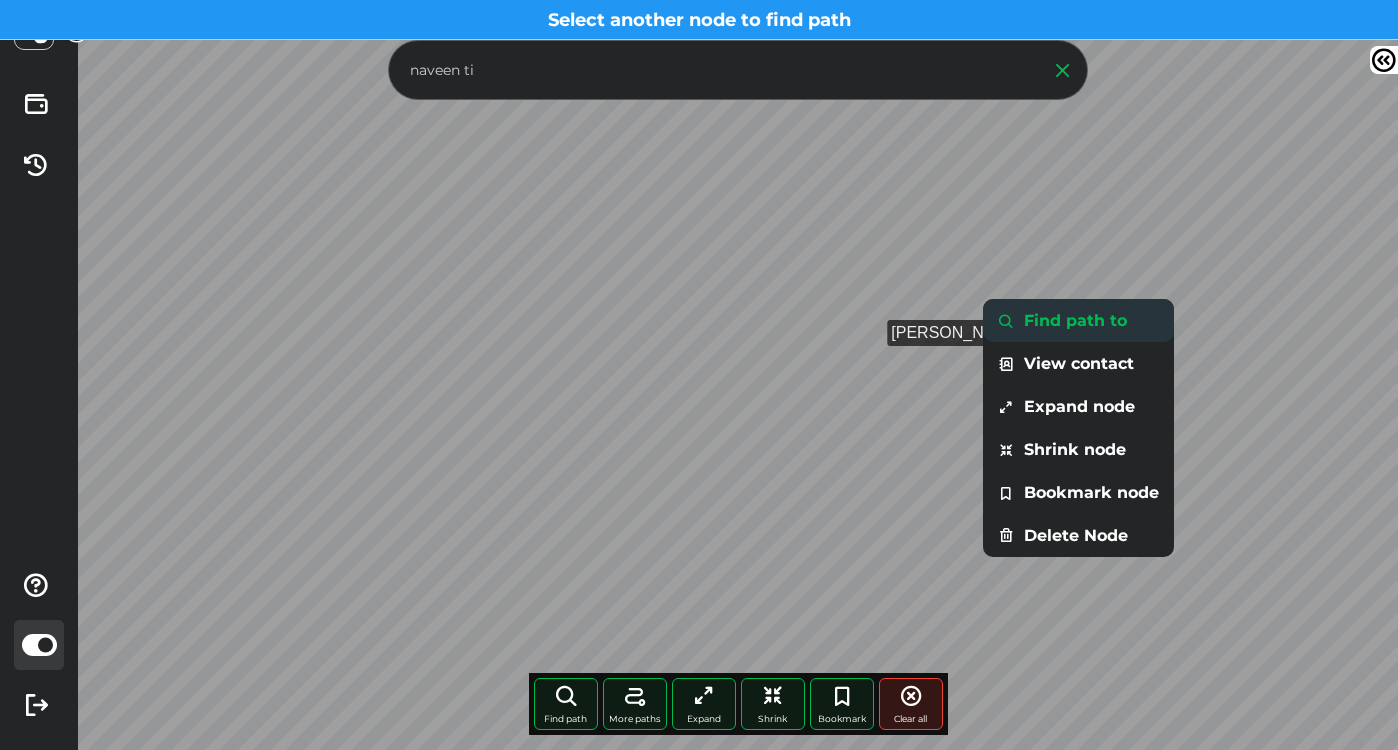 click on "Find path to" at bounding box center [1078, 320] 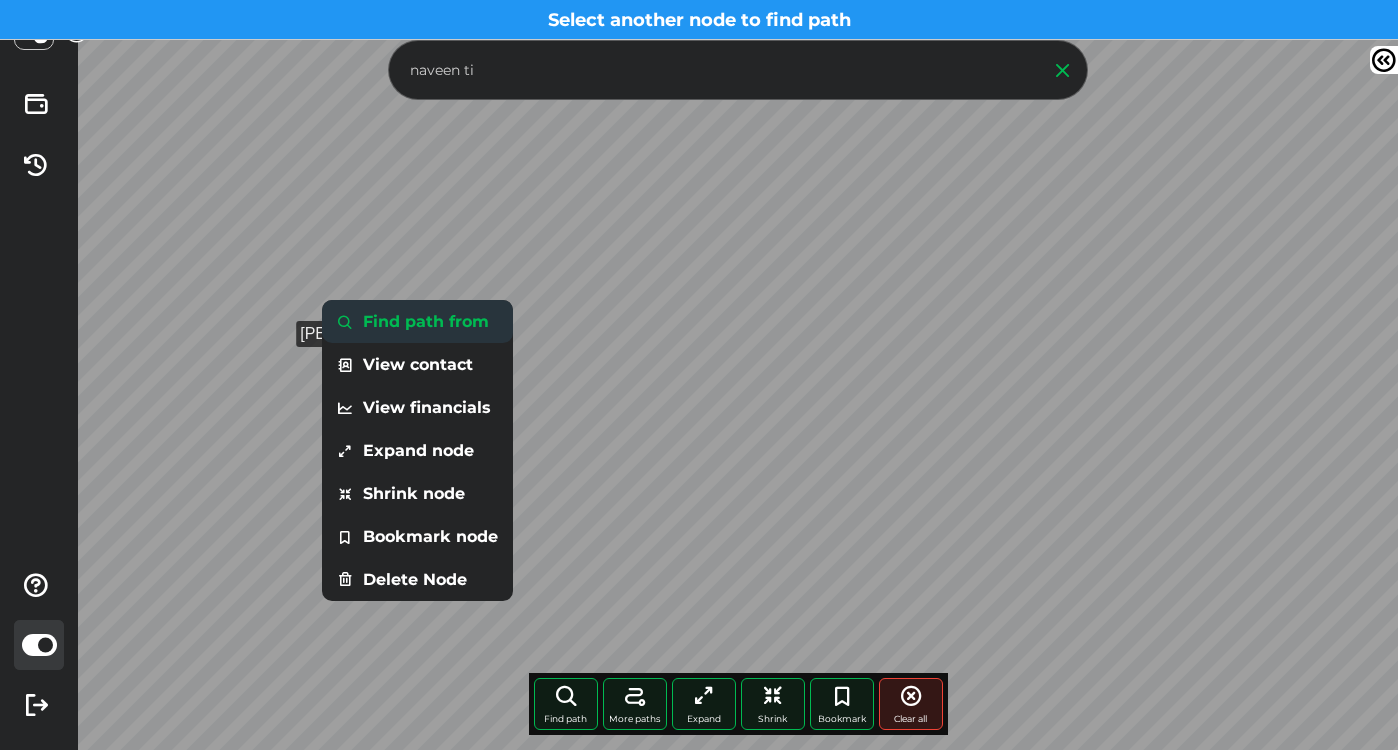 click on "Find path from" at bounding box center [417, 321] 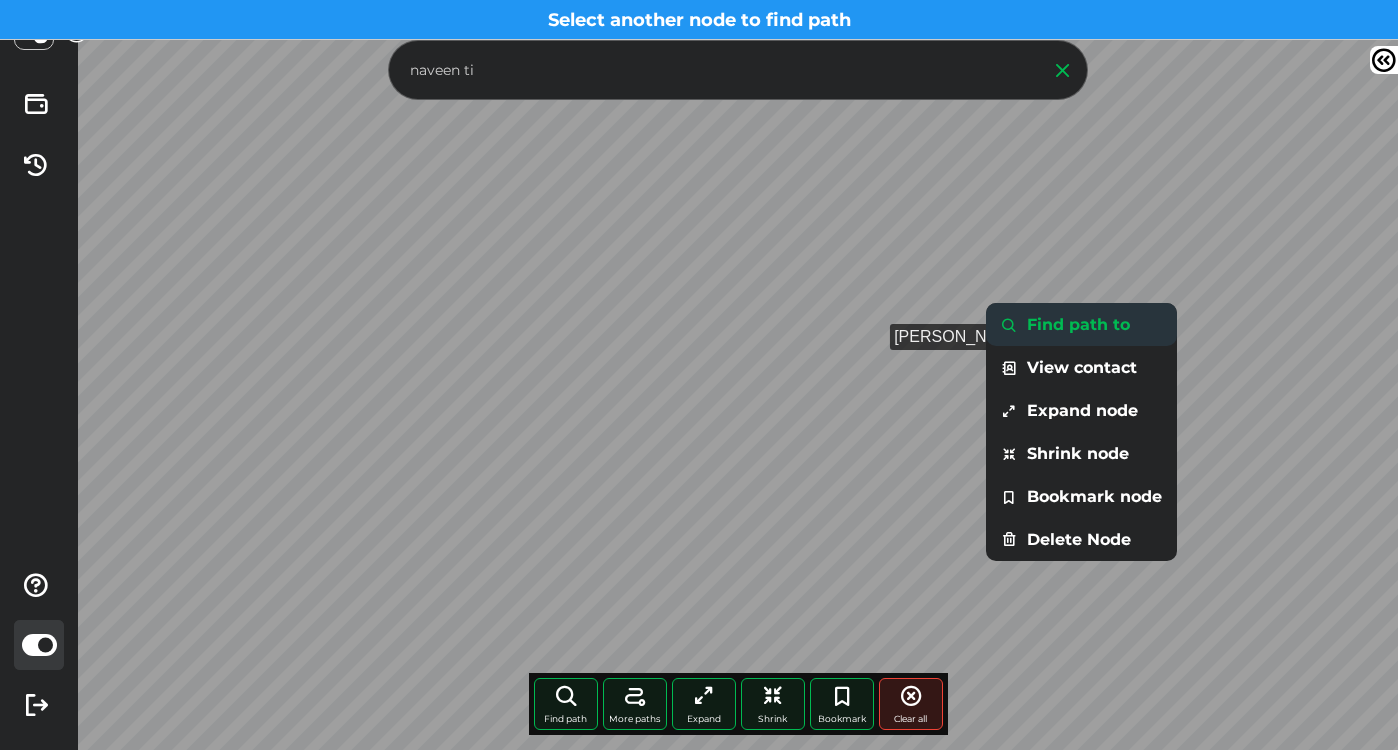 click at bounding box center [1009, 325] 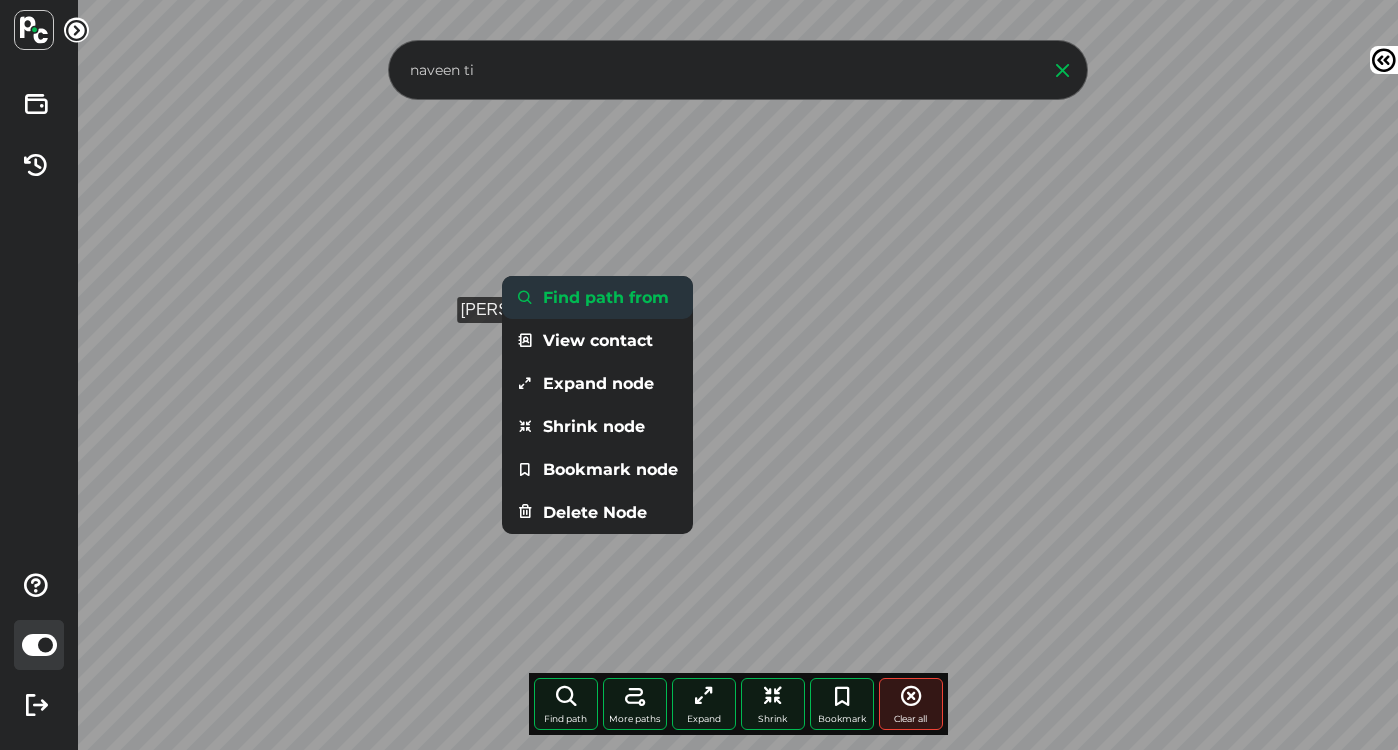 click on "Find path from" at bounding box center (597, 297) 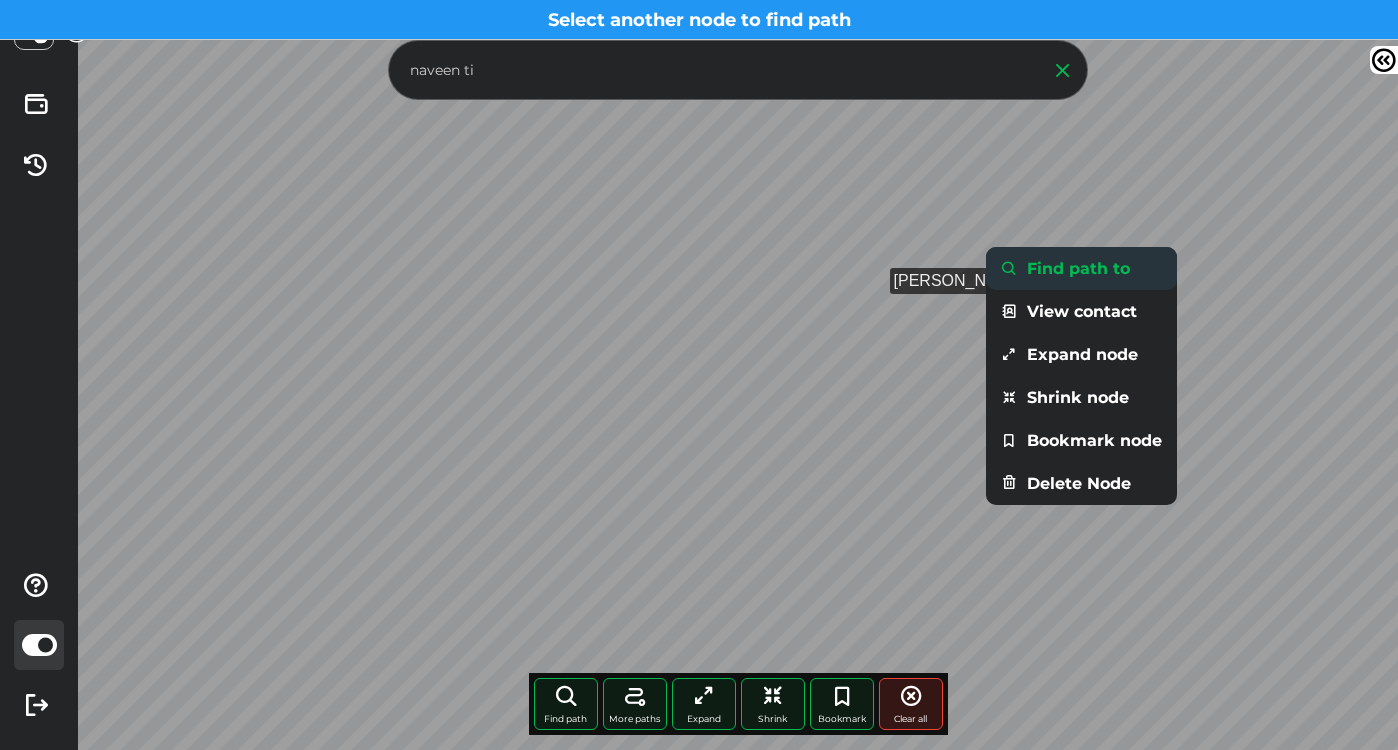 click on "Find path to" at bounding box center (1081, 268) 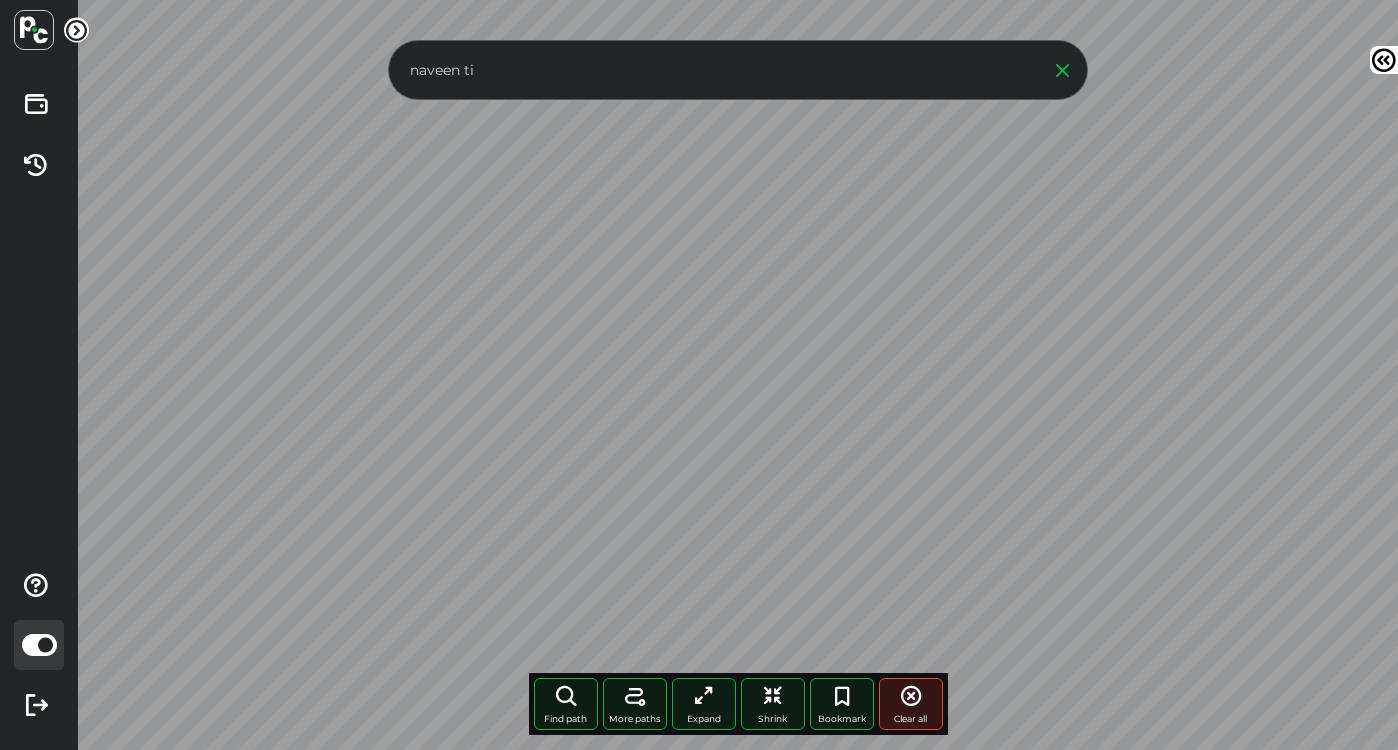 click on "naveen ti" at bounding box center (719, 70) 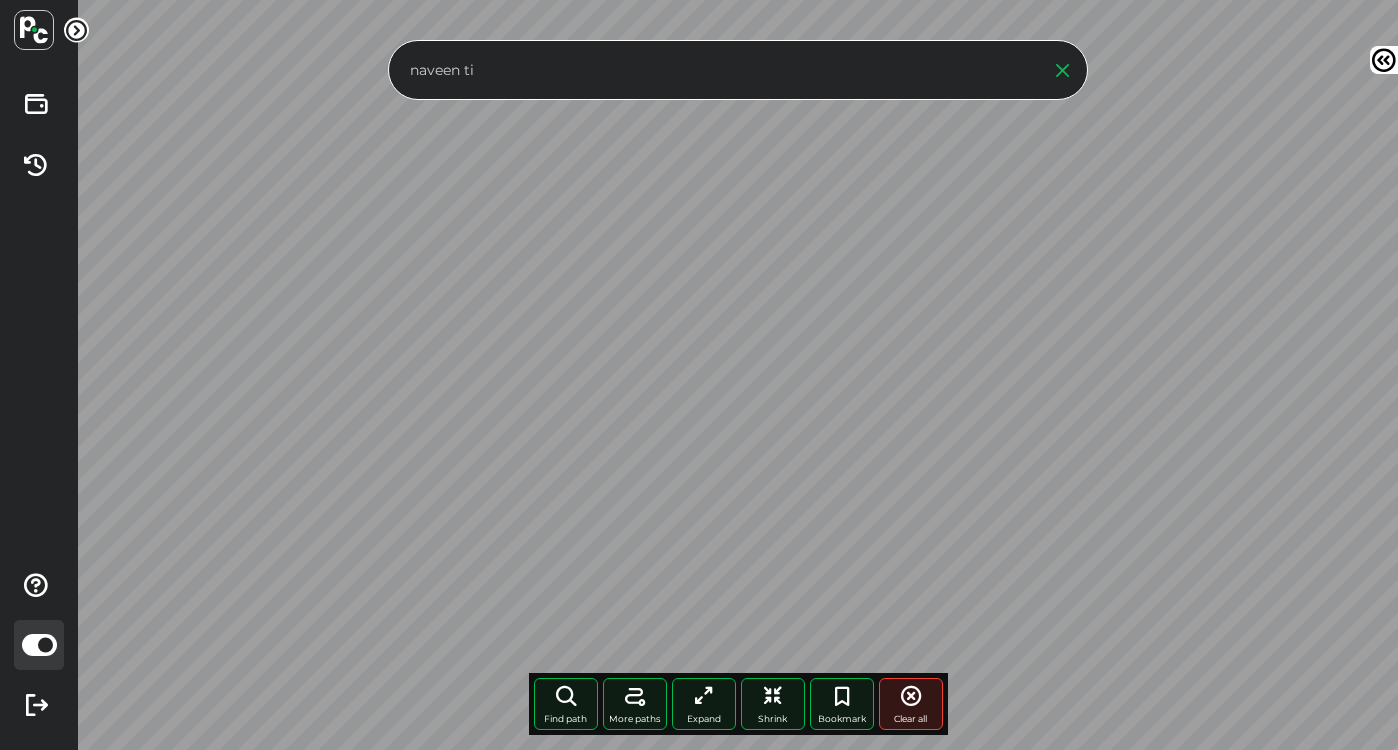 click on "naveen ti" at bounding box center [719, 70] 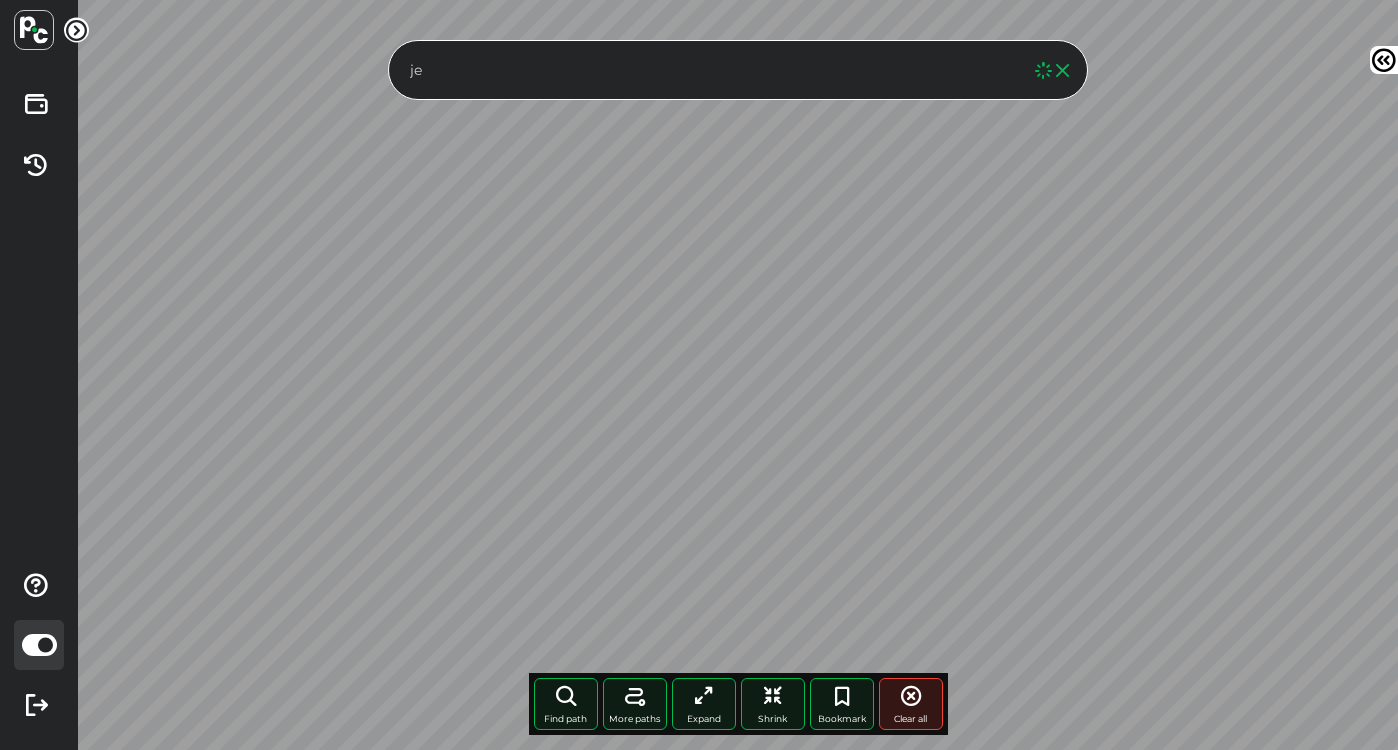 type on "j" 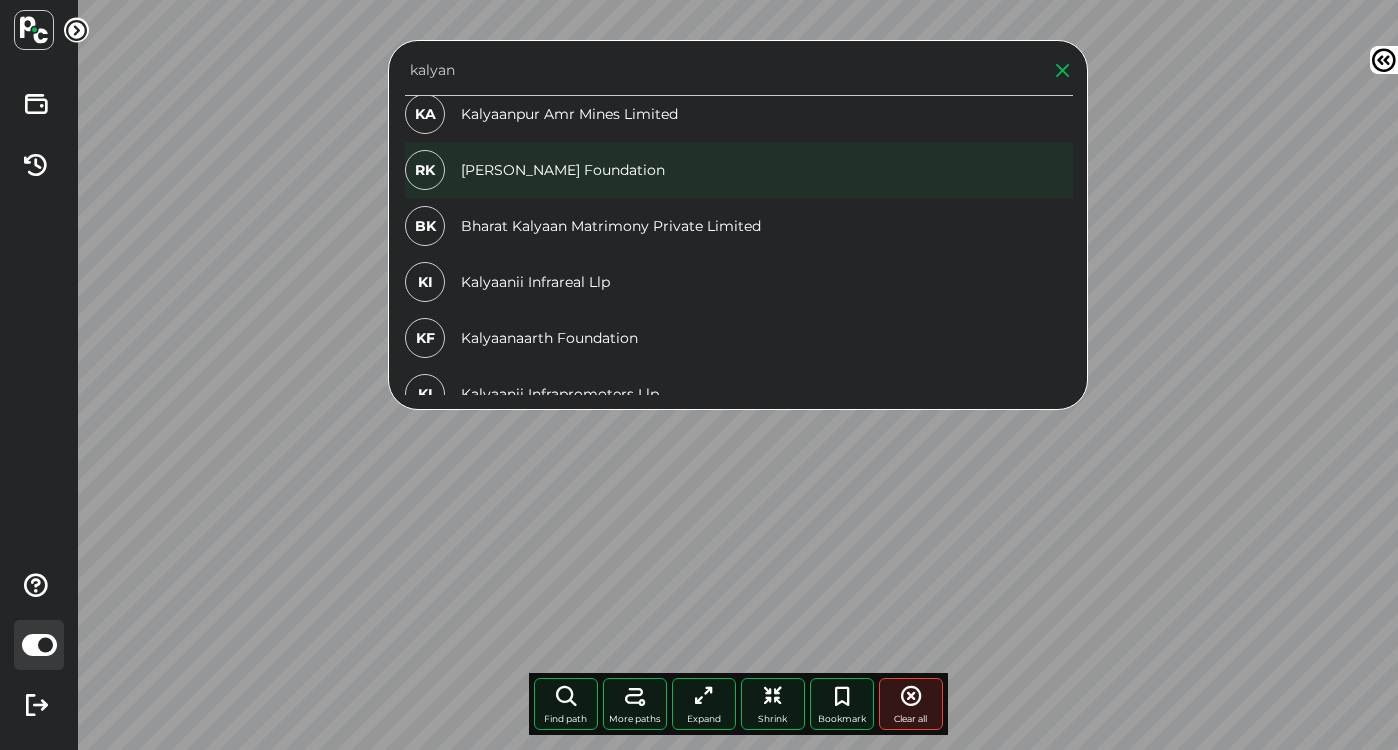 scroll, scrollTop: 0, scrollLeft: 0, axis: both 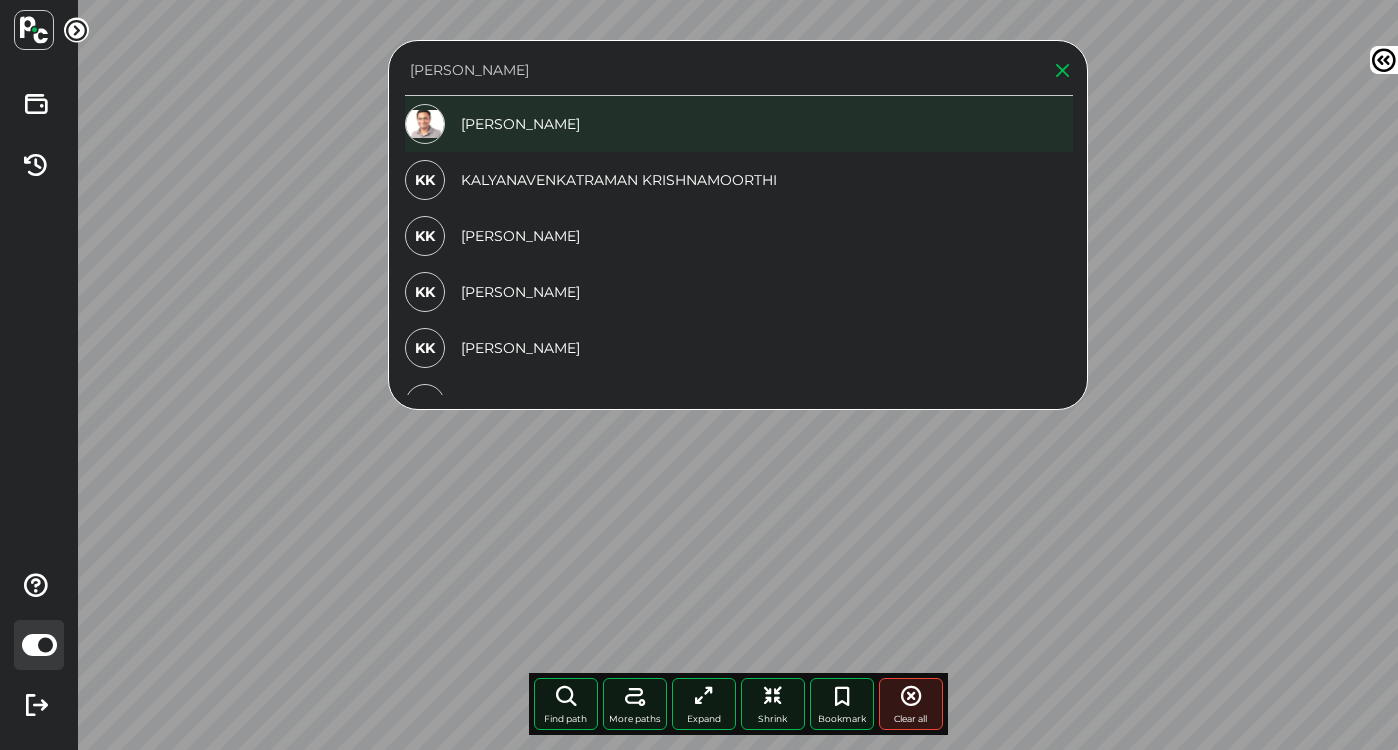 click on "Kalyan Krishnamurthy" at bounding box center (739, 124) 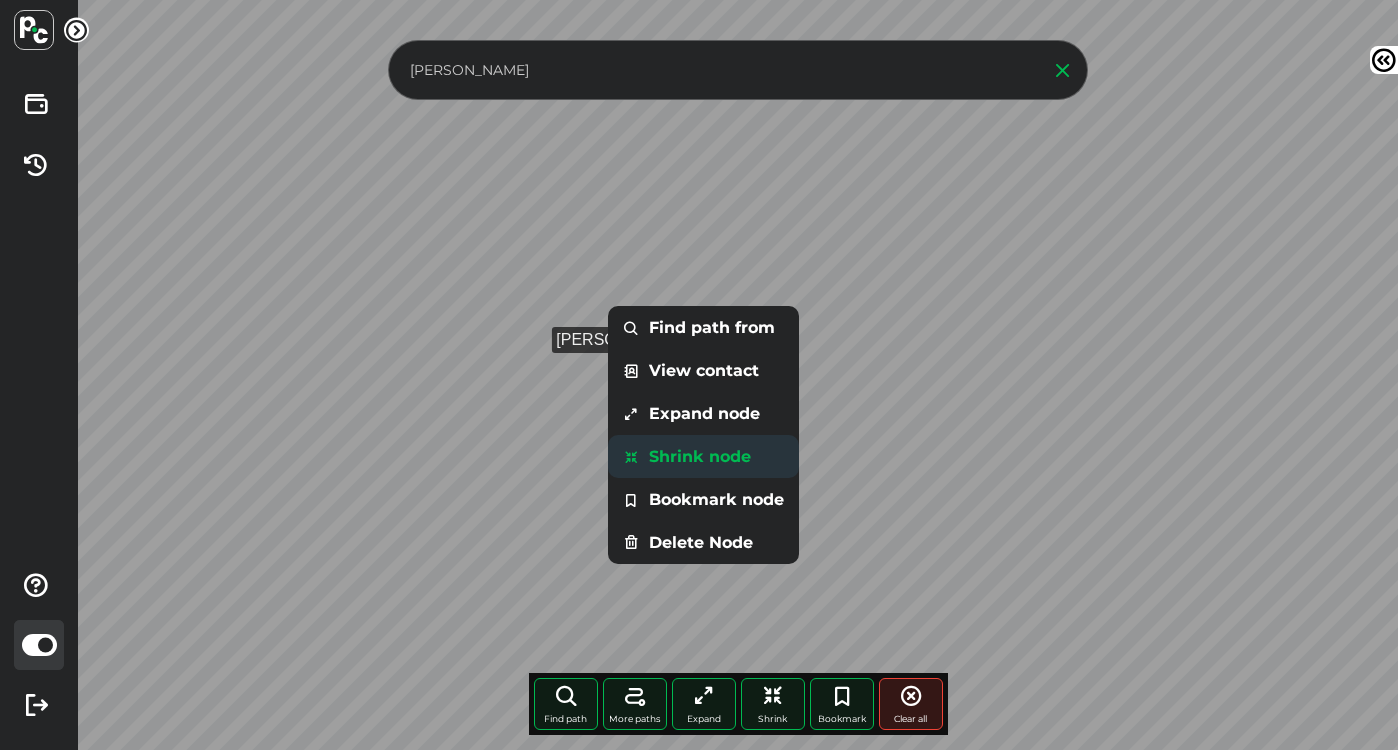 click on "Shrink node" at bounding box center [703, 456] 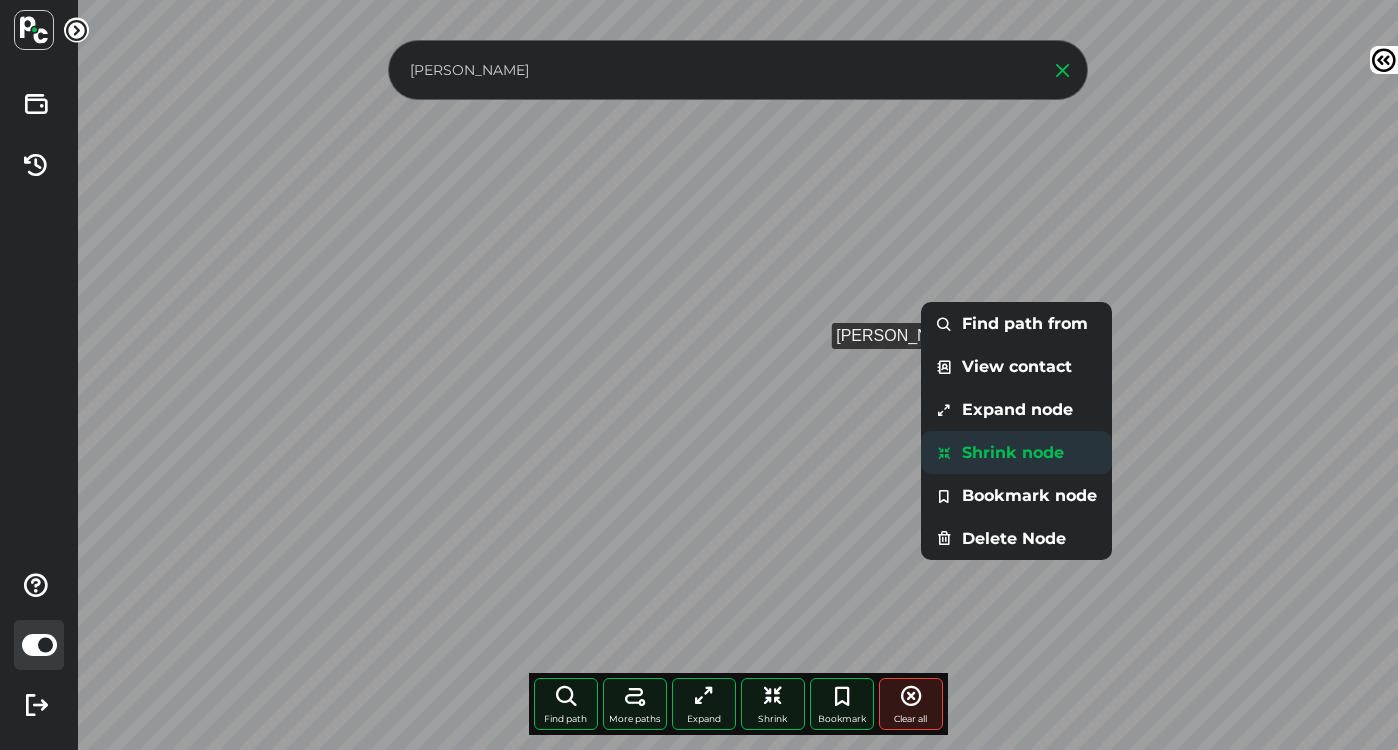 click on "Shrink node" at bounding box center [1016, 452] 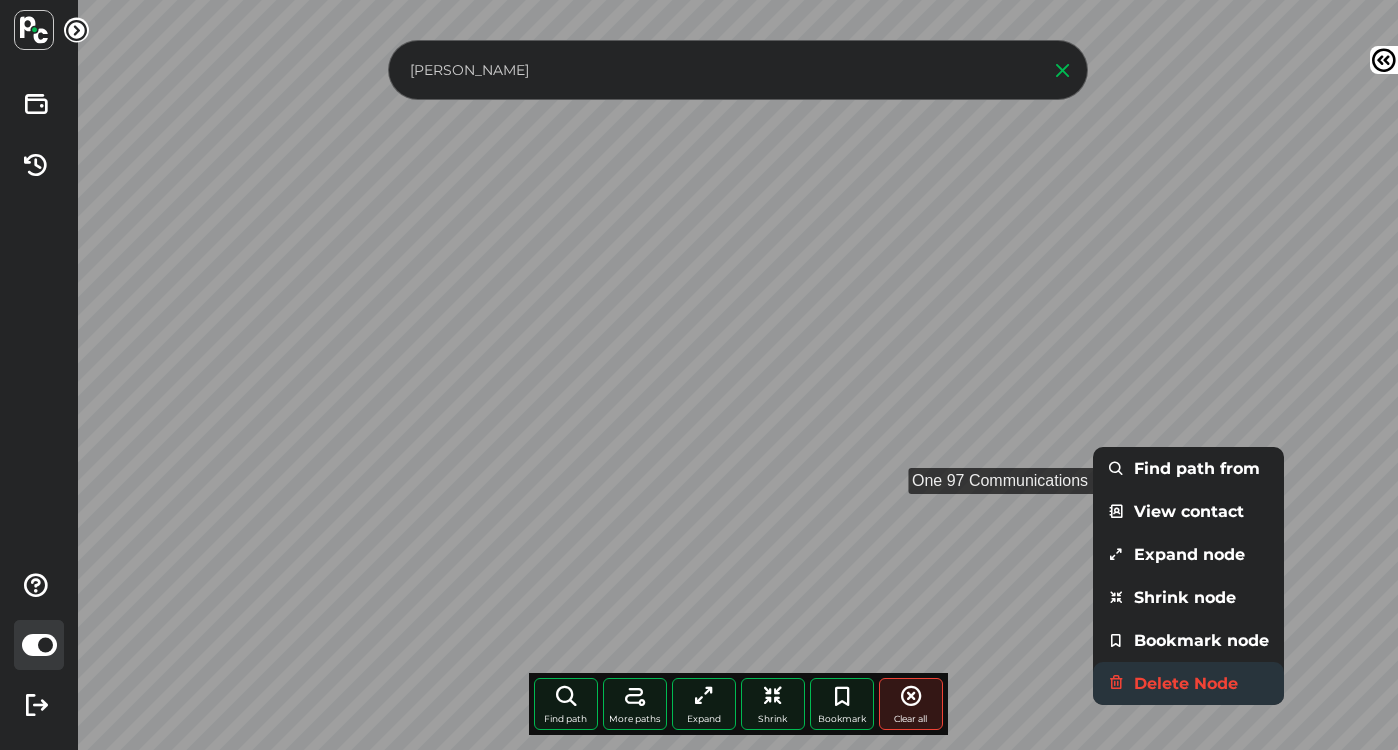 click on "Delete Node" at bounding box center [1188, 683] 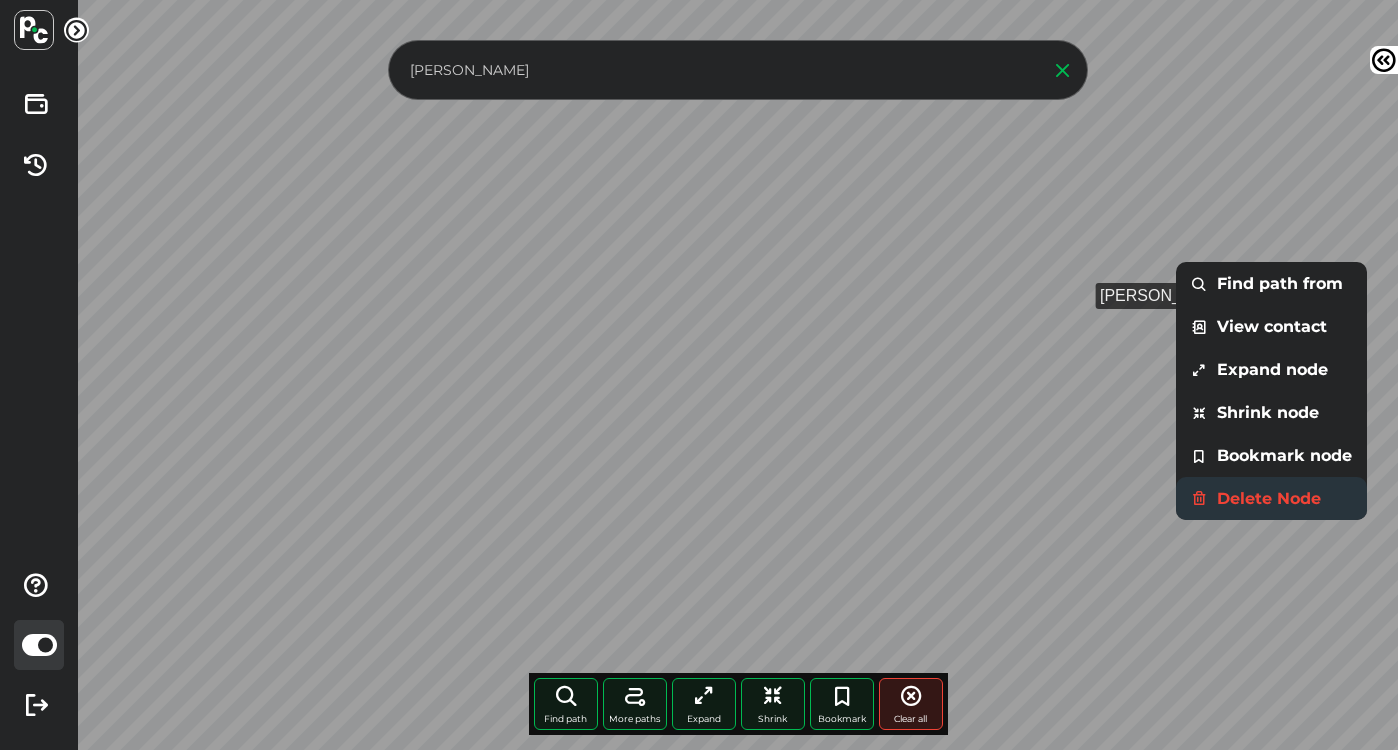 click on "Delete Node" at bounding box center [1271, 498] 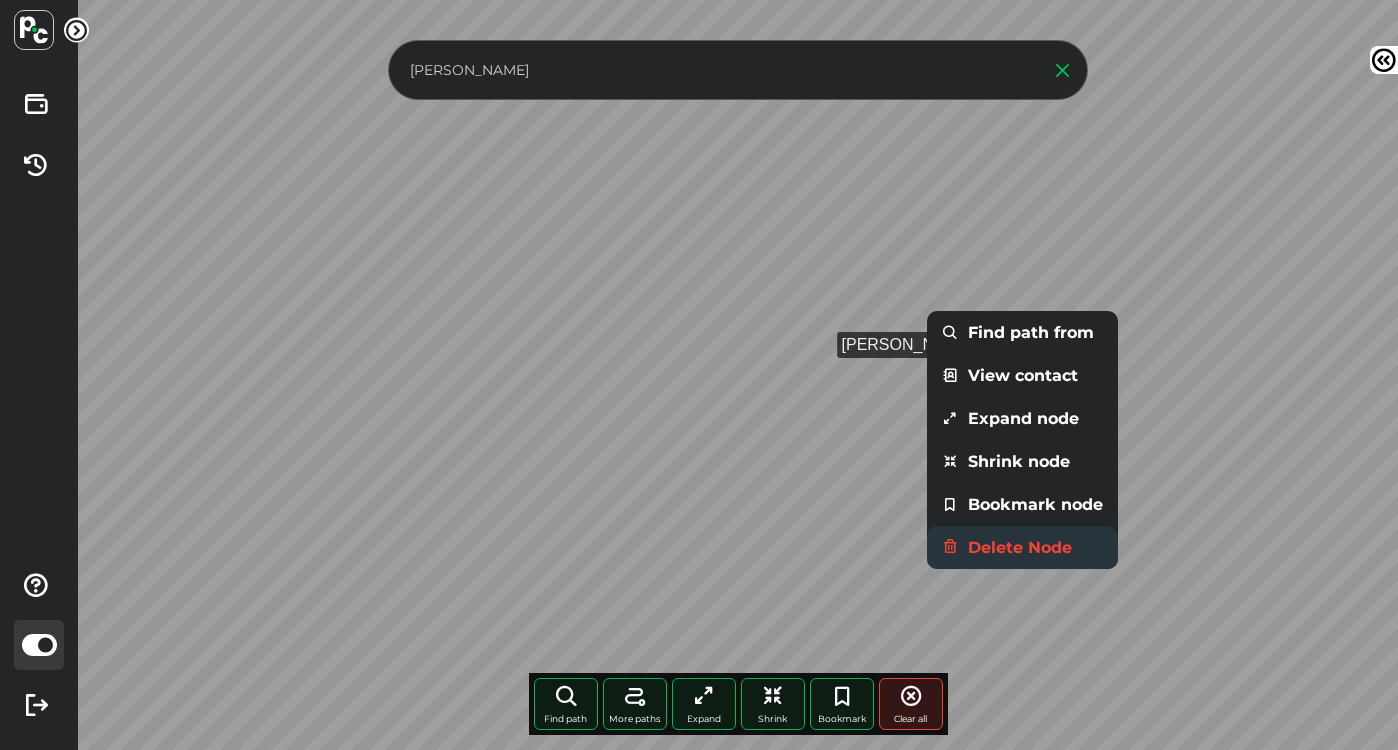 click on "Delete Node" at bounding box center [1022, 547] 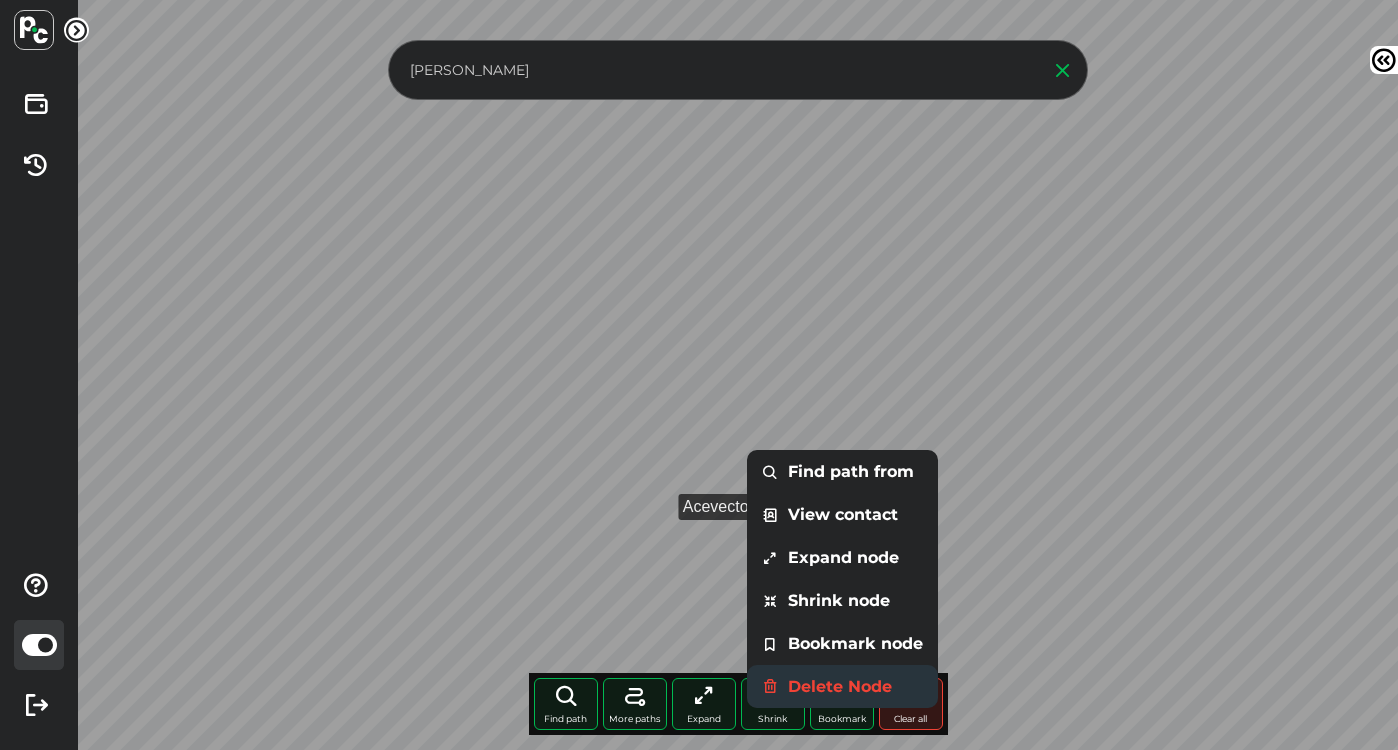 click on "Delete Node" at bounding box center (842, 686) 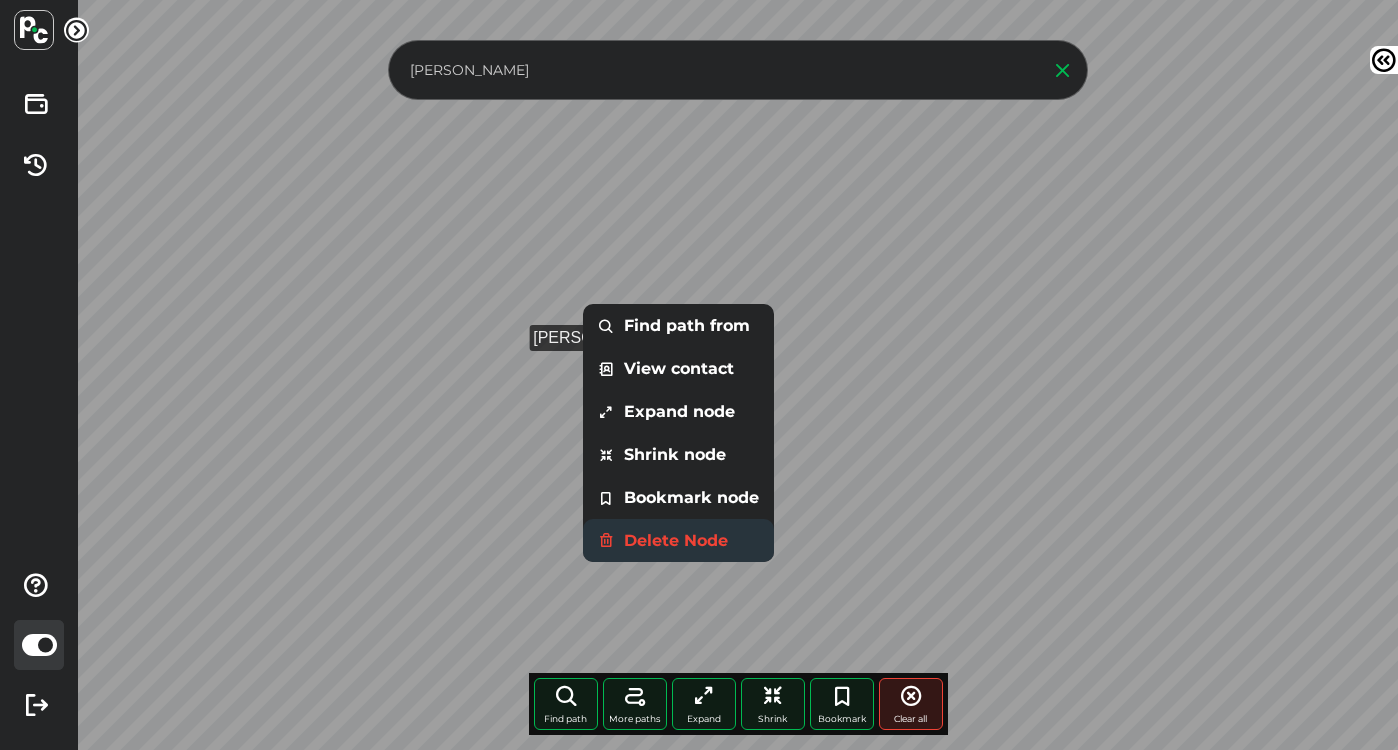 click on "Delete Node" at bounding box center [678, 540] 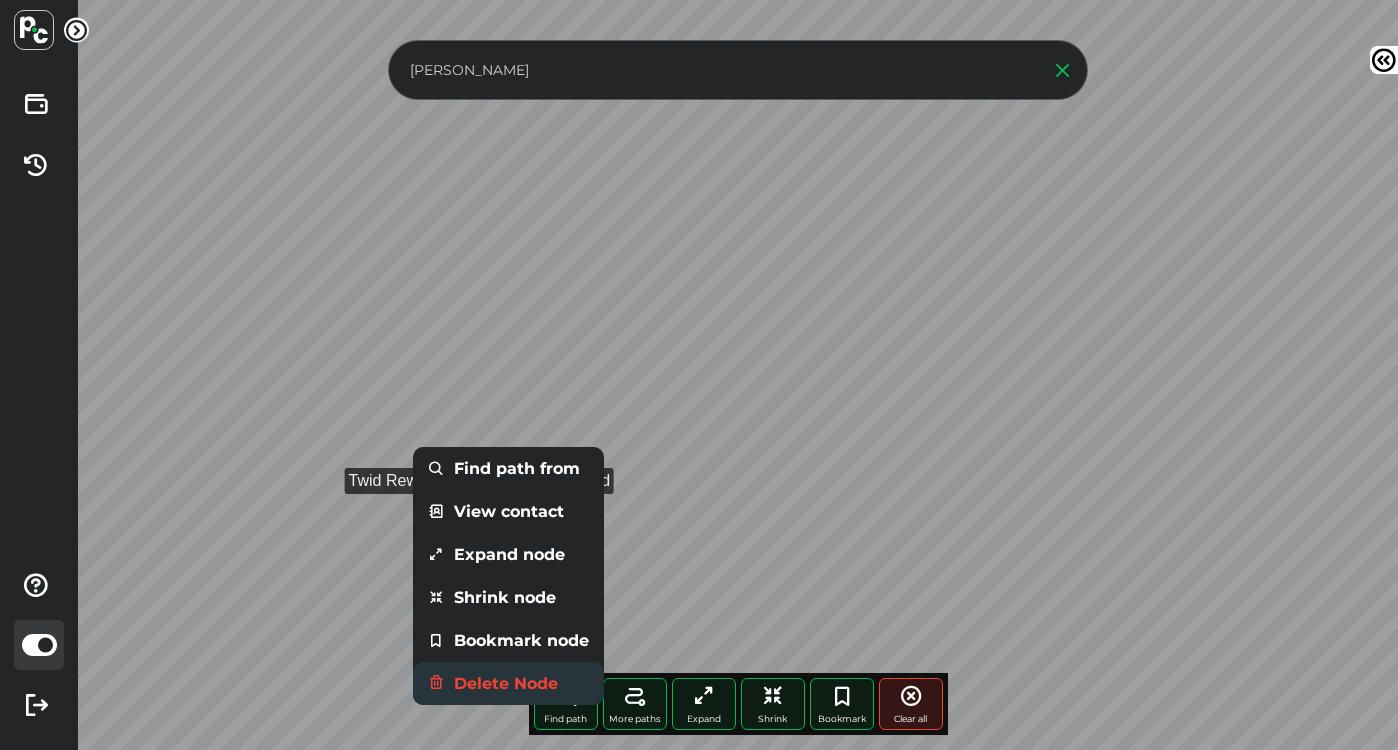 click on "Delete Node" at bounding box center [508, 683] 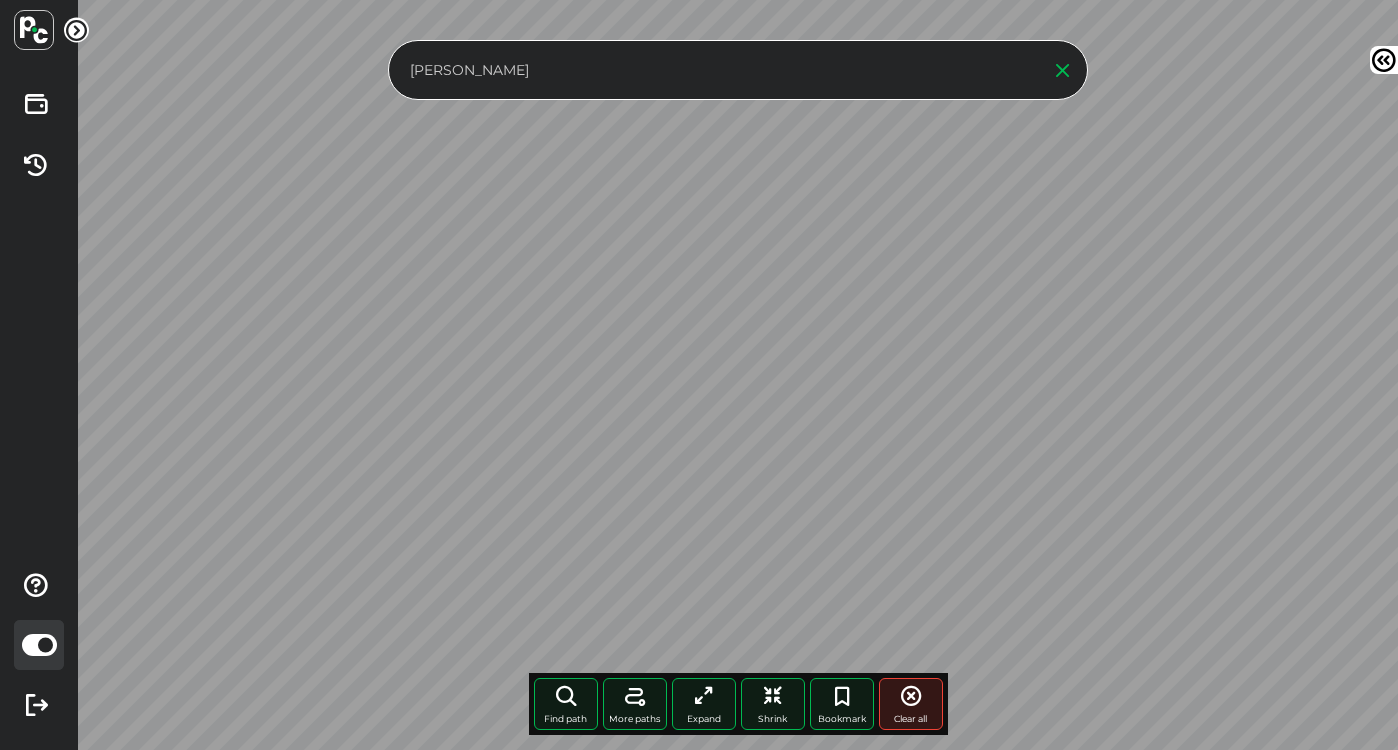 click on "kalyan krishnam" at bounding box center (719, 70) 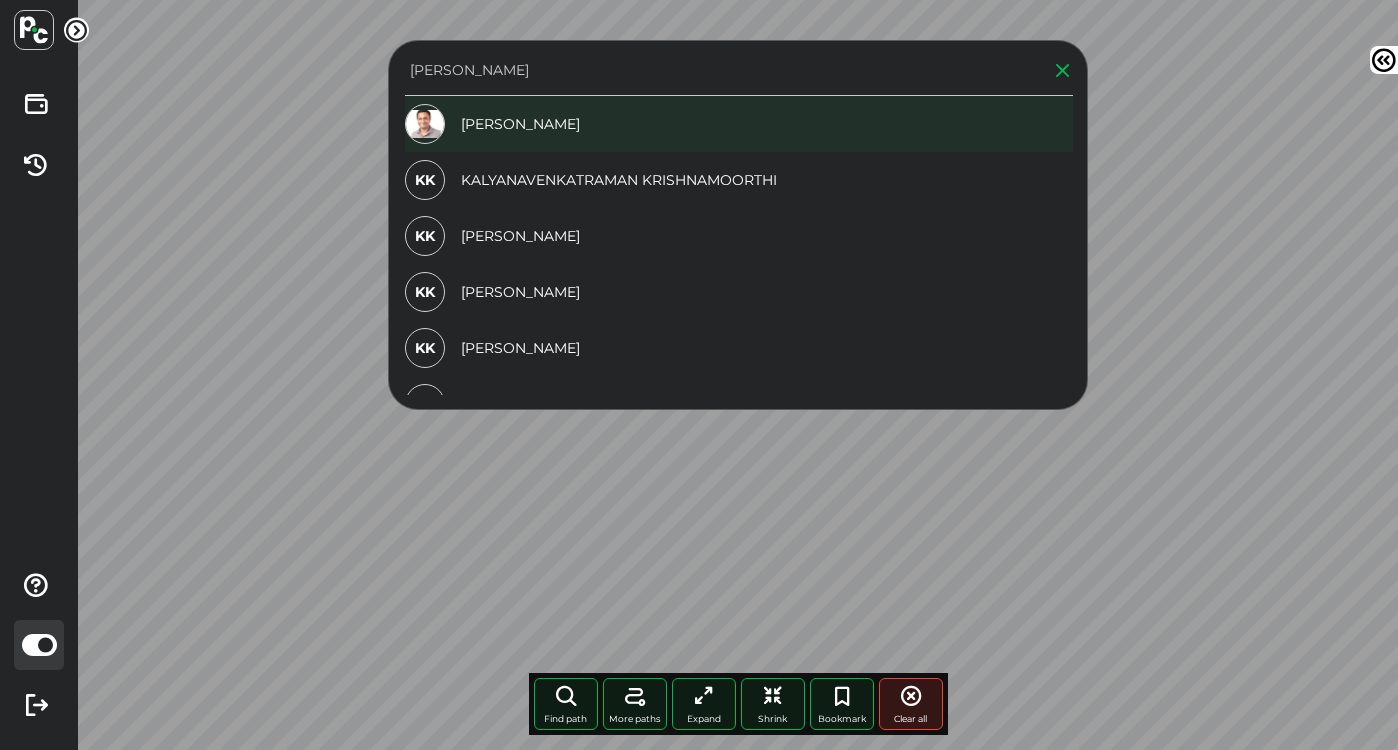 click on "Kalyan Krishnamurthy" at bounding box center (739, 124) 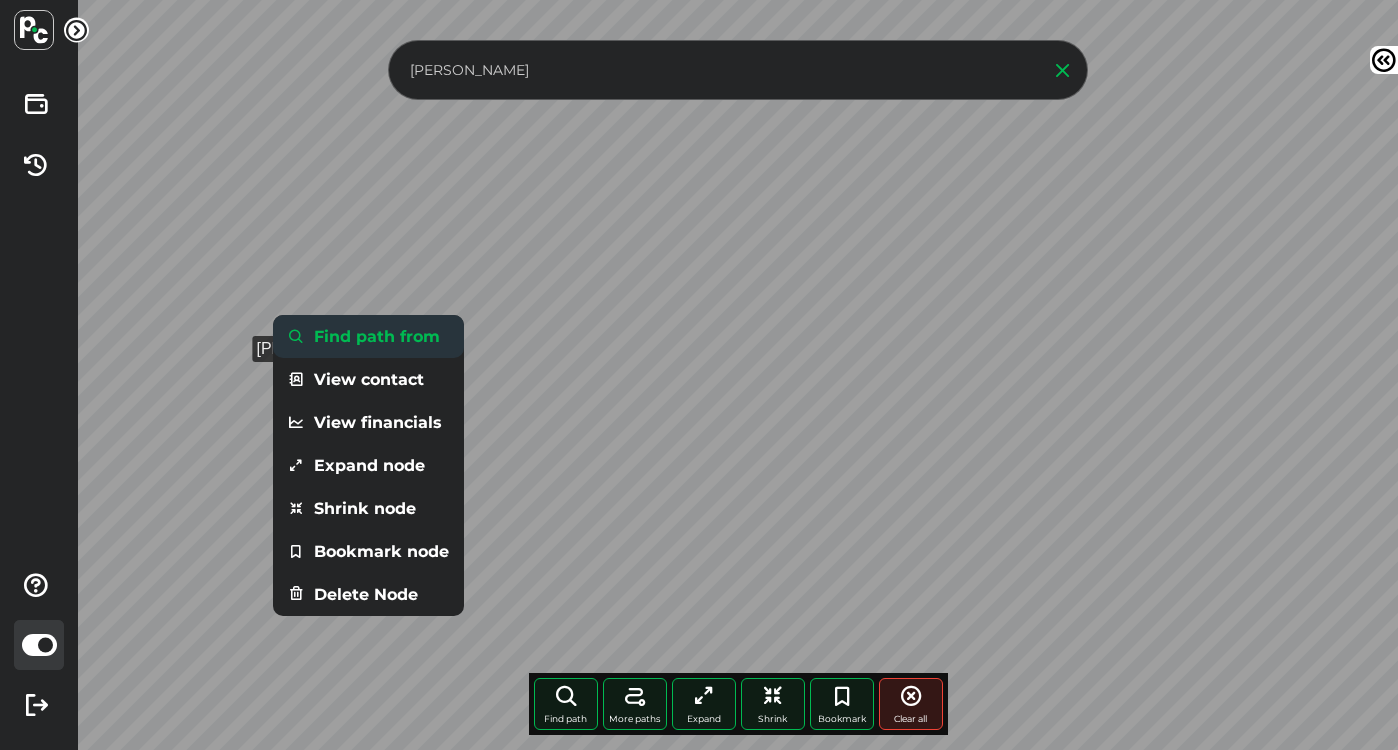 click on "Find path from" at bounding box center [368, 336] 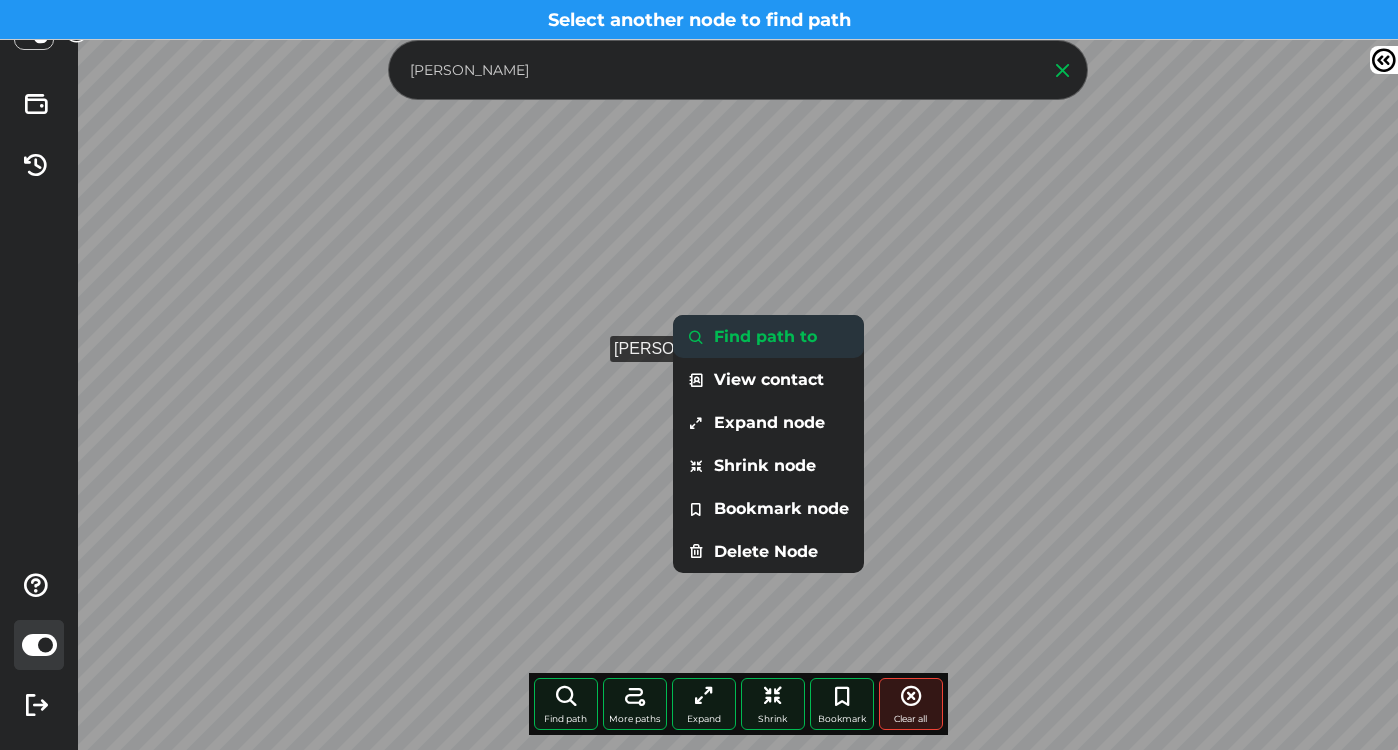 click on "Find path to" at bounding box center (768, 336) 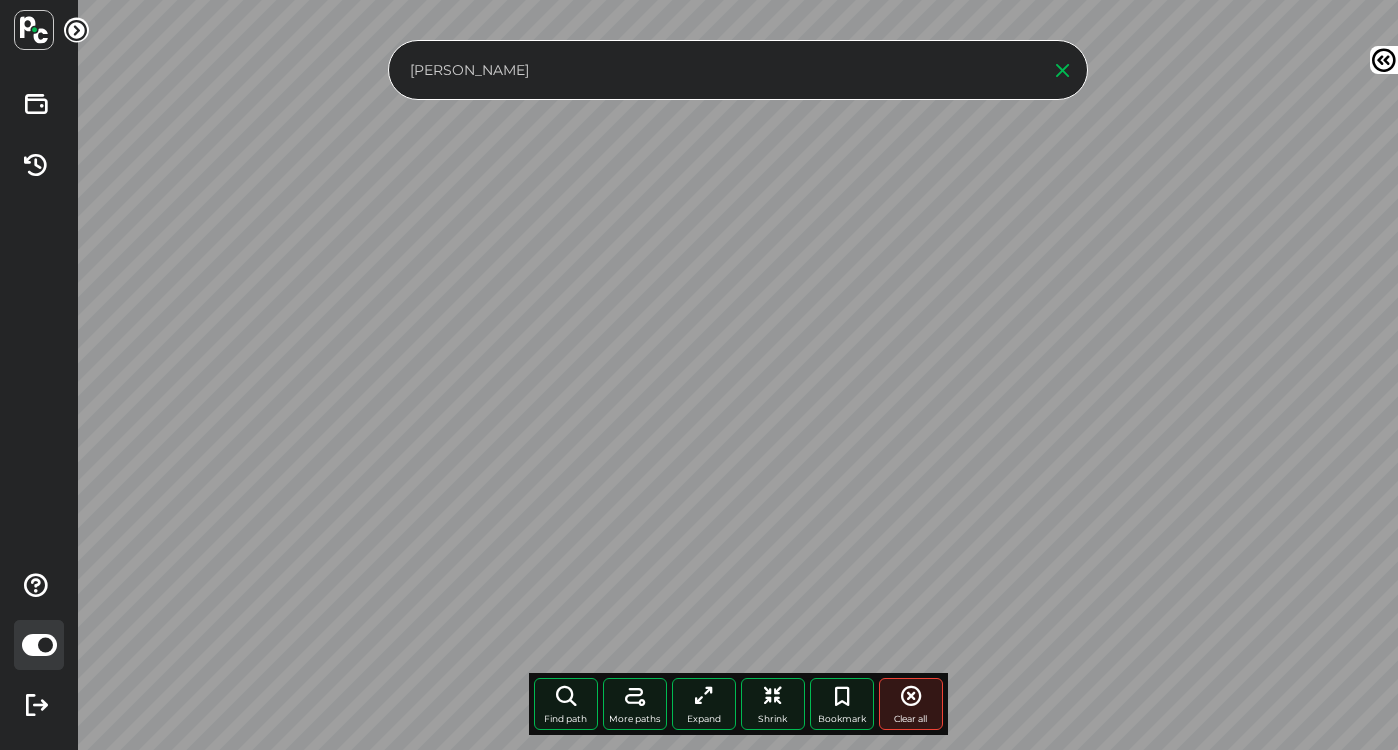 click on "kalyan krishnam" at bounding box center (719, 70) 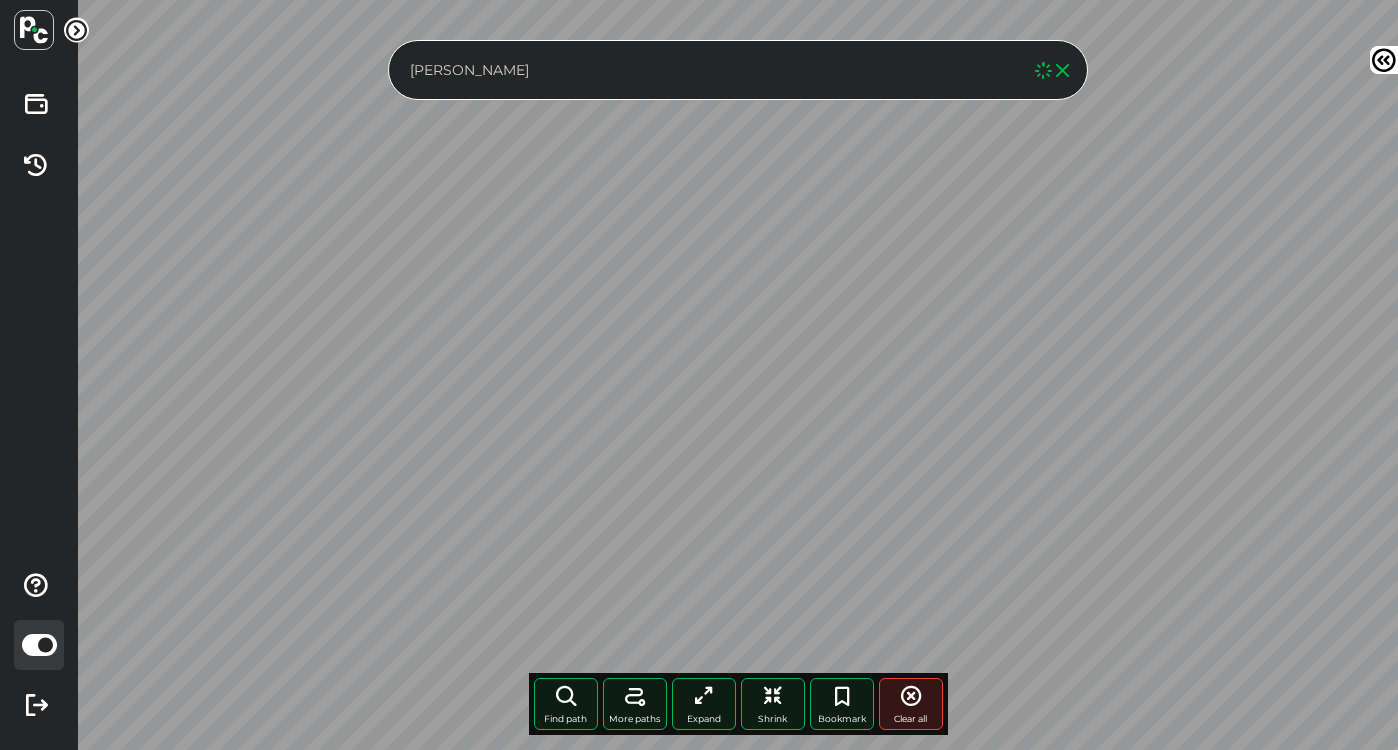 click on "ambrish" at bounding box center [719, 70] 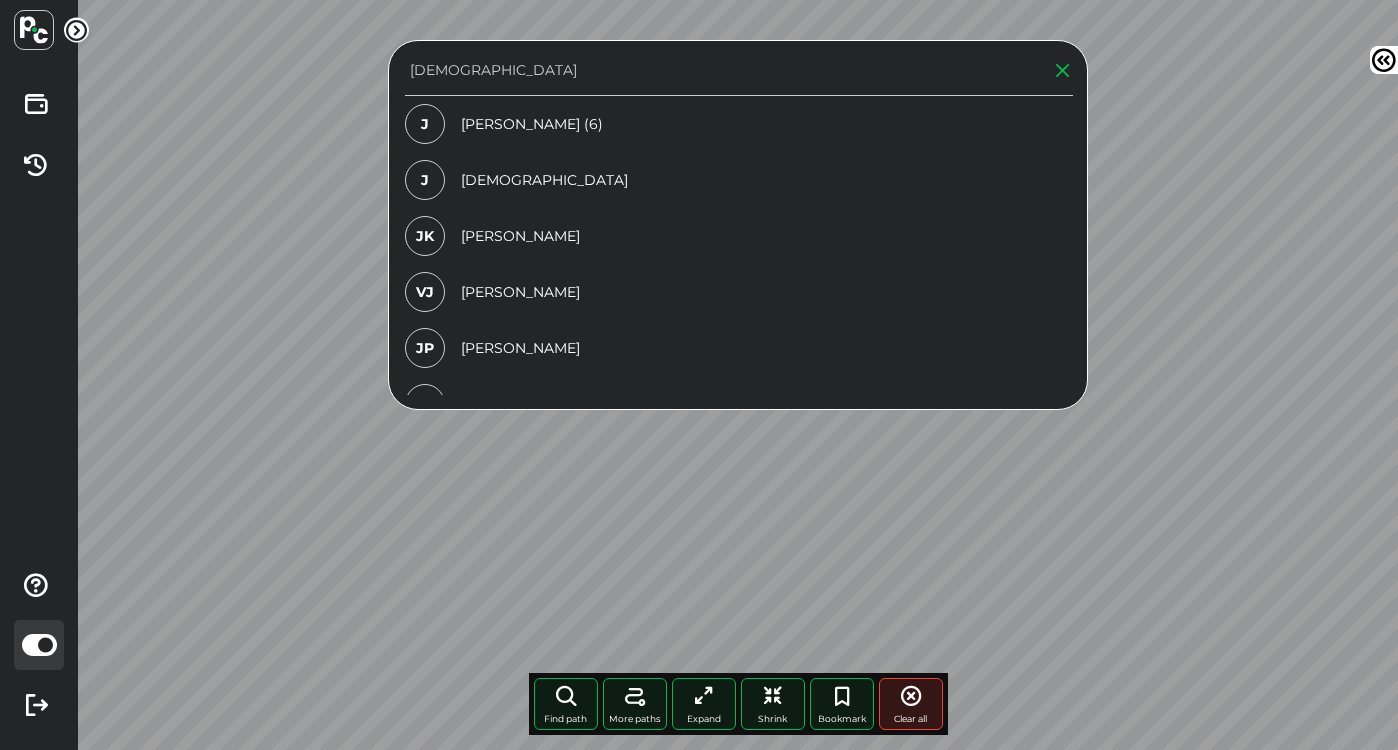 click on "jeetendra" at bounding box center [719, 70] 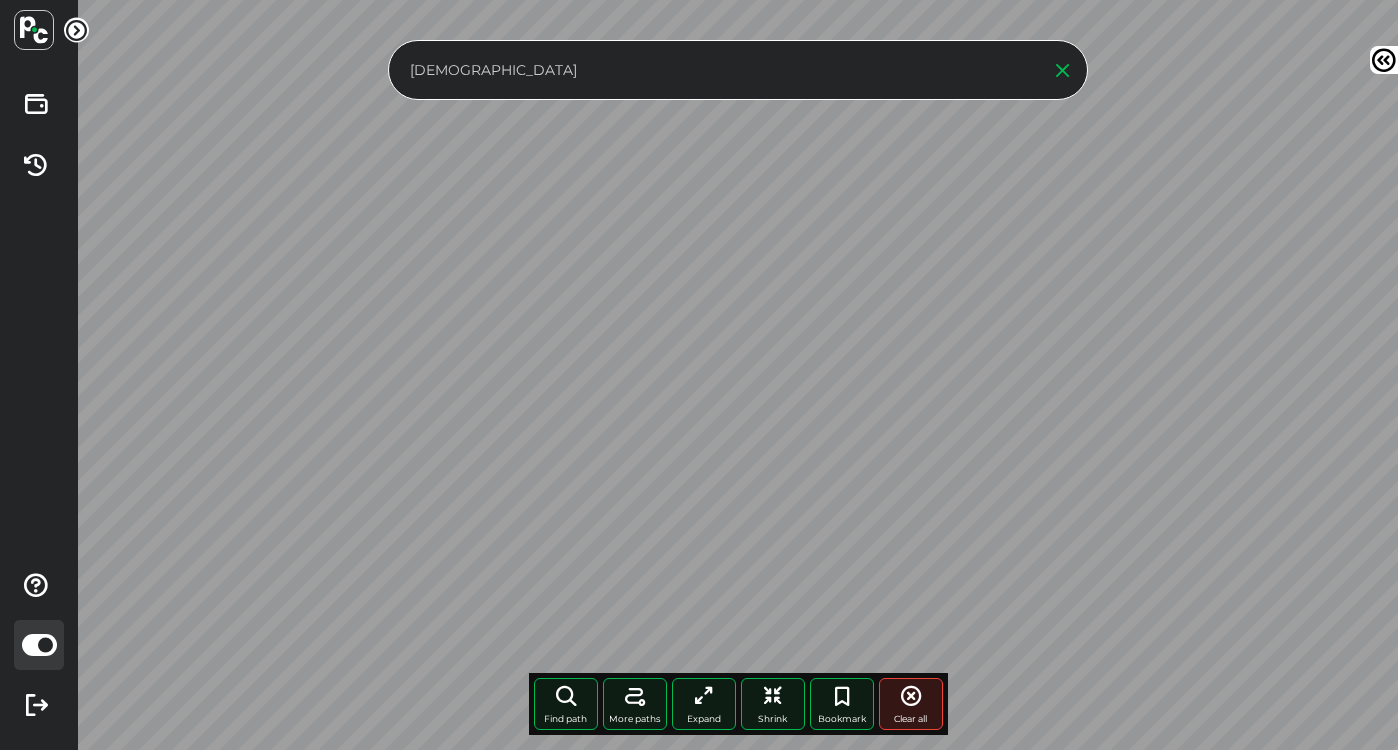 click on "jeetendra" at bounding box center (719, 70) 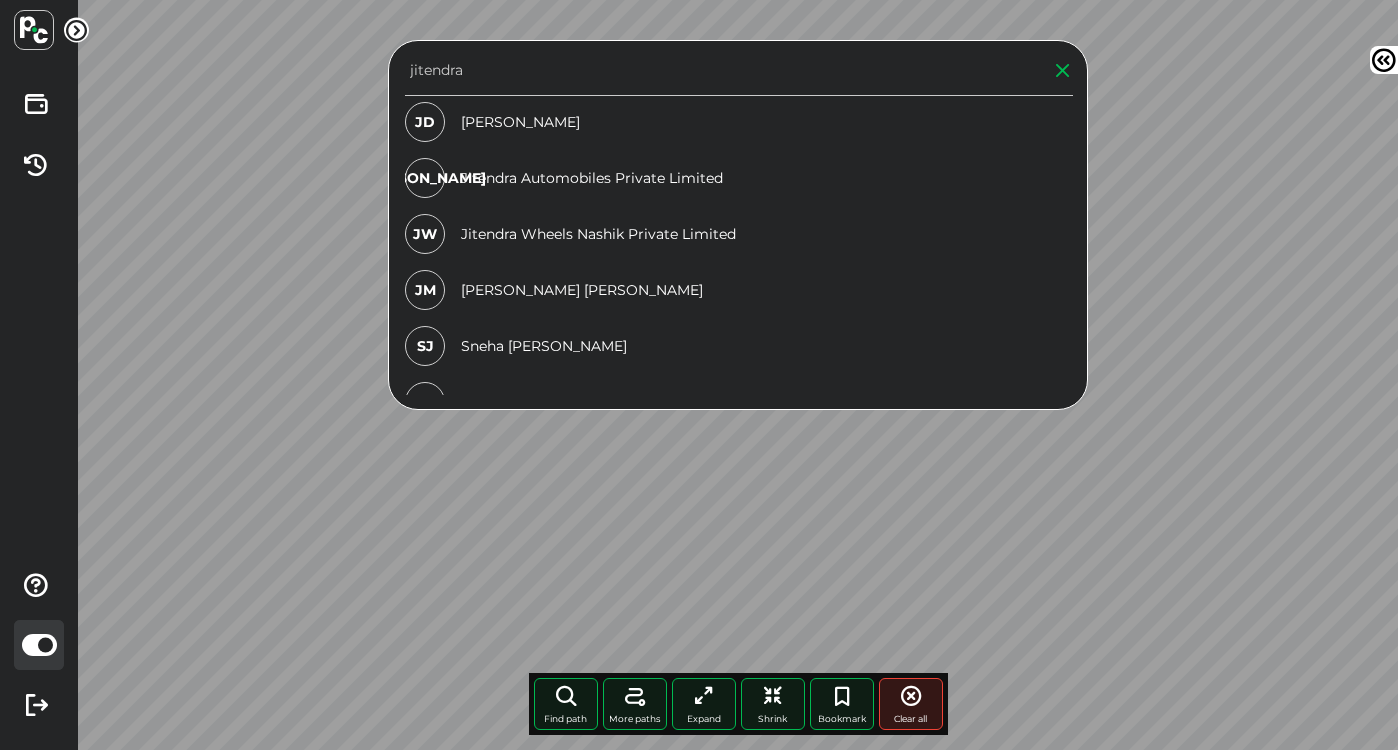 scroll, scrollTop: 629, scrollLeft: 0, axis: vertical 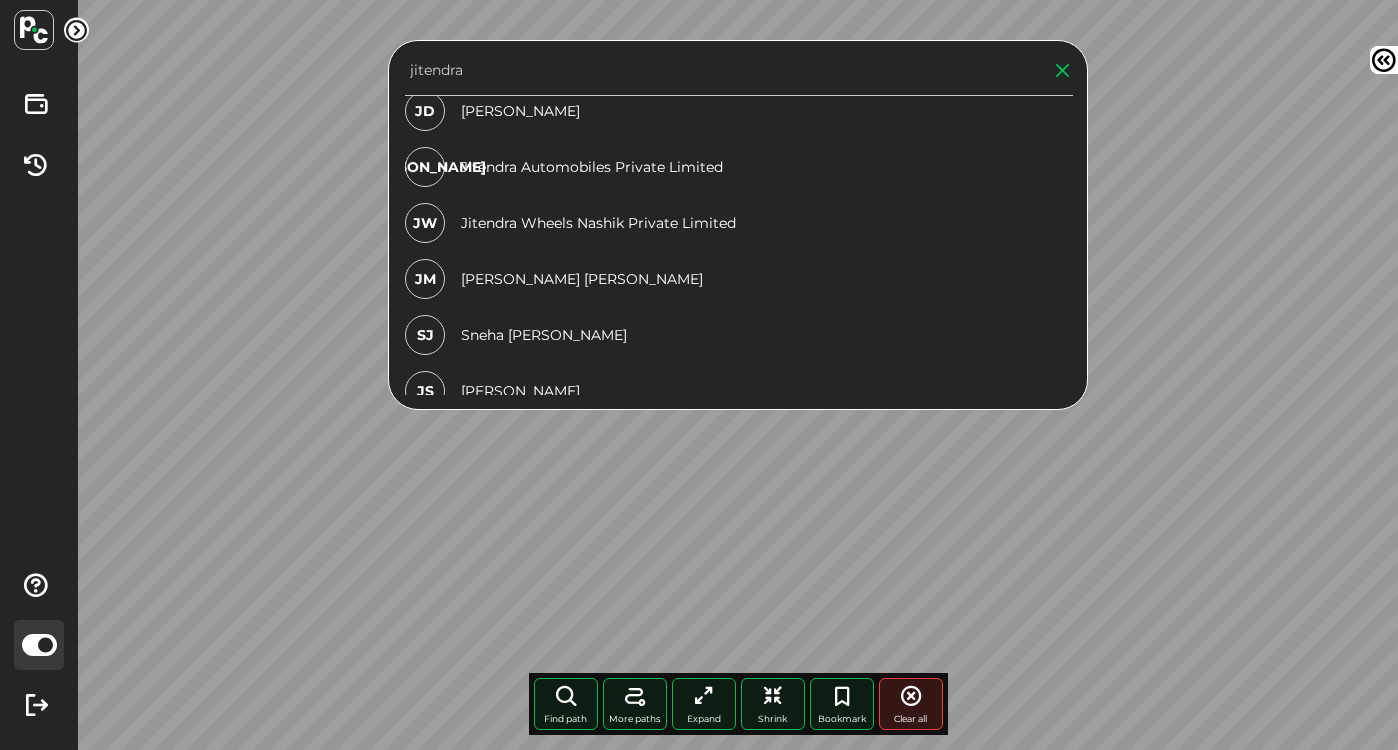 click on "jitendra" at bounding box center [719, 70] 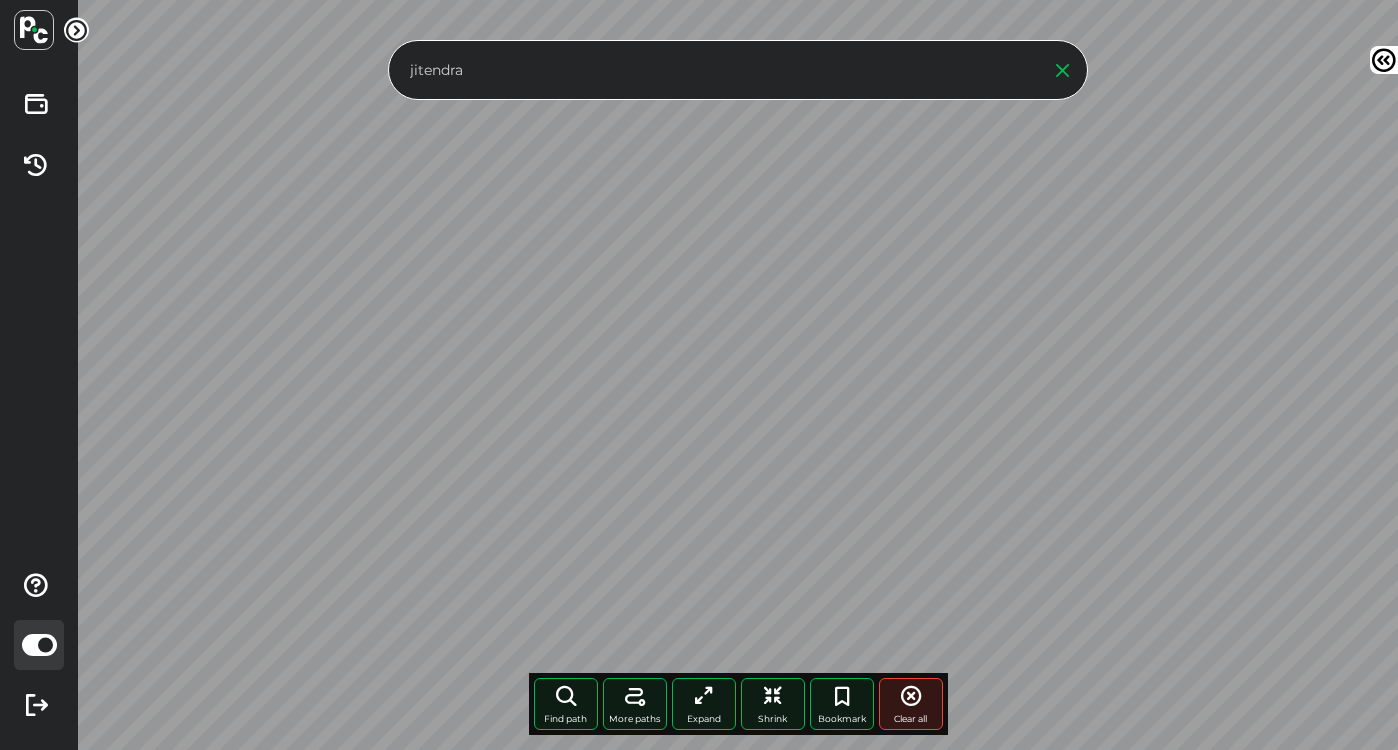 click on "jitendra" at bounding box center [719, 70] 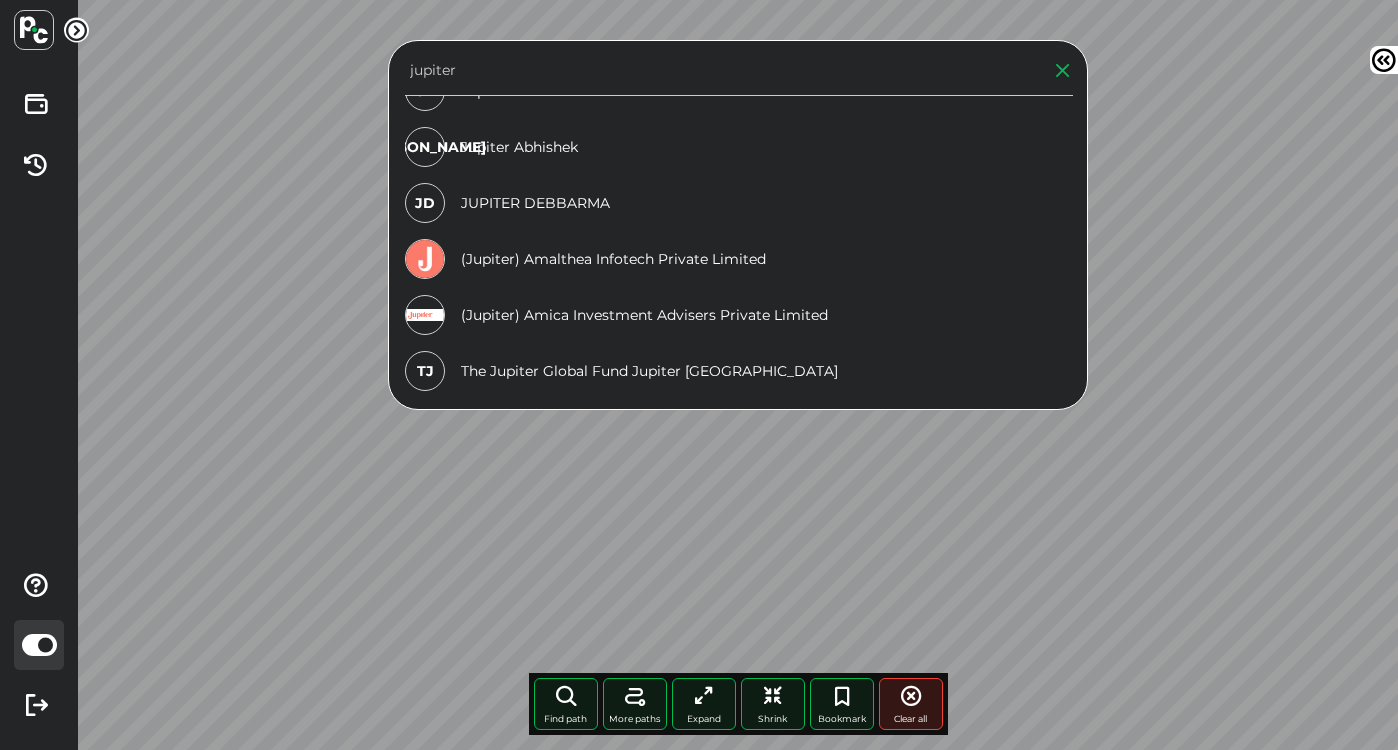 scroll, scrollTop: 1102, scrollLeft: 0, axis: vertical 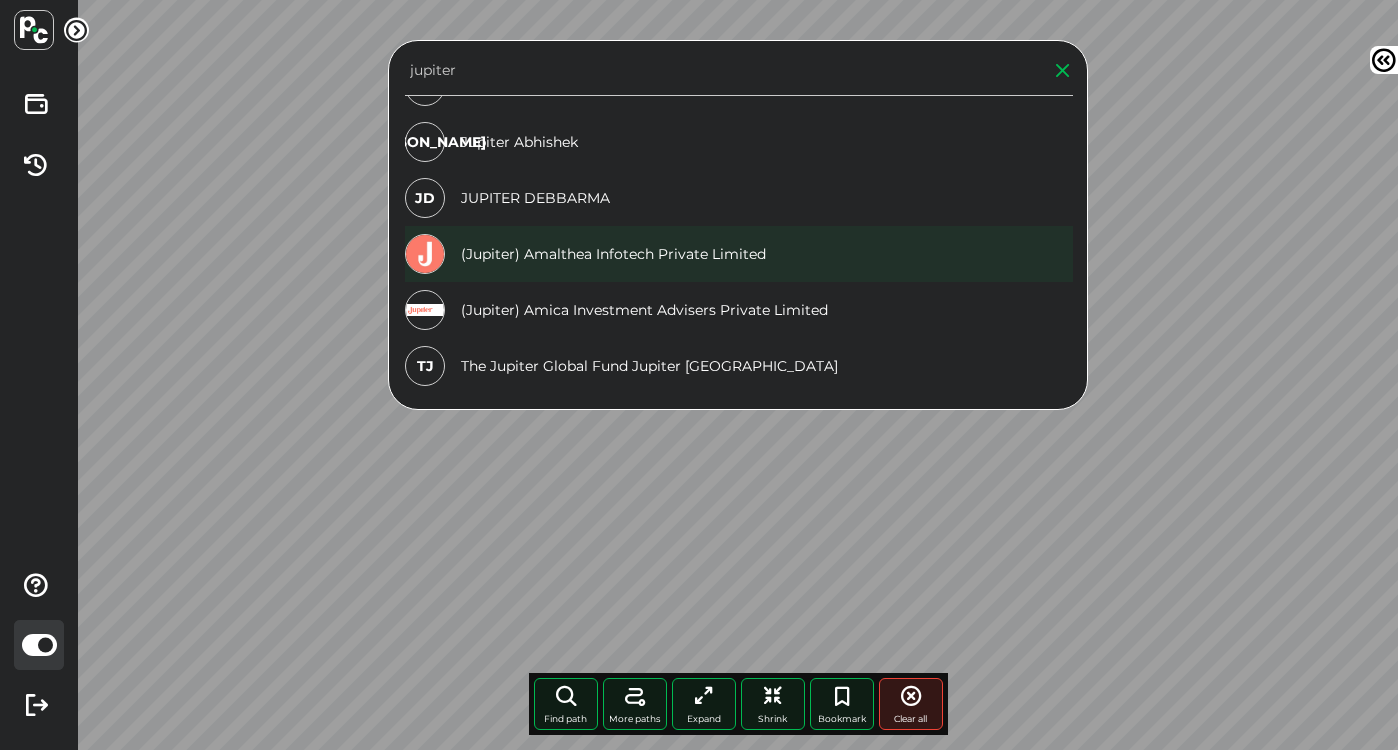 type on "jupiter" 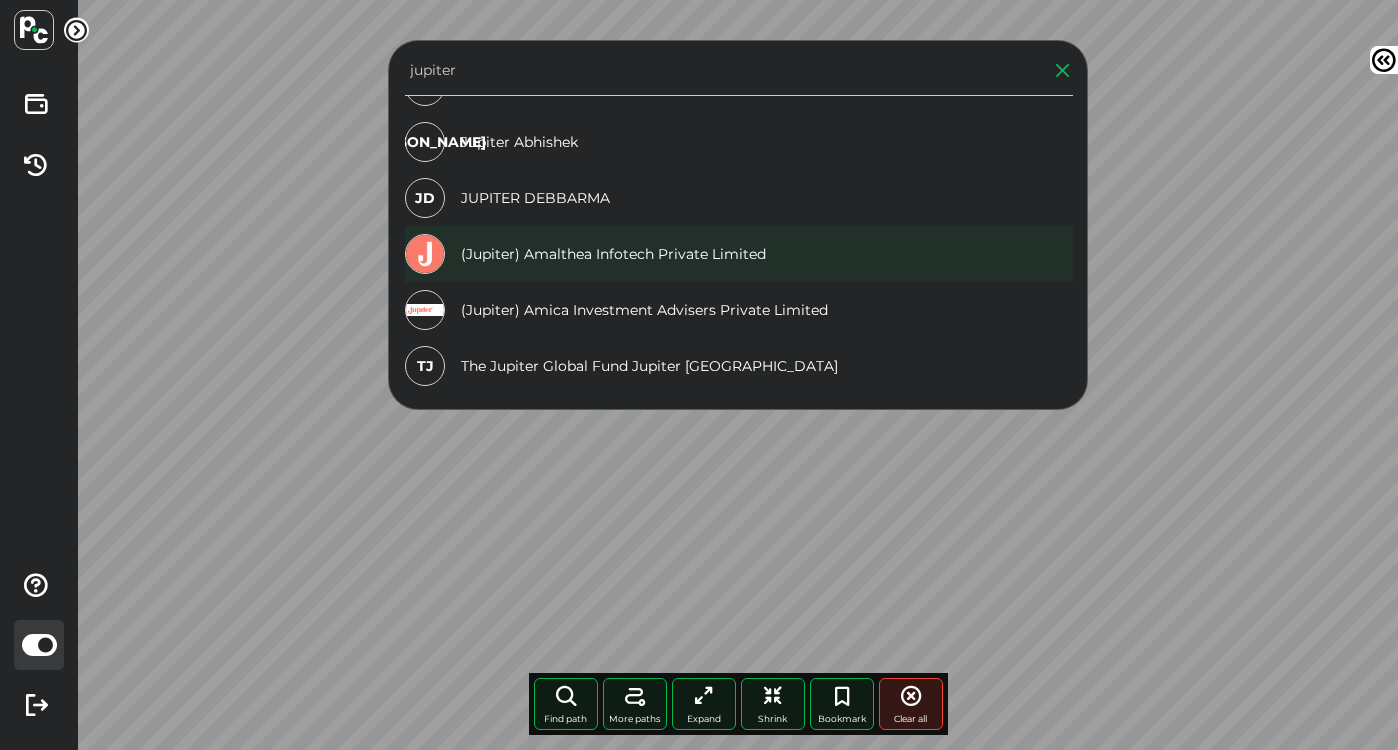 click on "(Jupiter) Amalthea Infotech Private Limited" at bounding box center [739, 254] 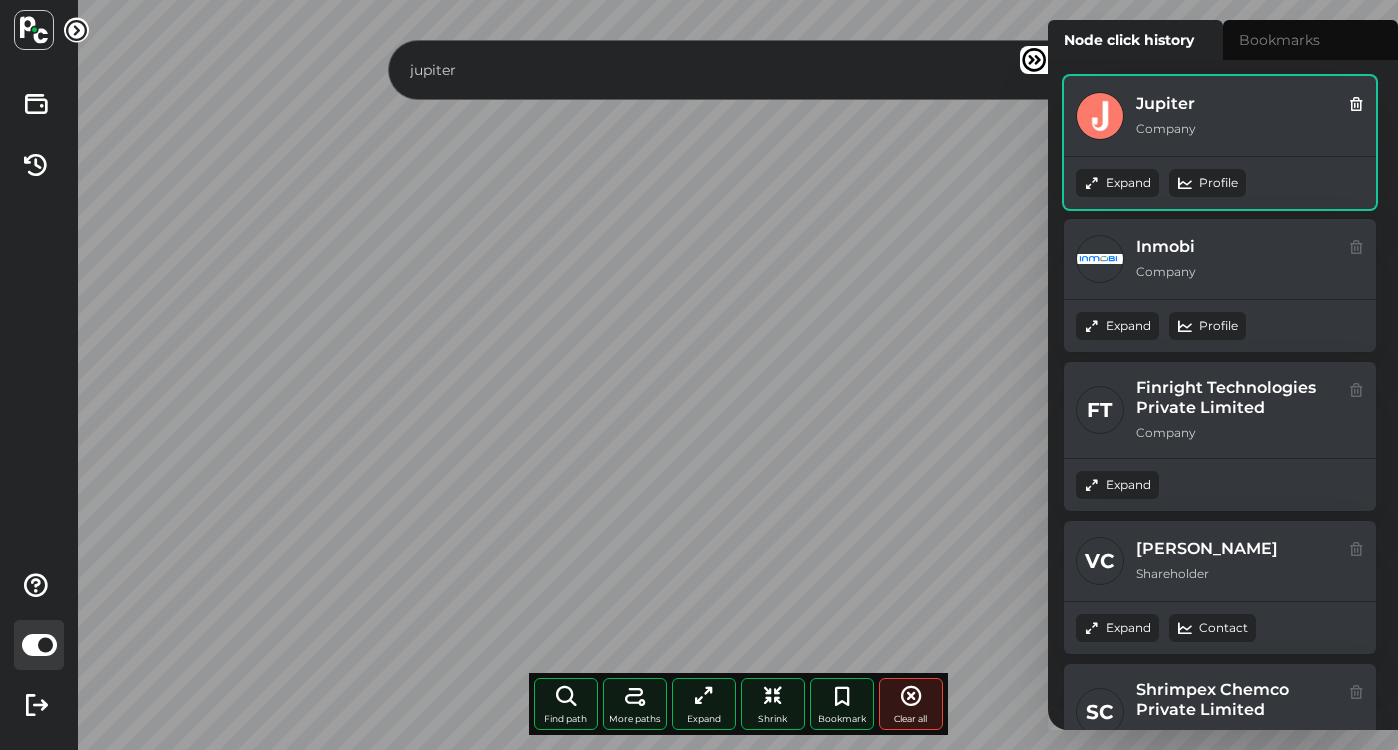 click on "Expand" at bounding box center (1117, 183) 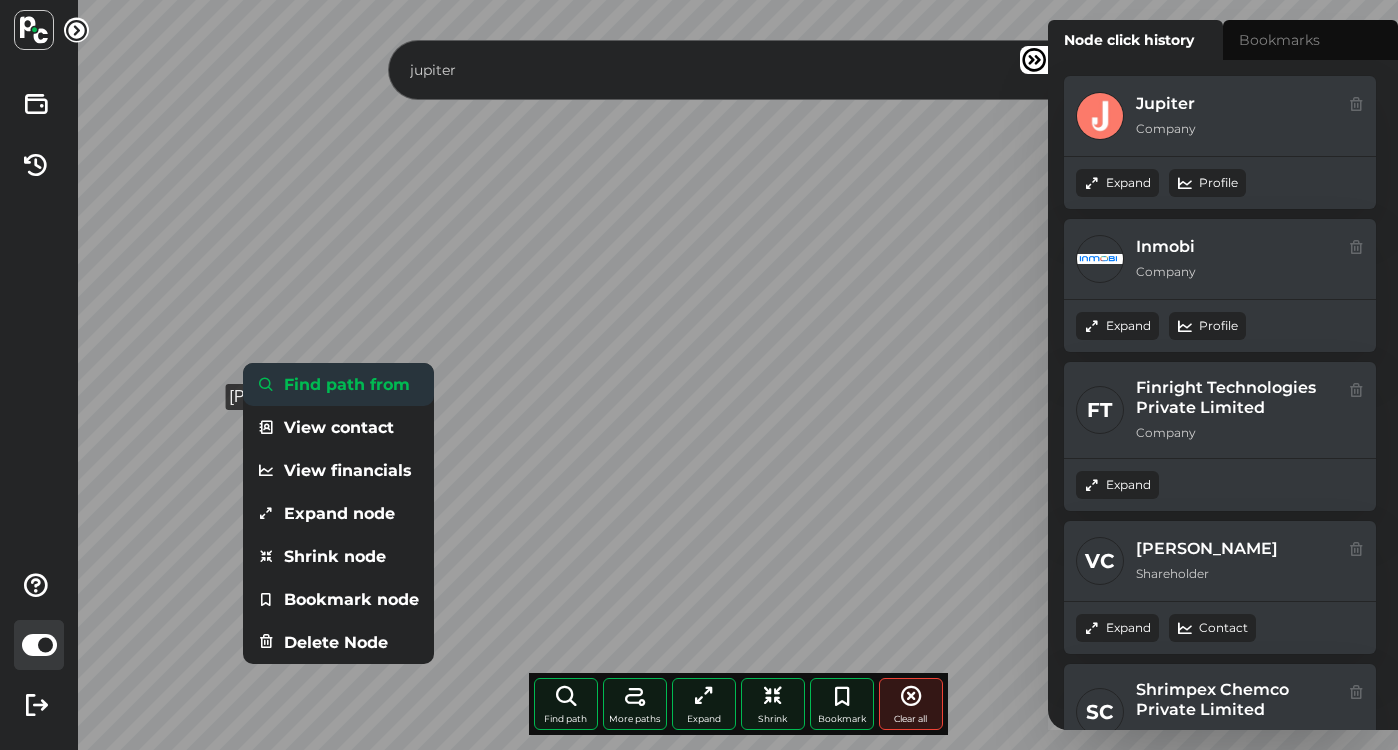 click at bounding box center (266, 384) 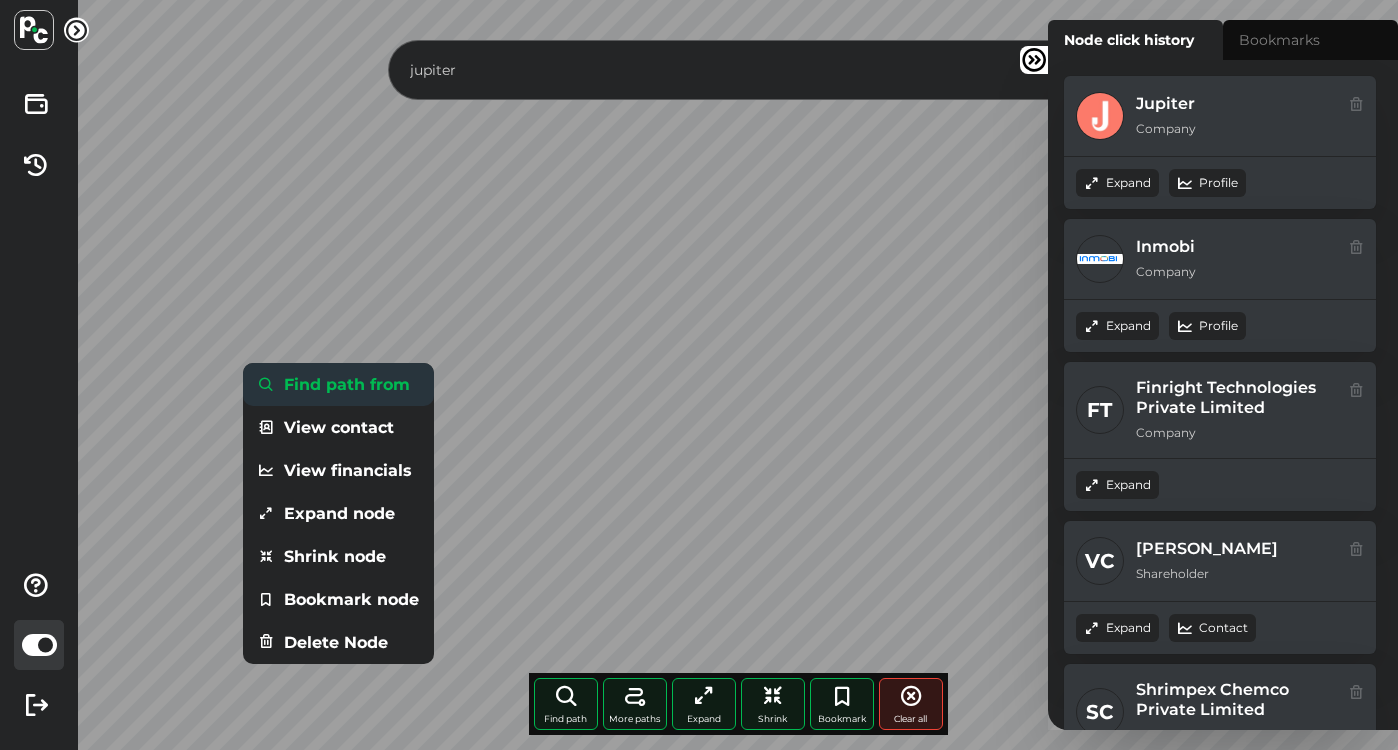 click on "Find path from" at bounding box center (338, 384) 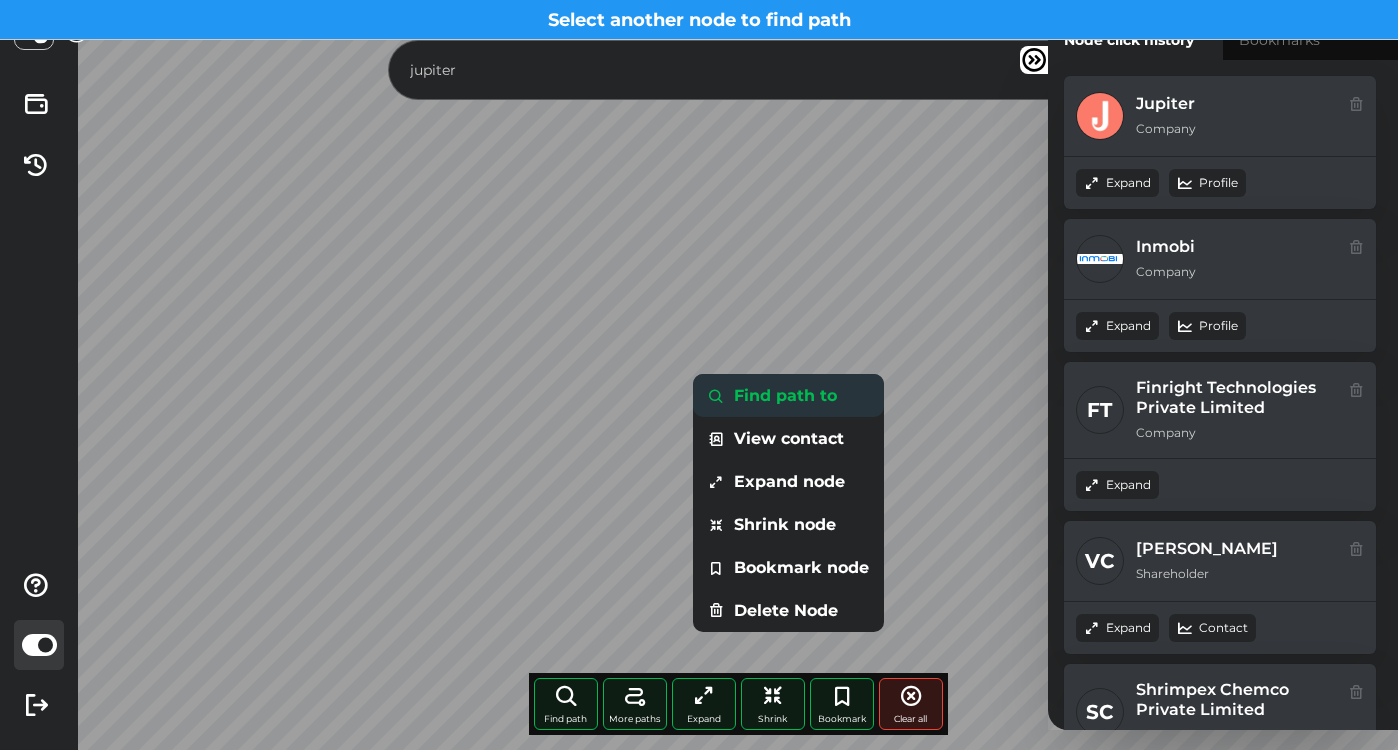 click on "Find path to" at bounding box center [788, 395] 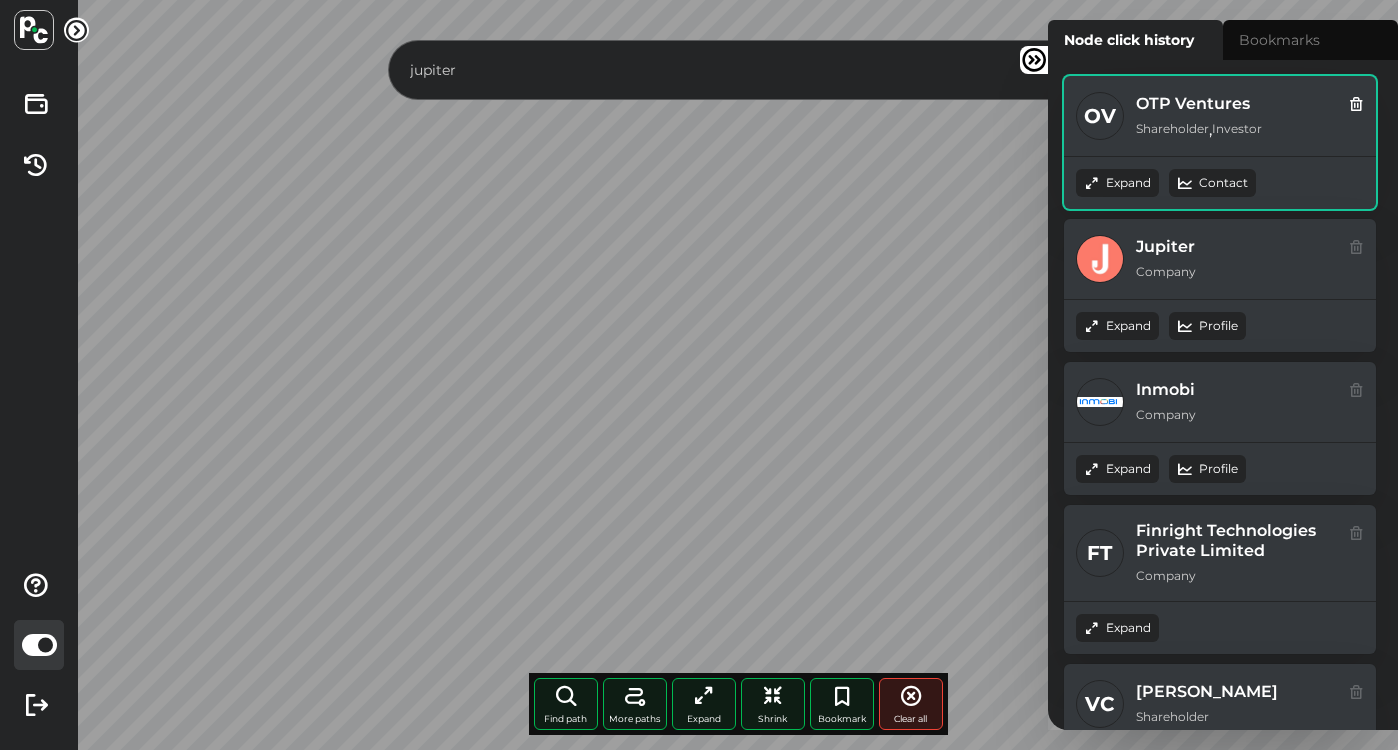 click on "Expand" at bounding box center (1117, 183) 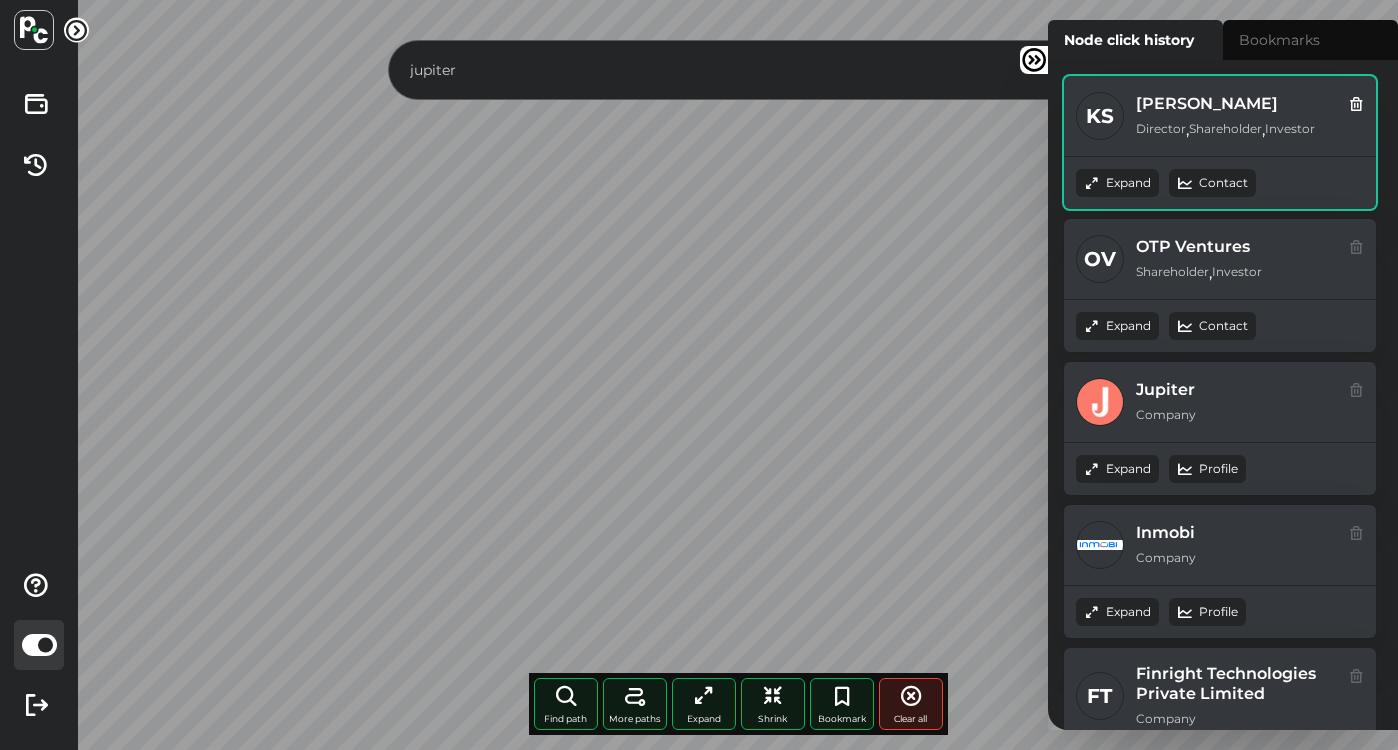 click on "Expand" at bounding box center [1117, 183] 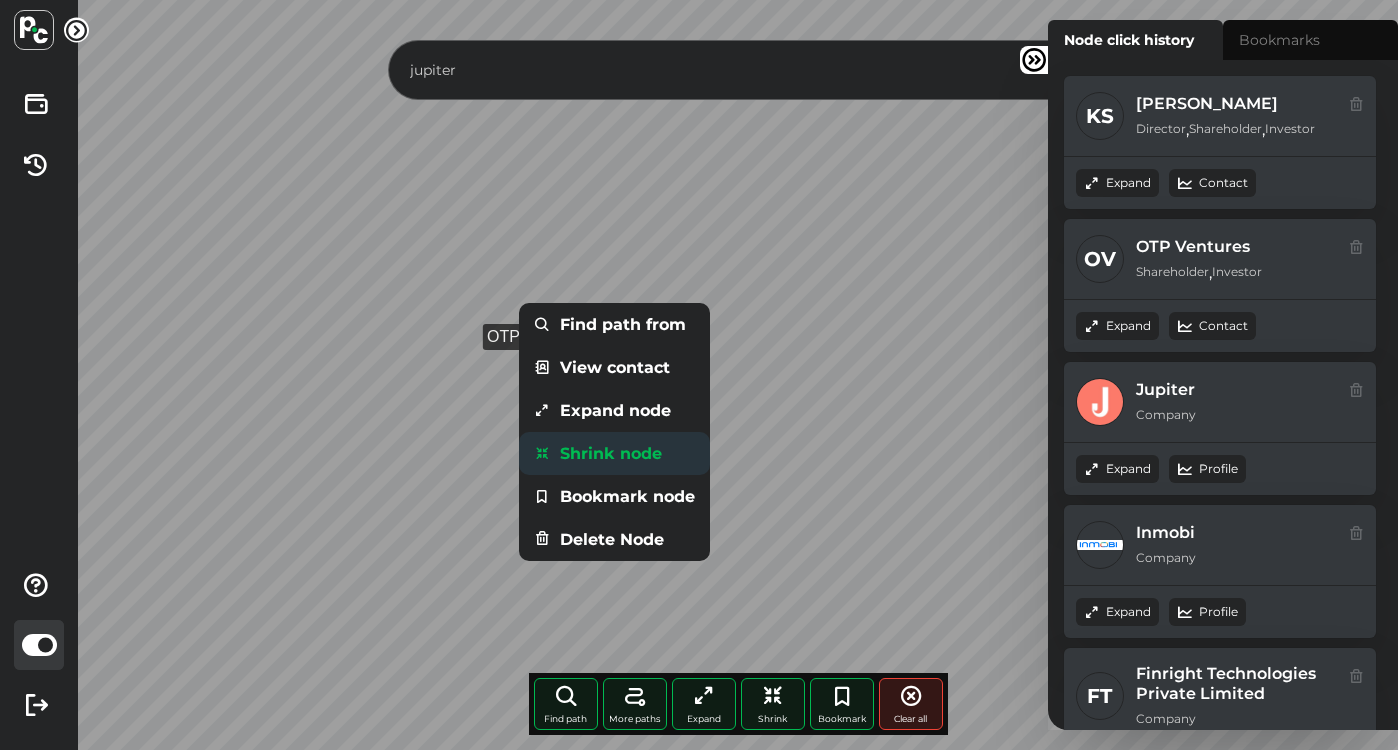 click on "Shrink node" at bounding box center [614, 453] 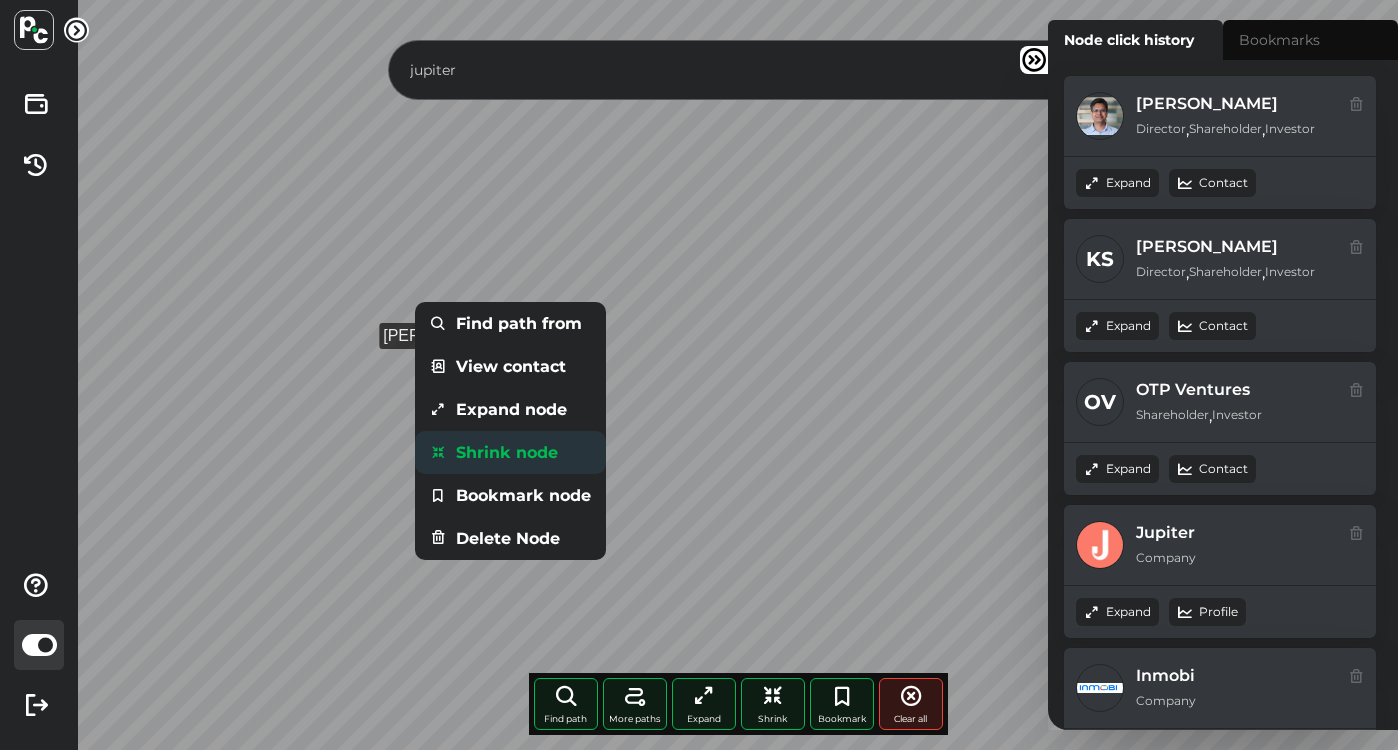 click on "Shrink node" at bounding box center [510, 452] 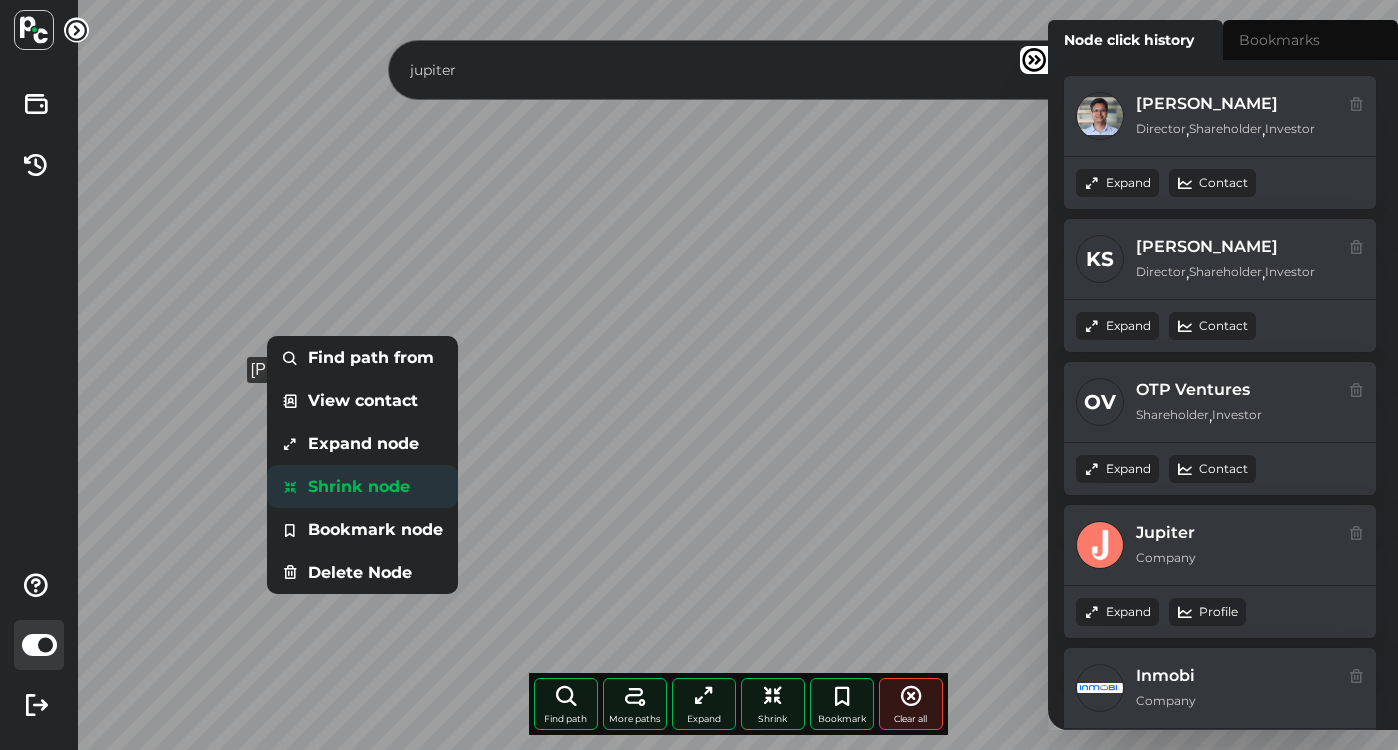 click on "Shrink node" at bounding box center [362, 486] 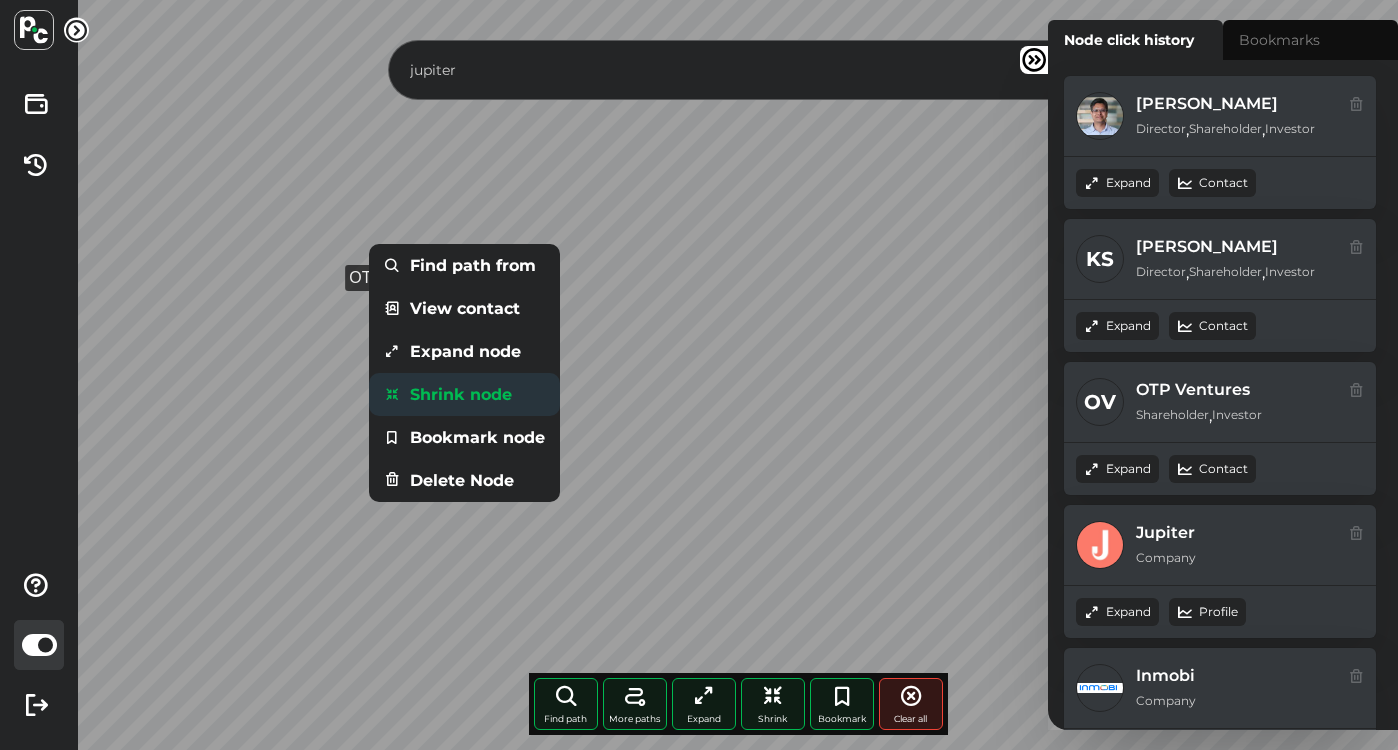 click on "Shrink node" at bounding box center (464, 394) 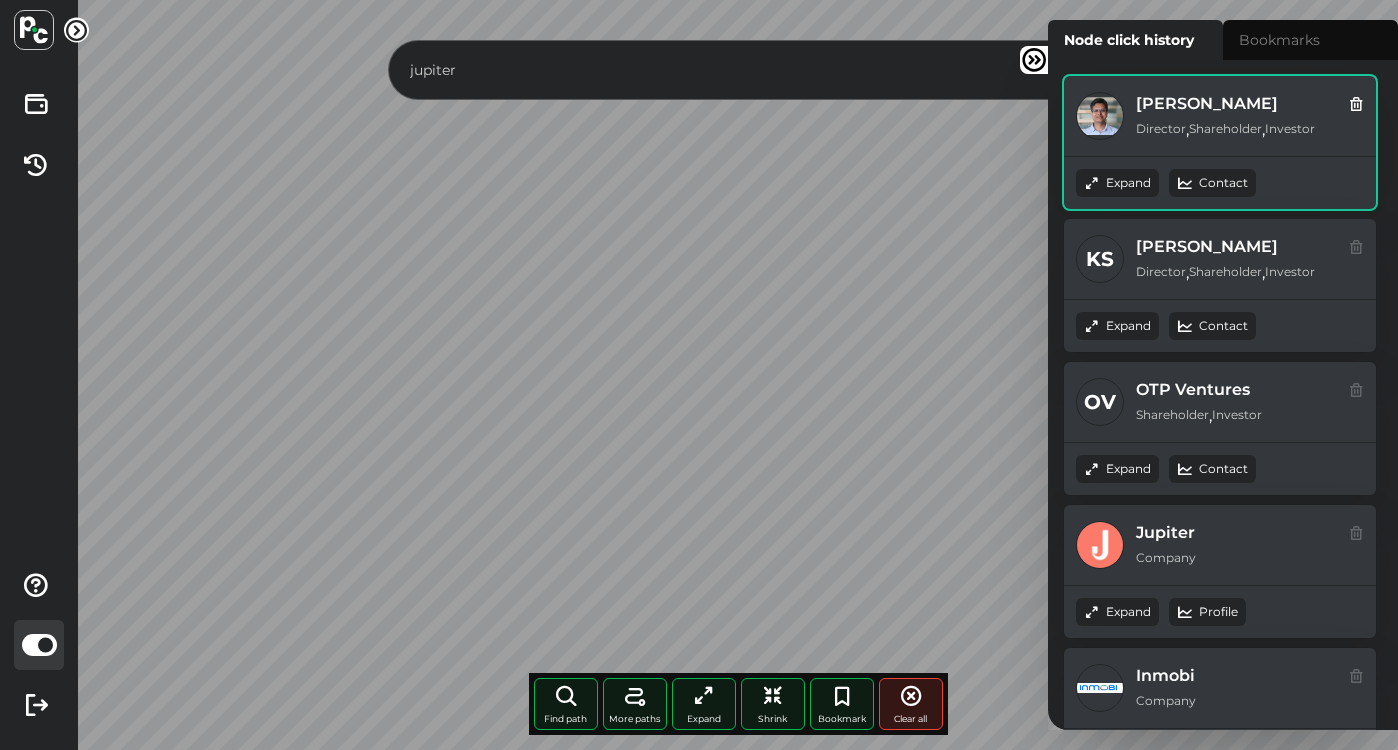 click on "Expand" at bounding box center [1117, 183] 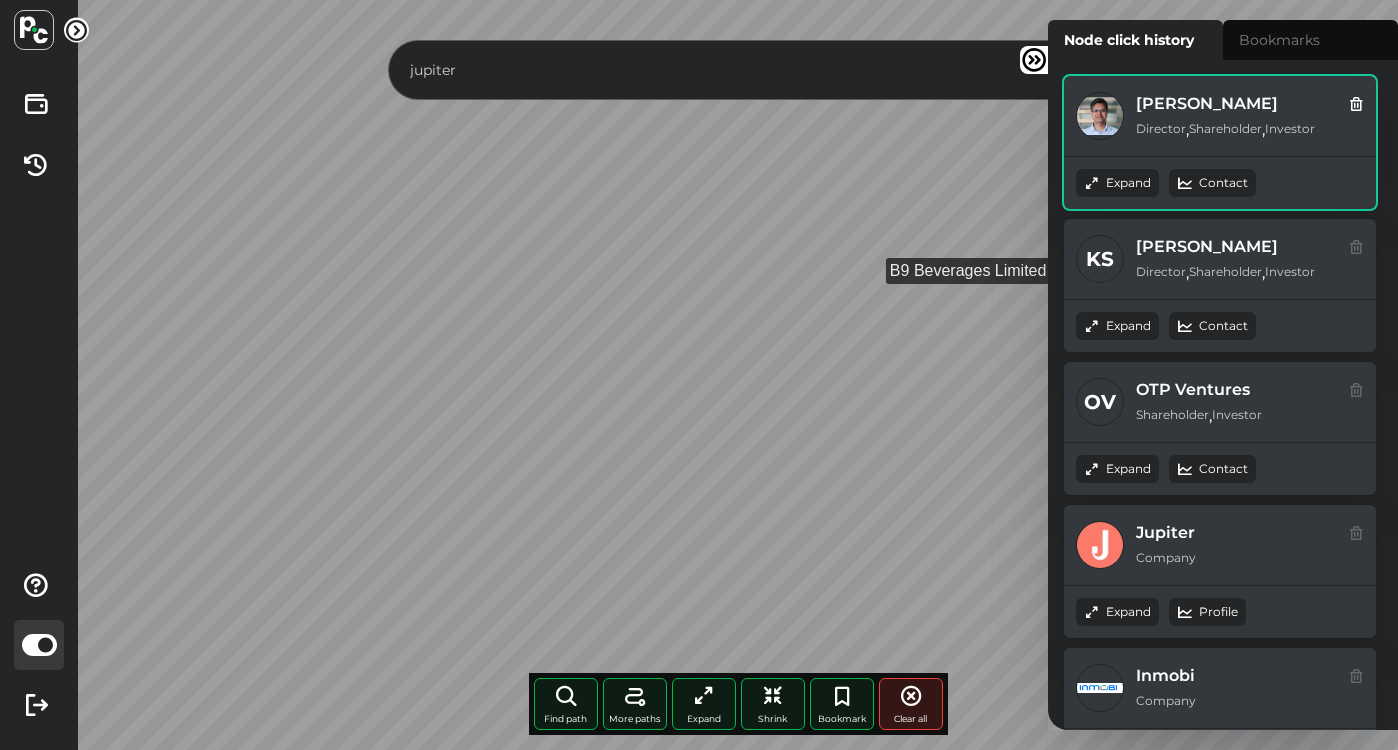 click on "Contact" at bounding box center [1212, 183] 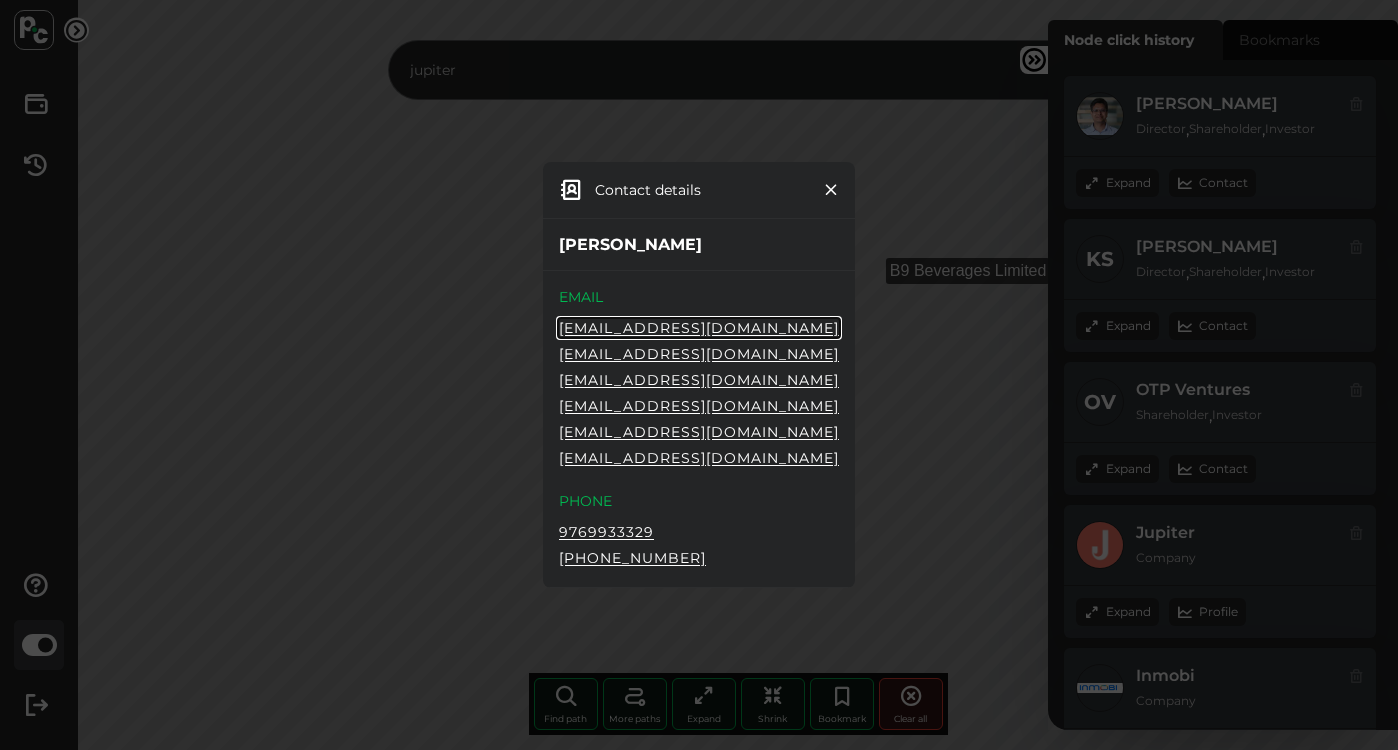 click at bounding box center (831, 190) 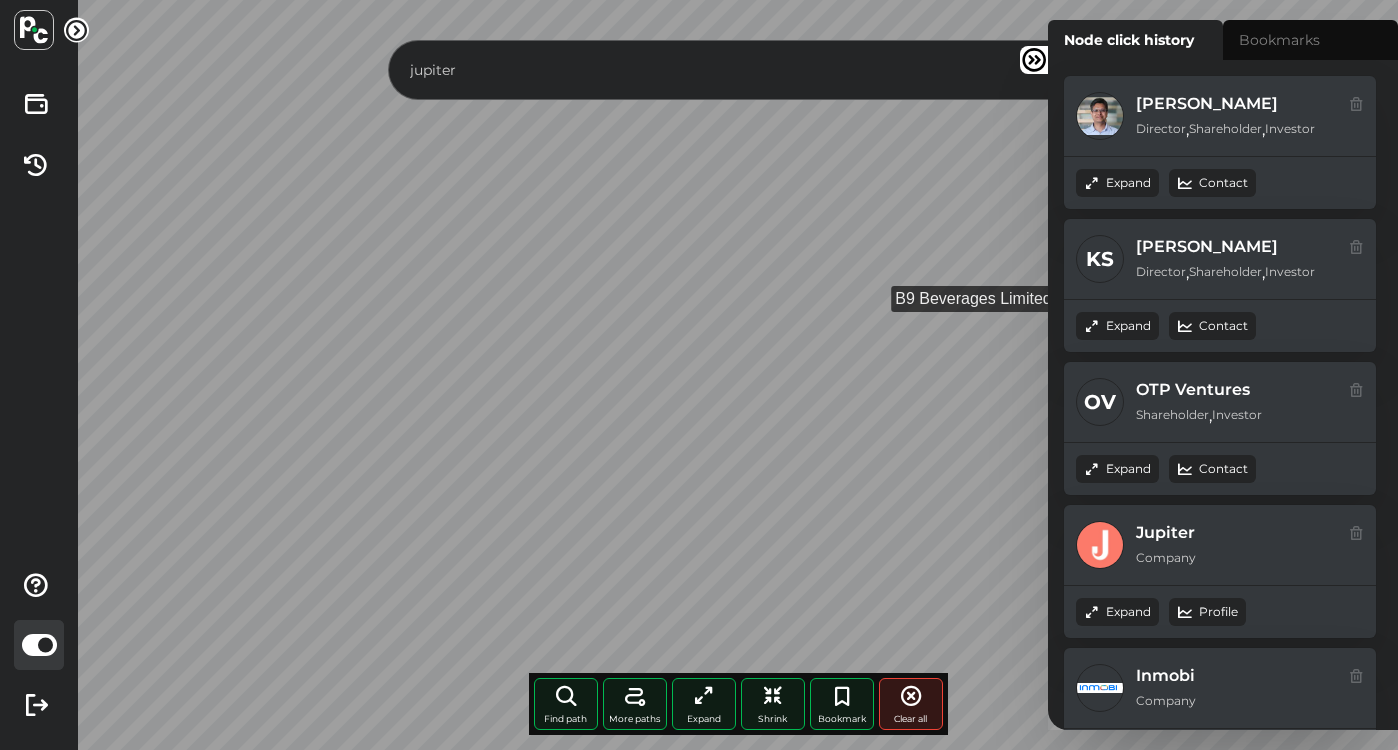 click at bounding box center (1034, 60) 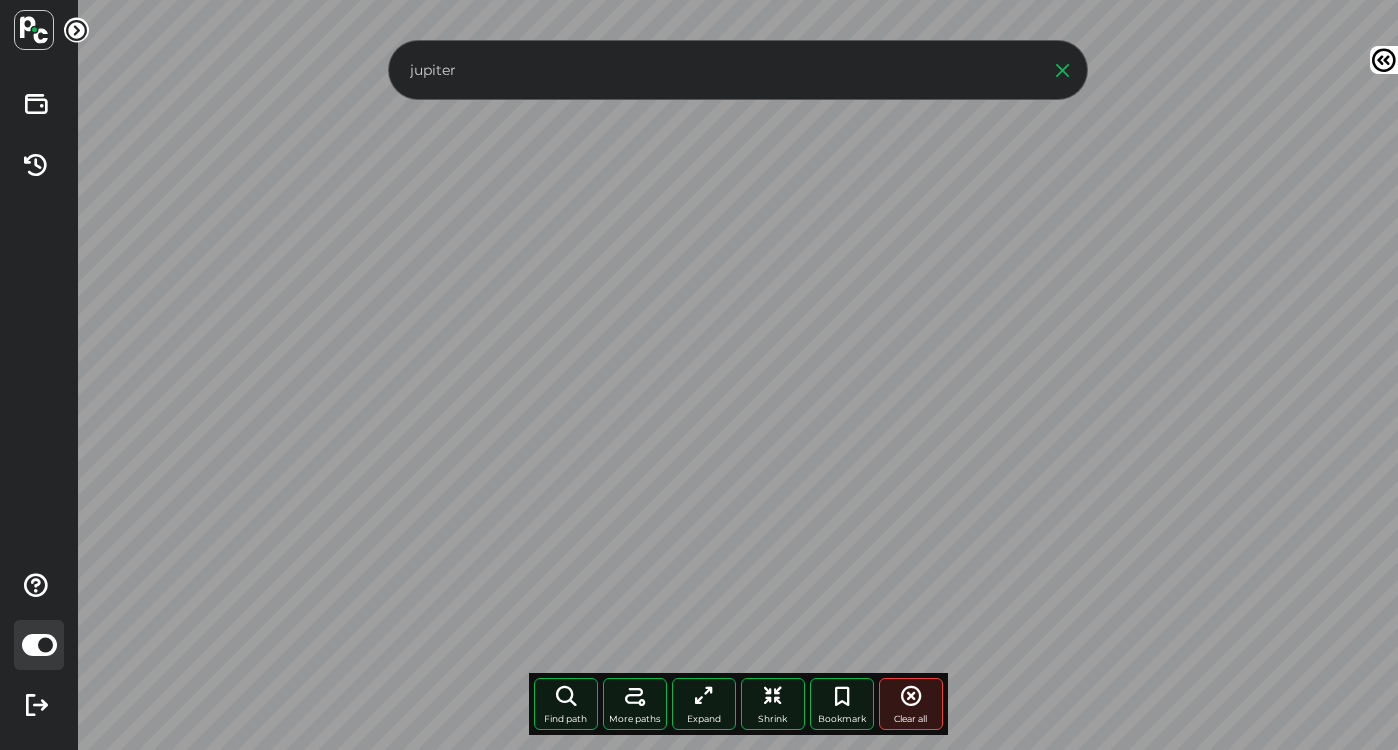click at bounding box center (1063, 70) 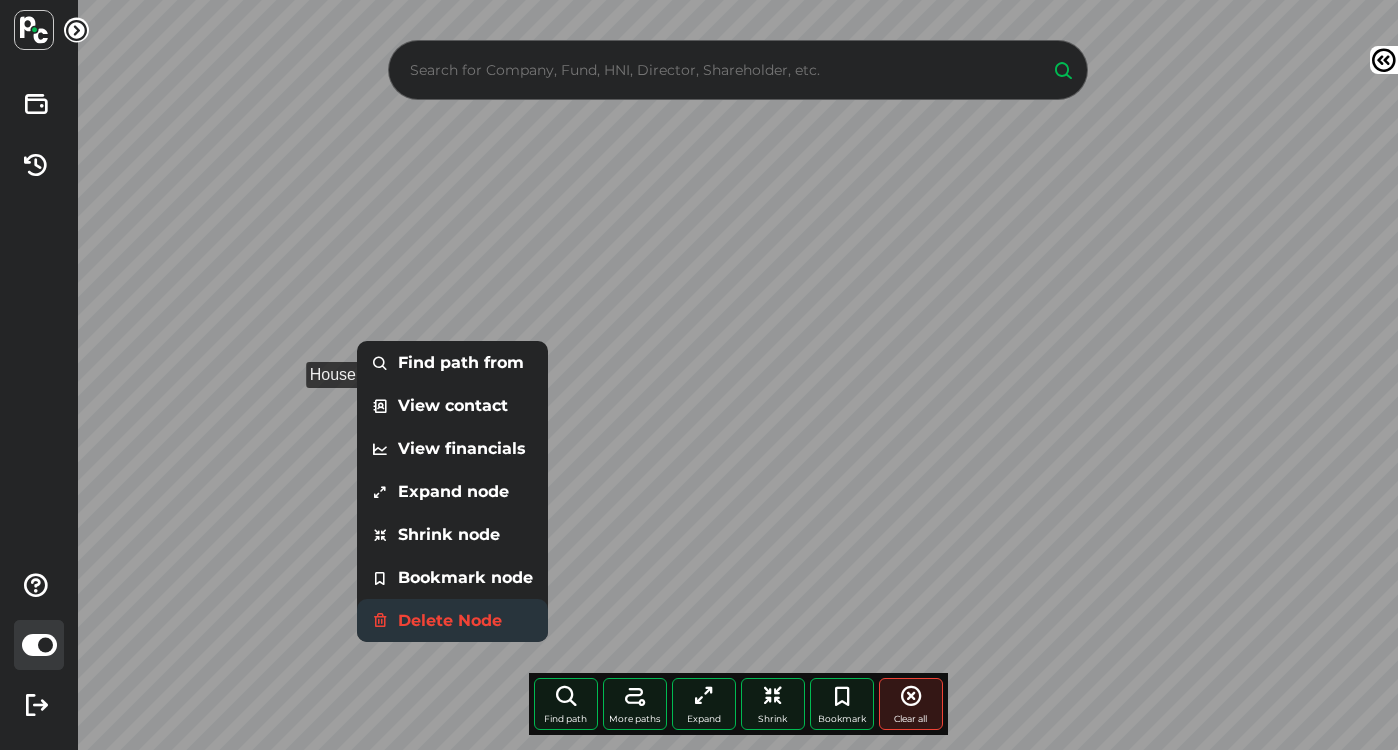click on "Delete Node" at bounding box center [452, 620] 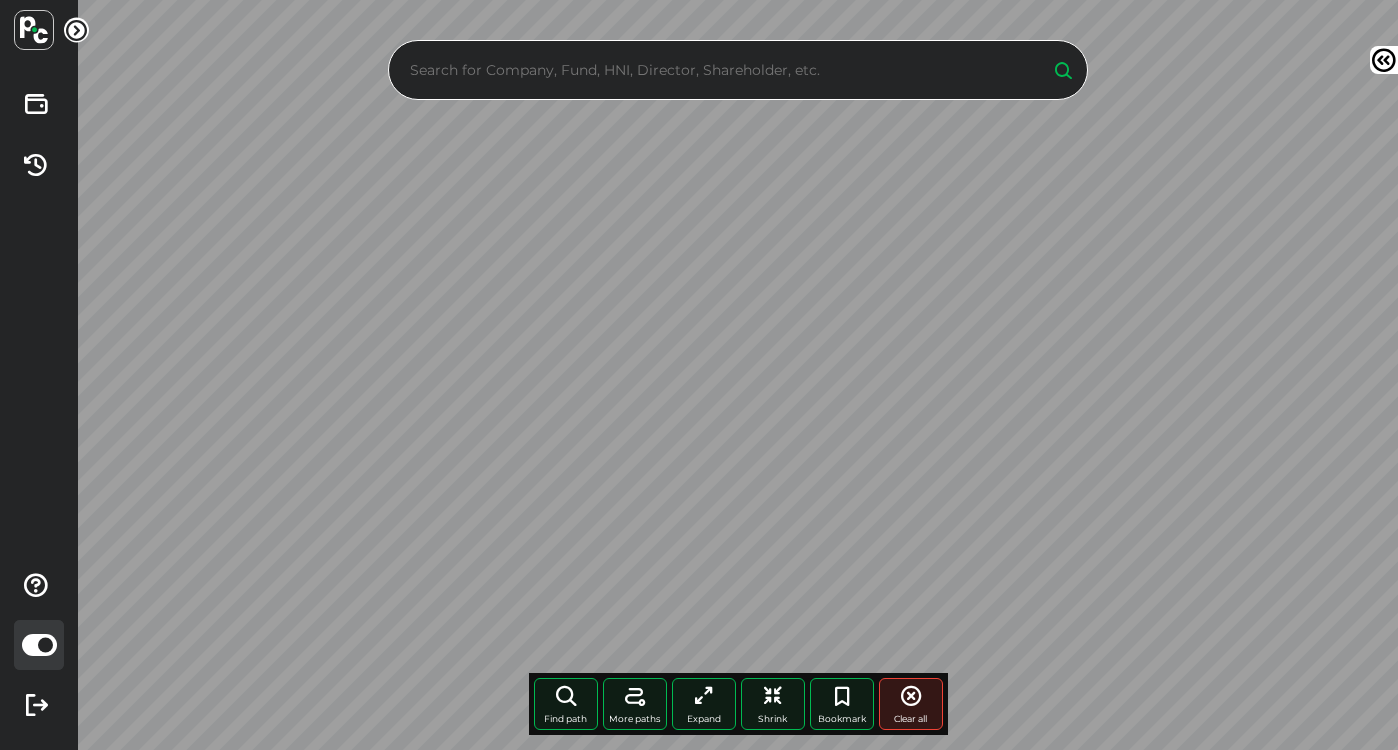 click at bounding box center [719, 70] 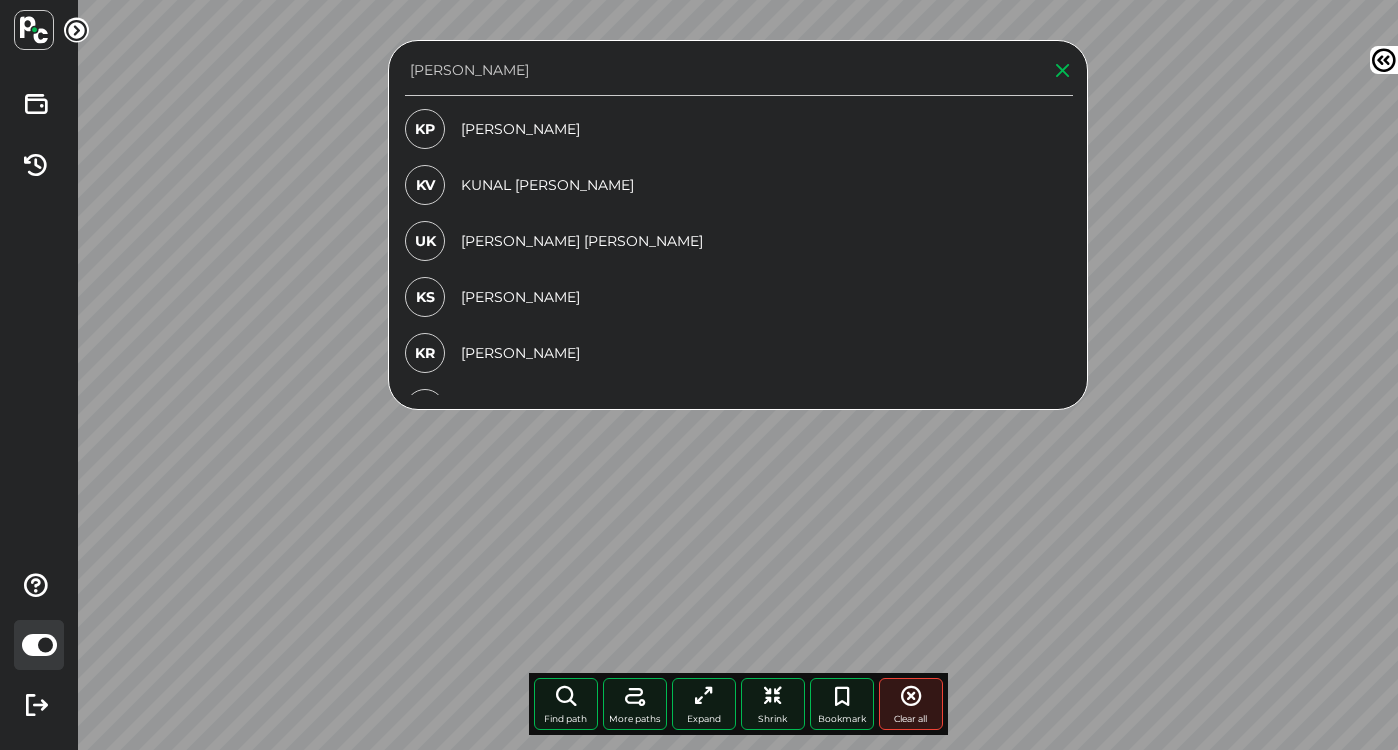 scroll, scrollTop: 0, scrollLeft: 0, axis: both 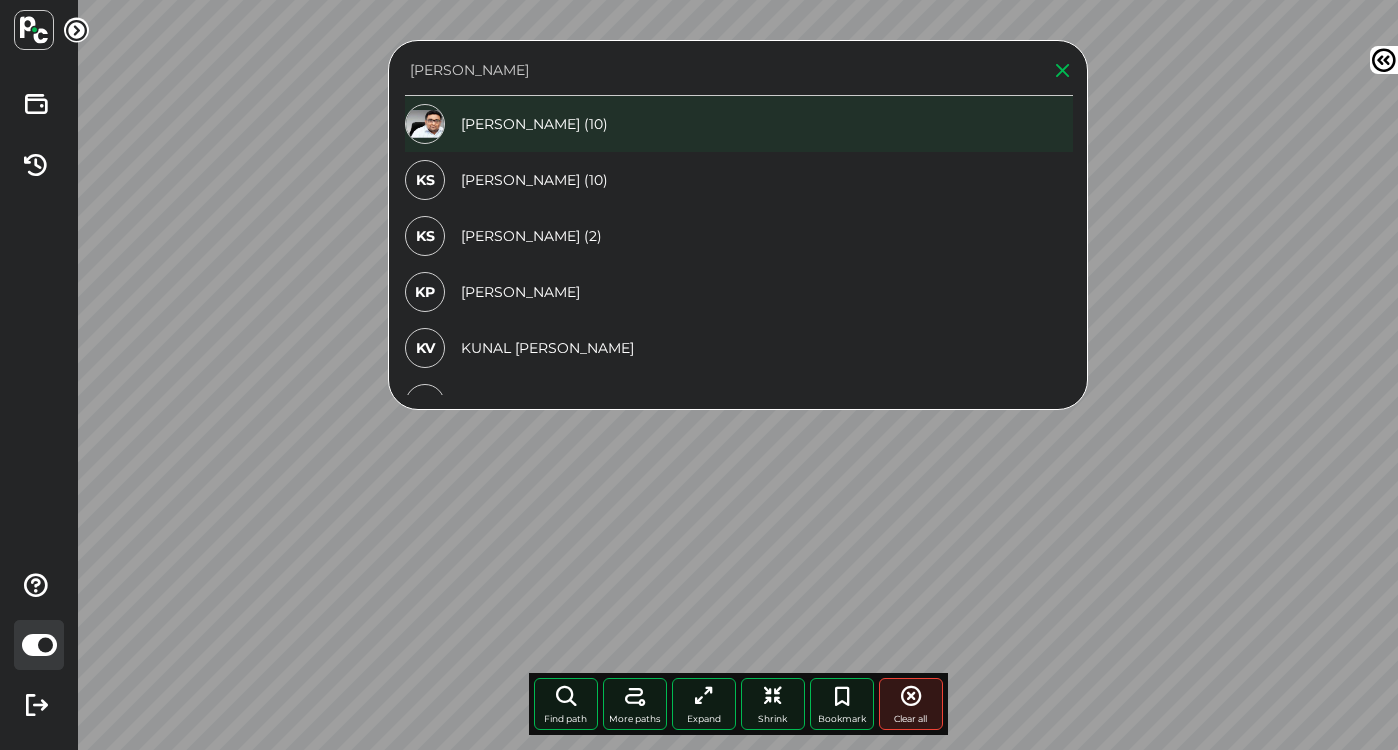 click on "Kunal Shah (10)" at bounding box center (739, 124) 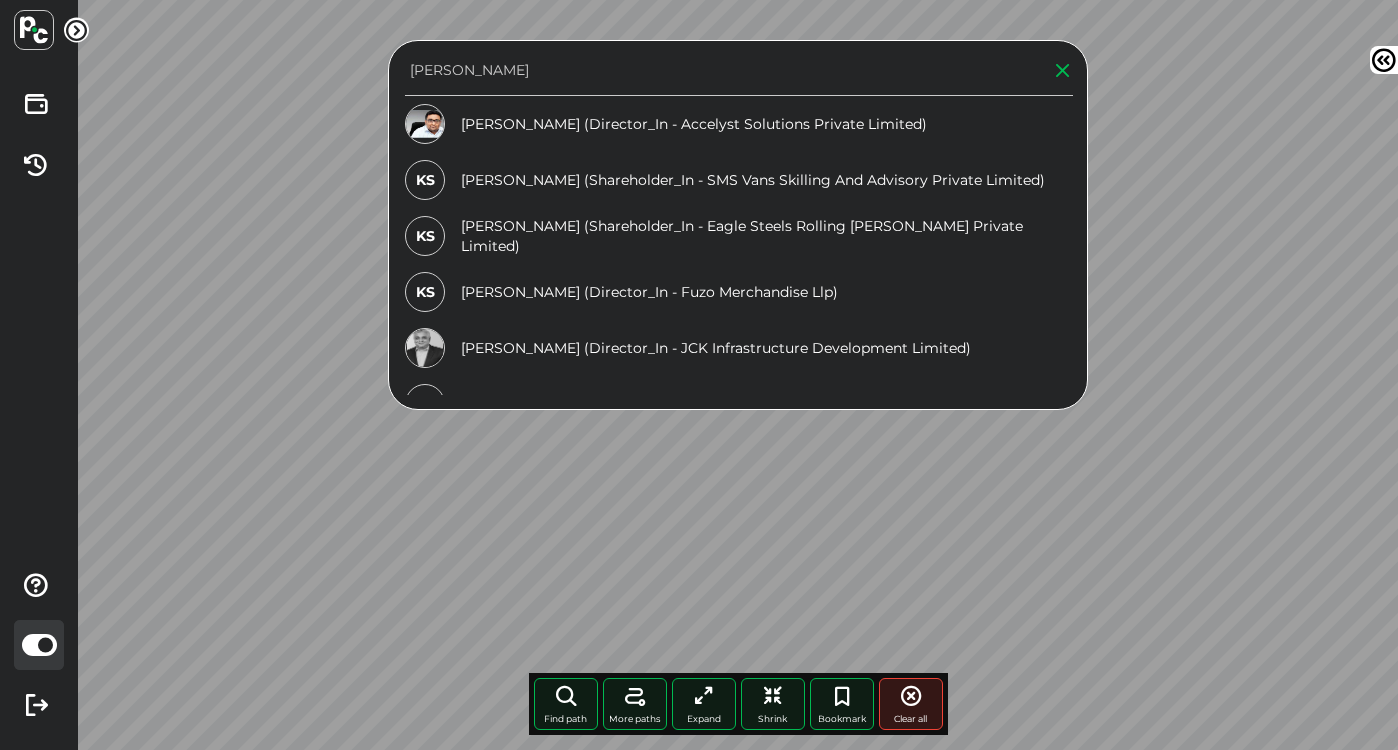 click on "kunal shah" at bounding box center (719, 70) 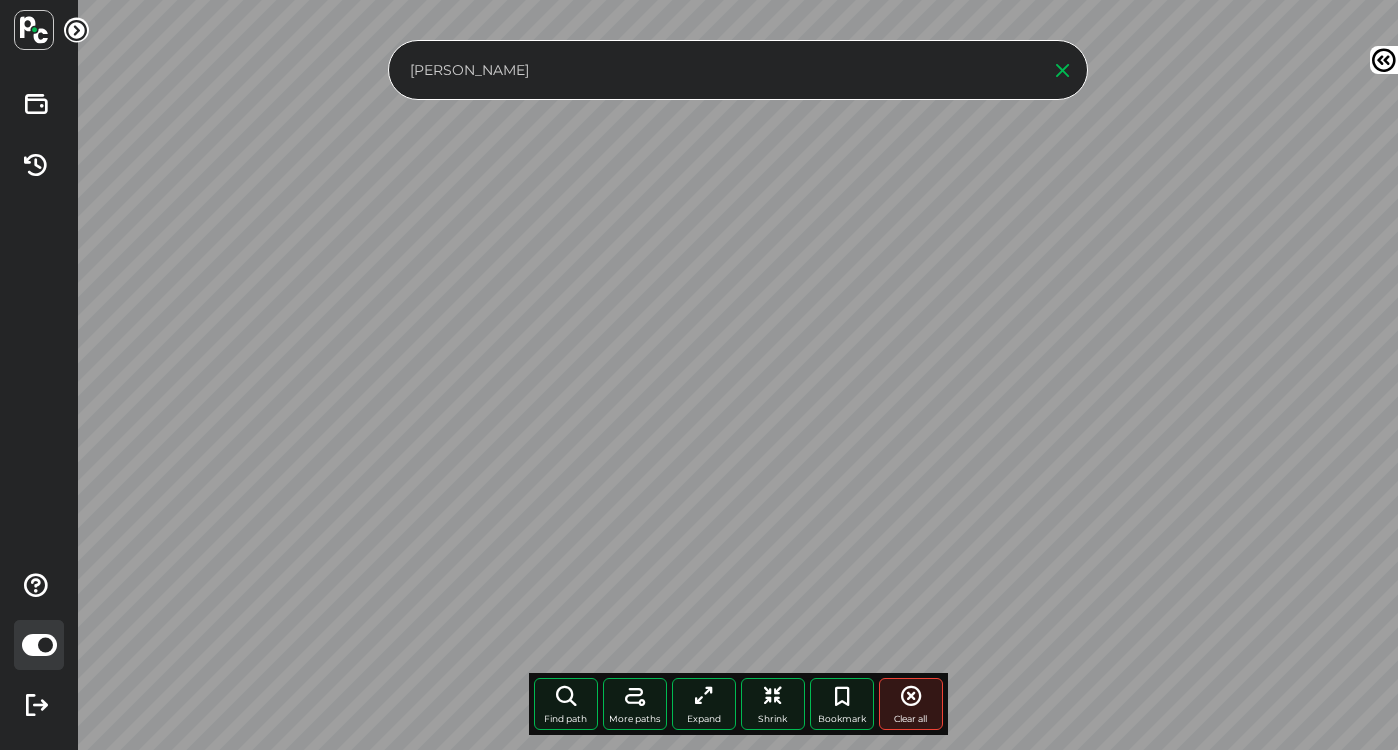 click on "kunal shah
Find path
More paths
Expand
Shrink
Bookmark
Clear all
Node click history
Jitendra Gupta
Director , Shareholder , Investor
KS Director" at bounding box center (738, 375) 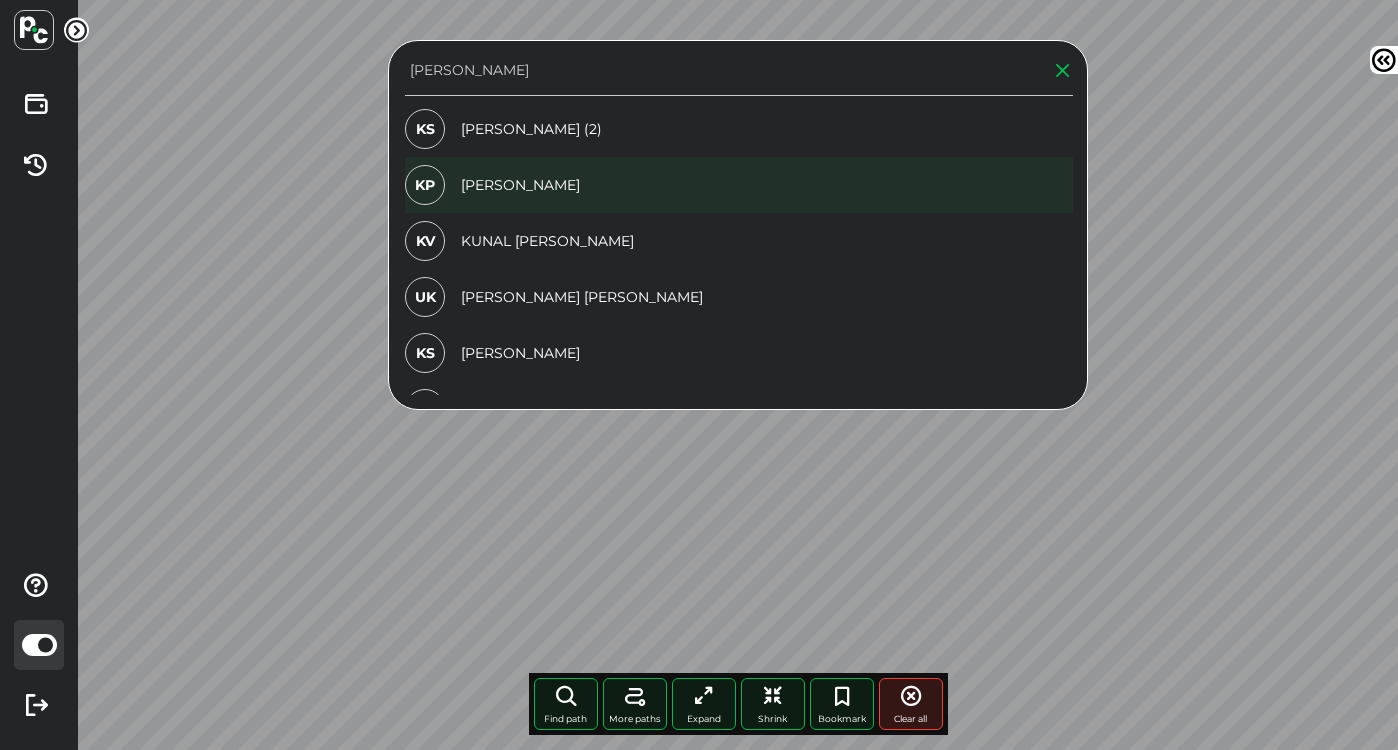 scroll, scrollTop: 0, scrollLeft: 0, axis: both 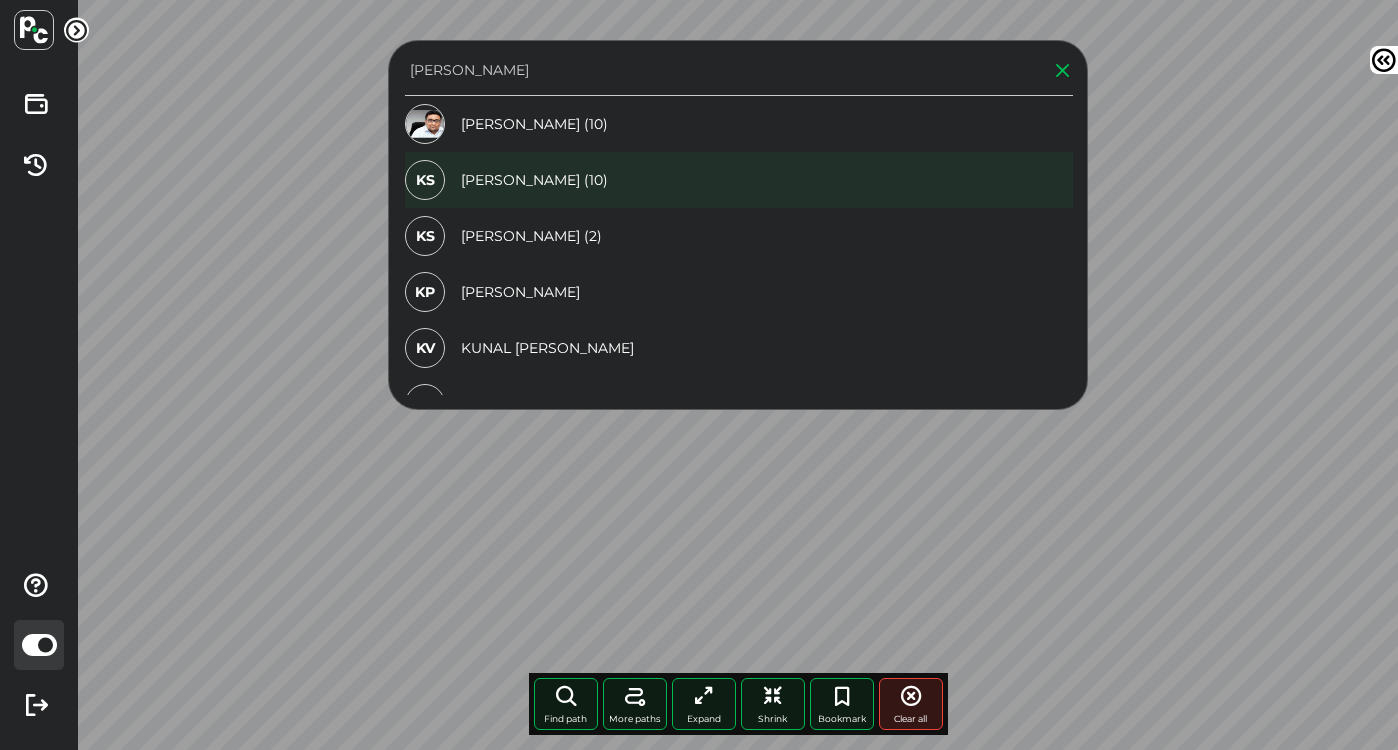 click on "KS KUNAL SHAH (10)" at bounding box center [739, 180] 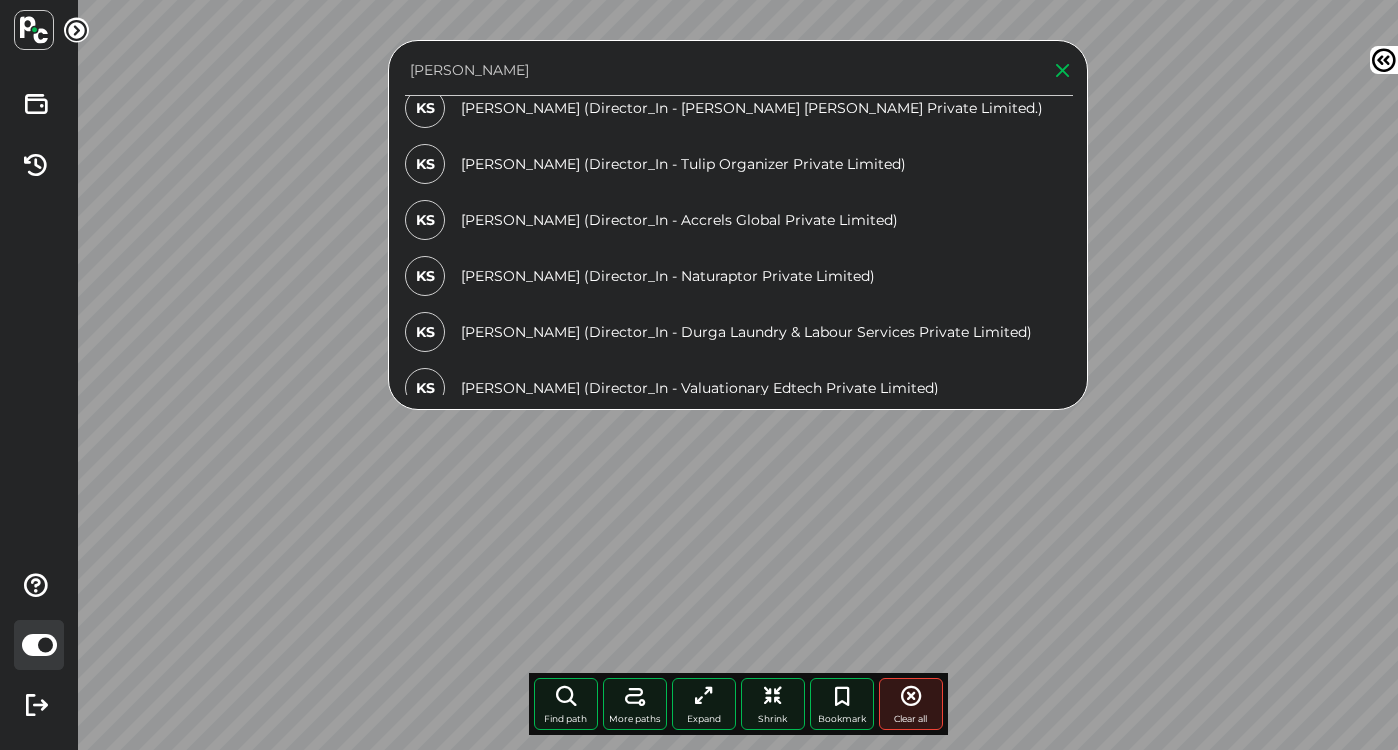 scroll, scrollTop: 261, scrollLeft: 0, axis: vertical 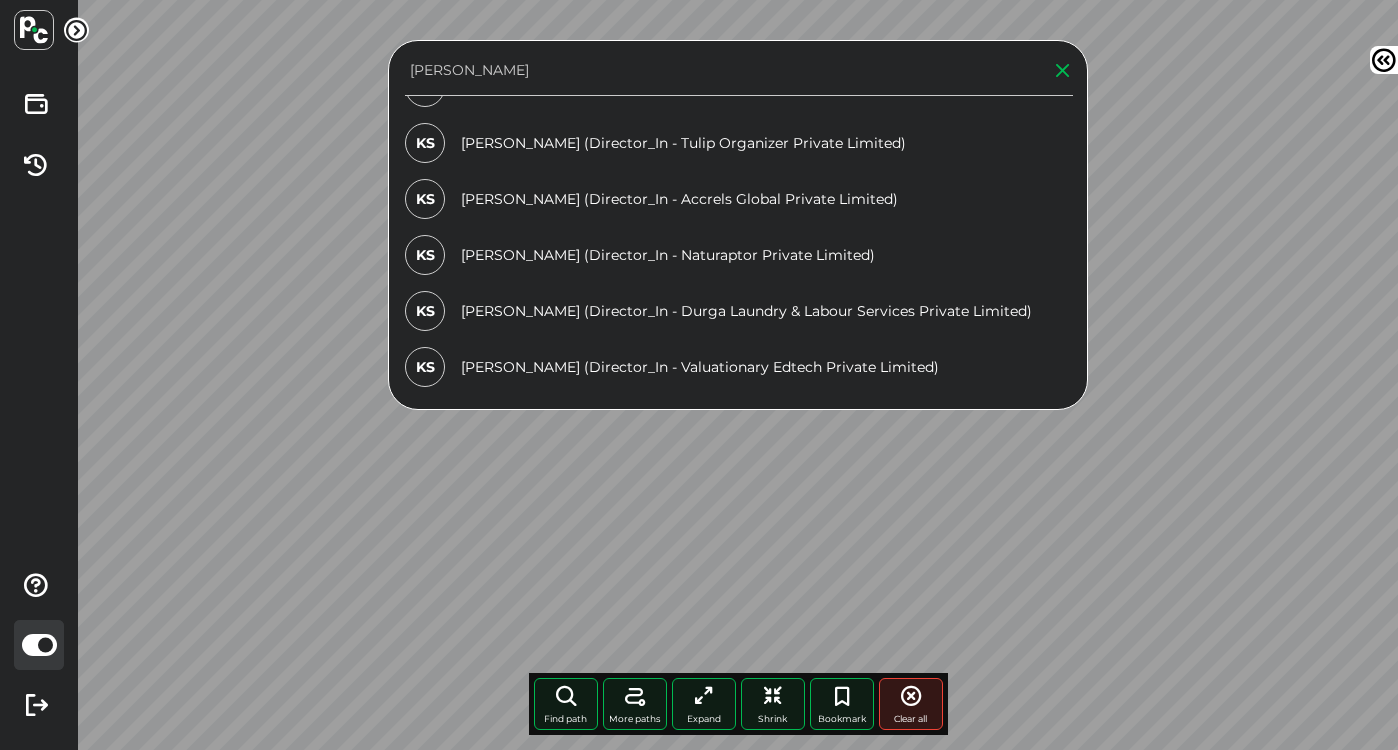 click on "[PERSON_NAME]" at bounding box center [719, 70] 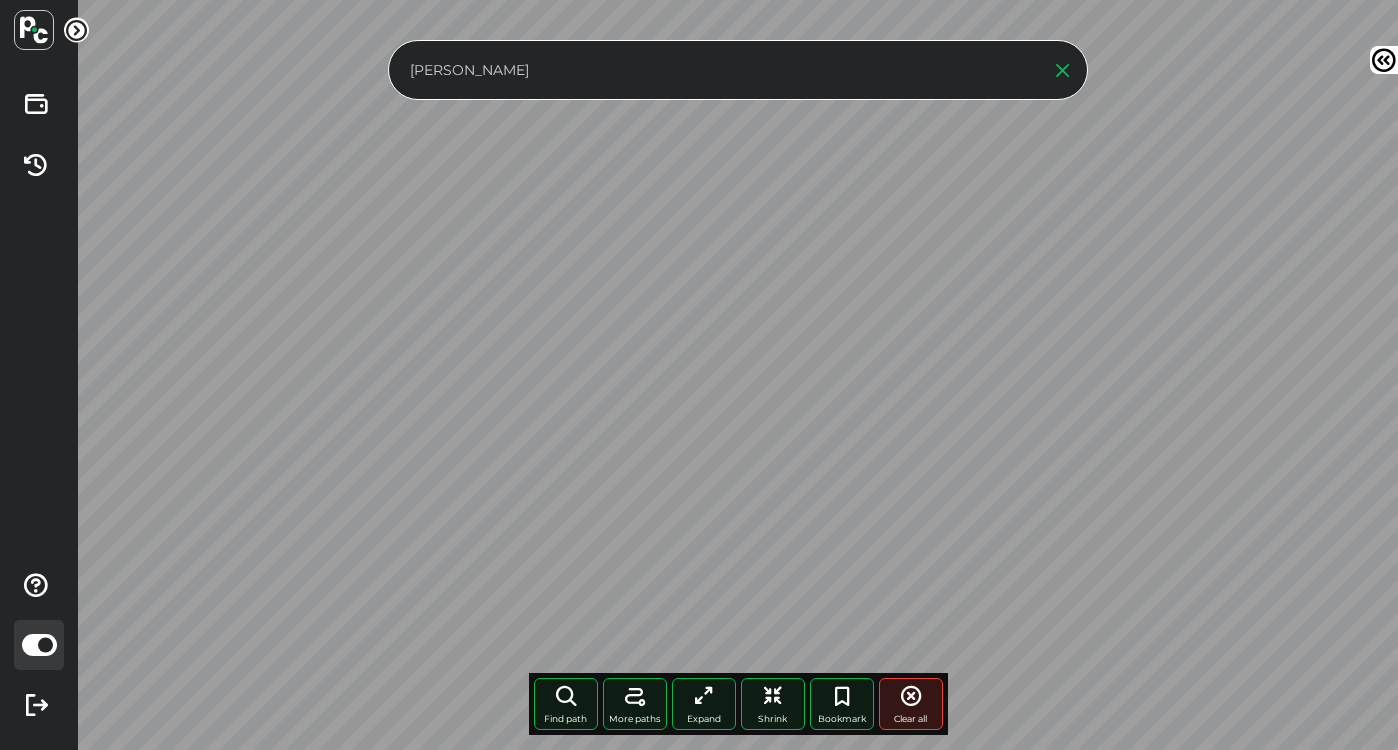 click on "[PERSON_NAME]" at bounding box center [719, 70] 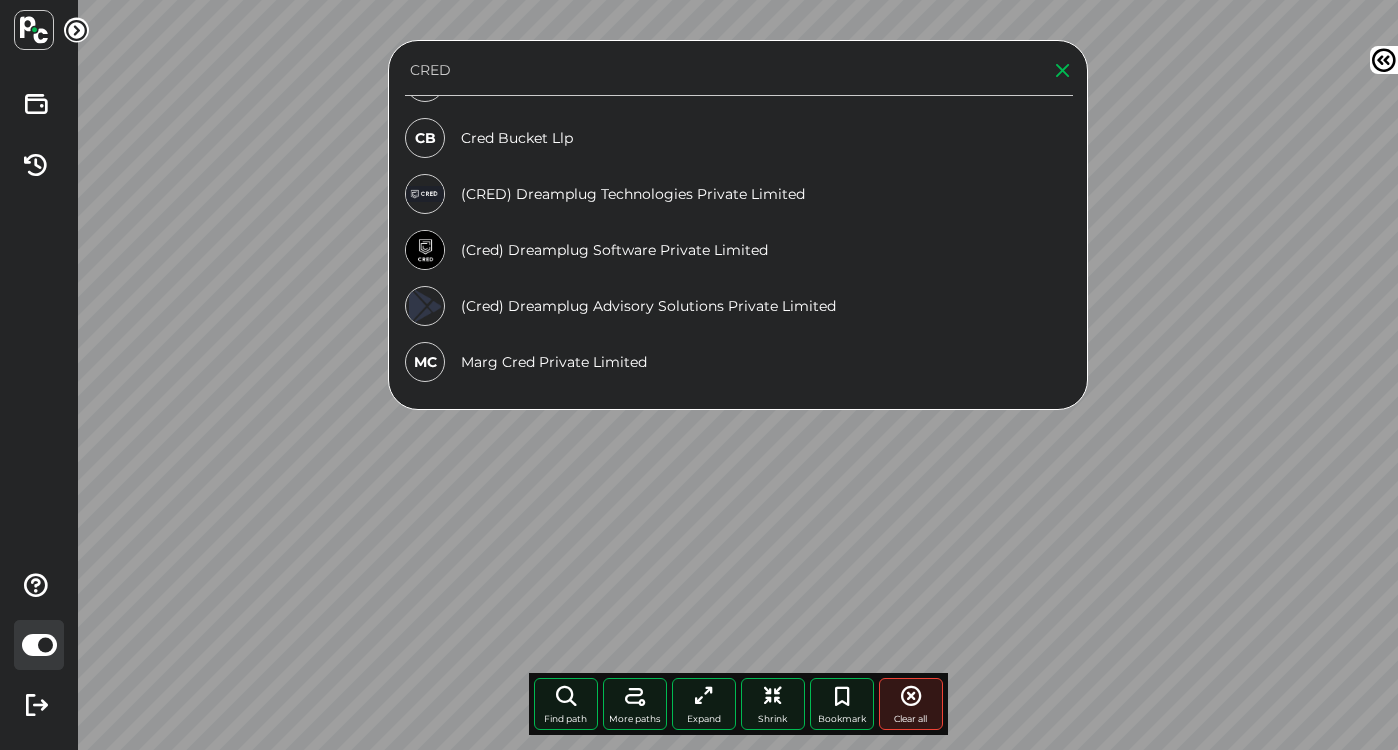 scroll, scrollTop: 259, scrollLeft: 0, axis: vertical 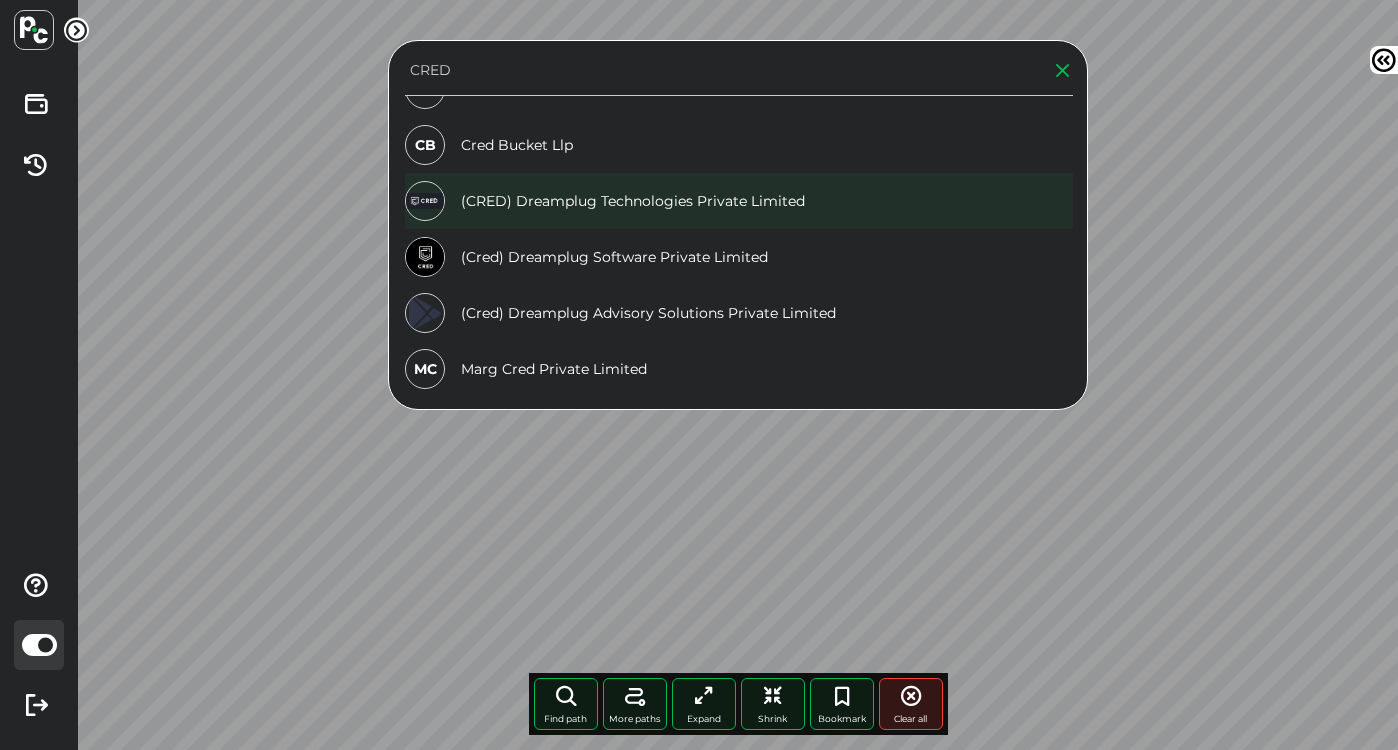 type on "CRED" 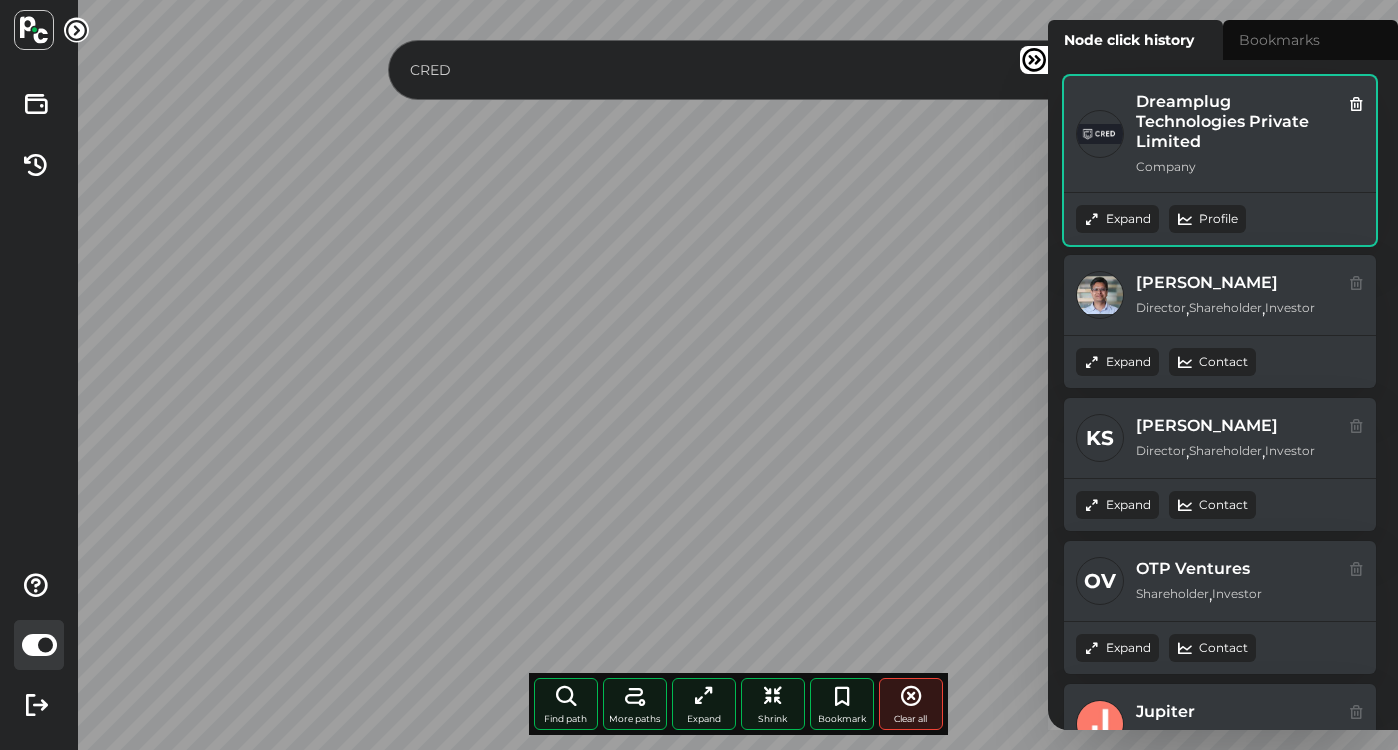 click on "Expand" at bounding box center [1117, 219] 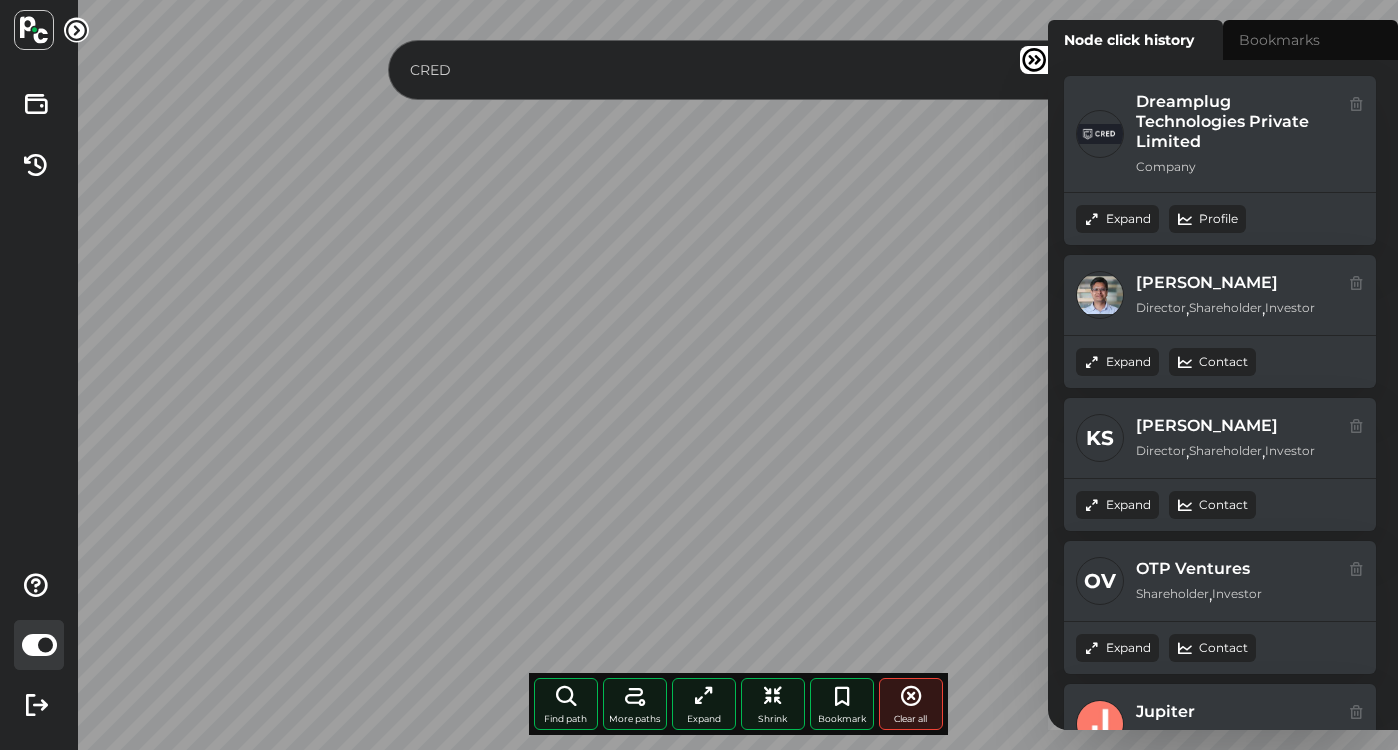 click at bounding box center [1034, 60] 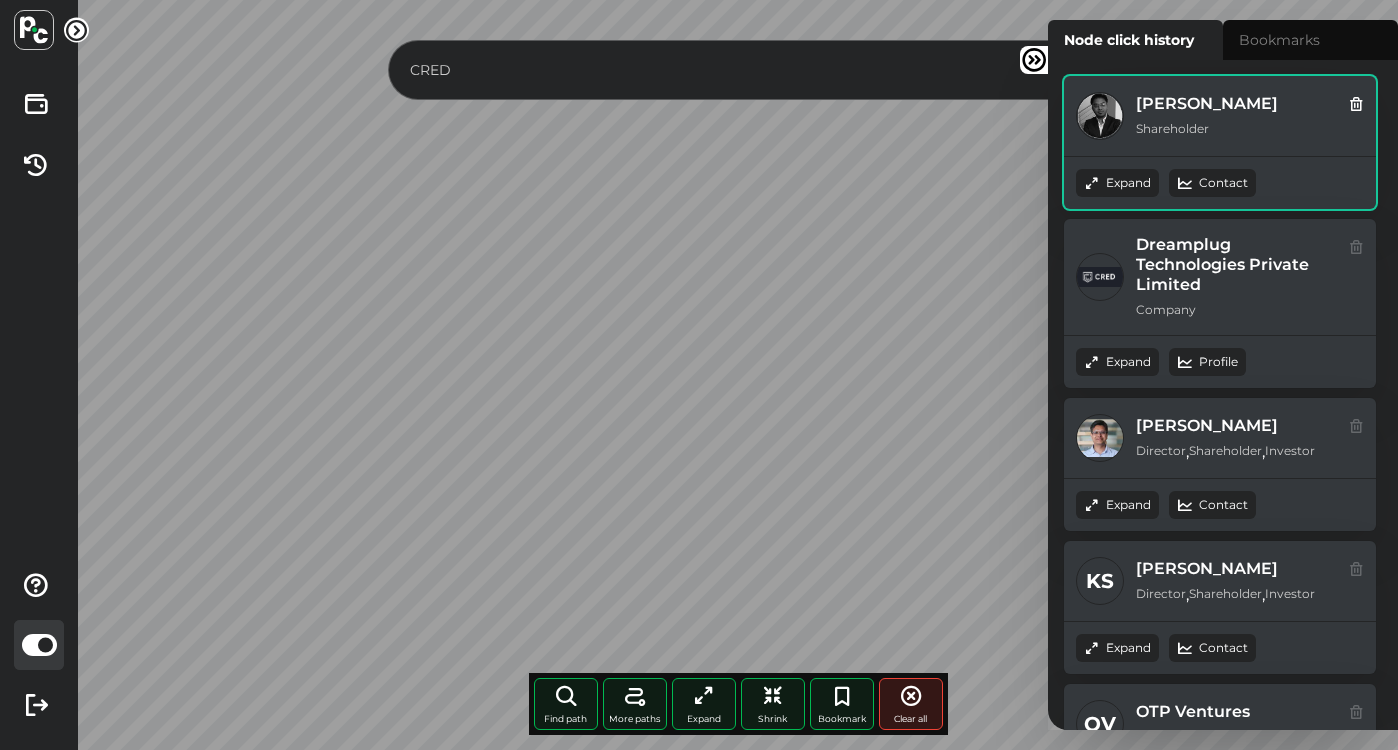click on "Expand" at bounding box center [1117, 183] 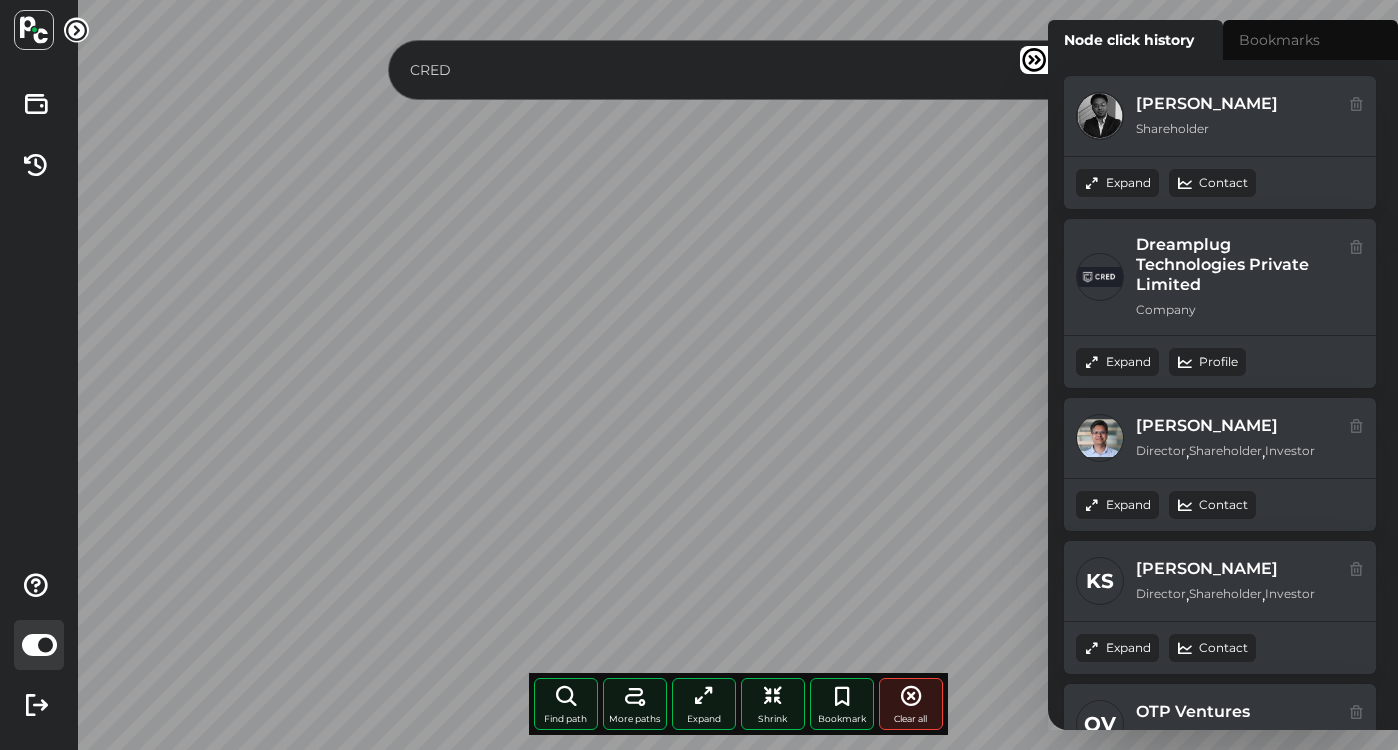 click at bounding box center (1034, 60) 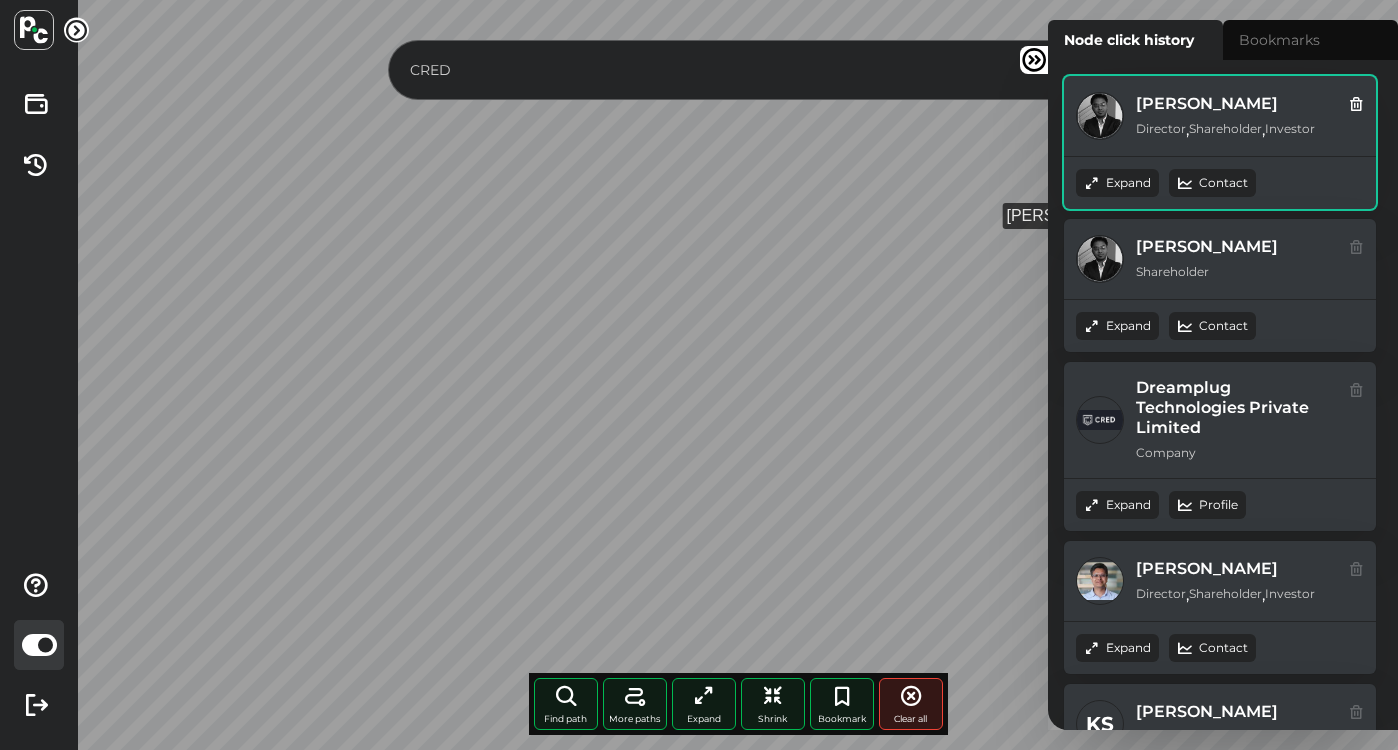 drag, startPoint x: 1057, startPoint y: 90, endPoint x: 1111, endPoint y: 181, distance: 105.81588 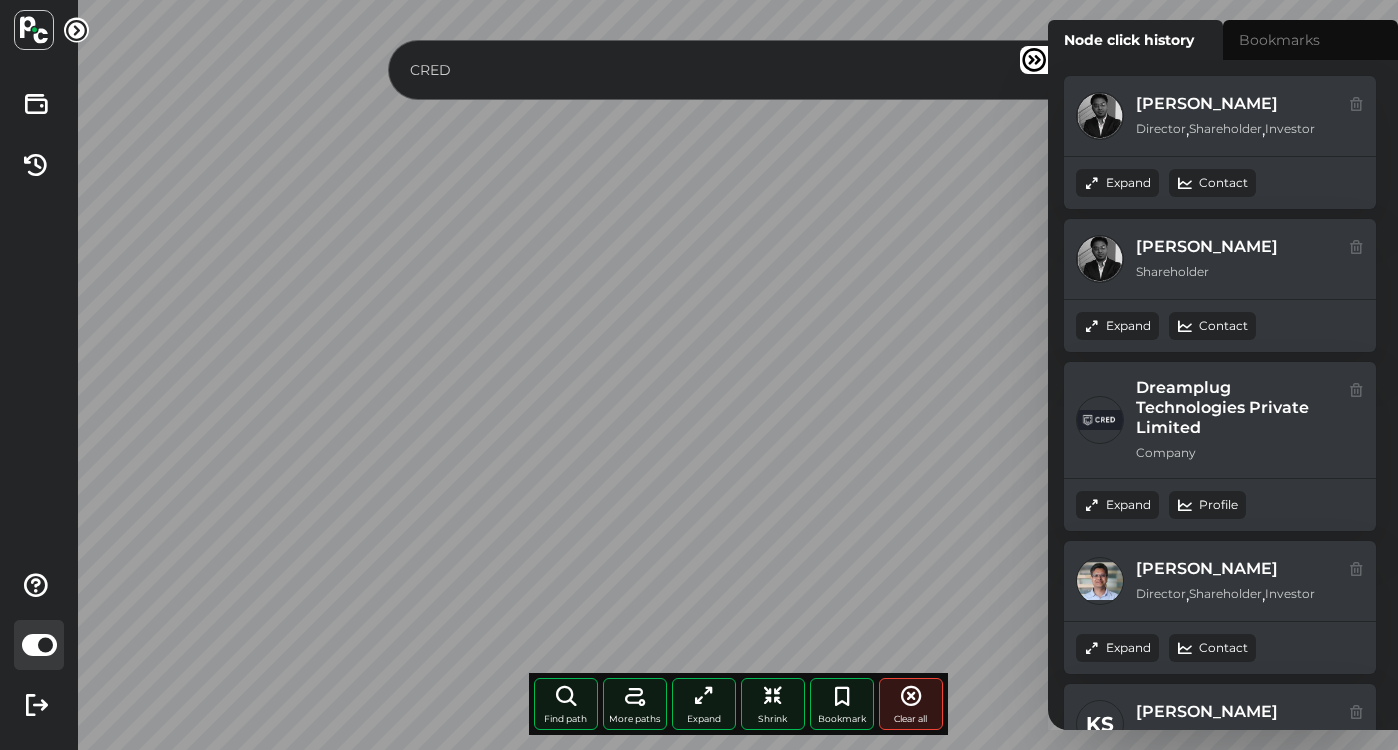 click at bounding box center [1034, 60] 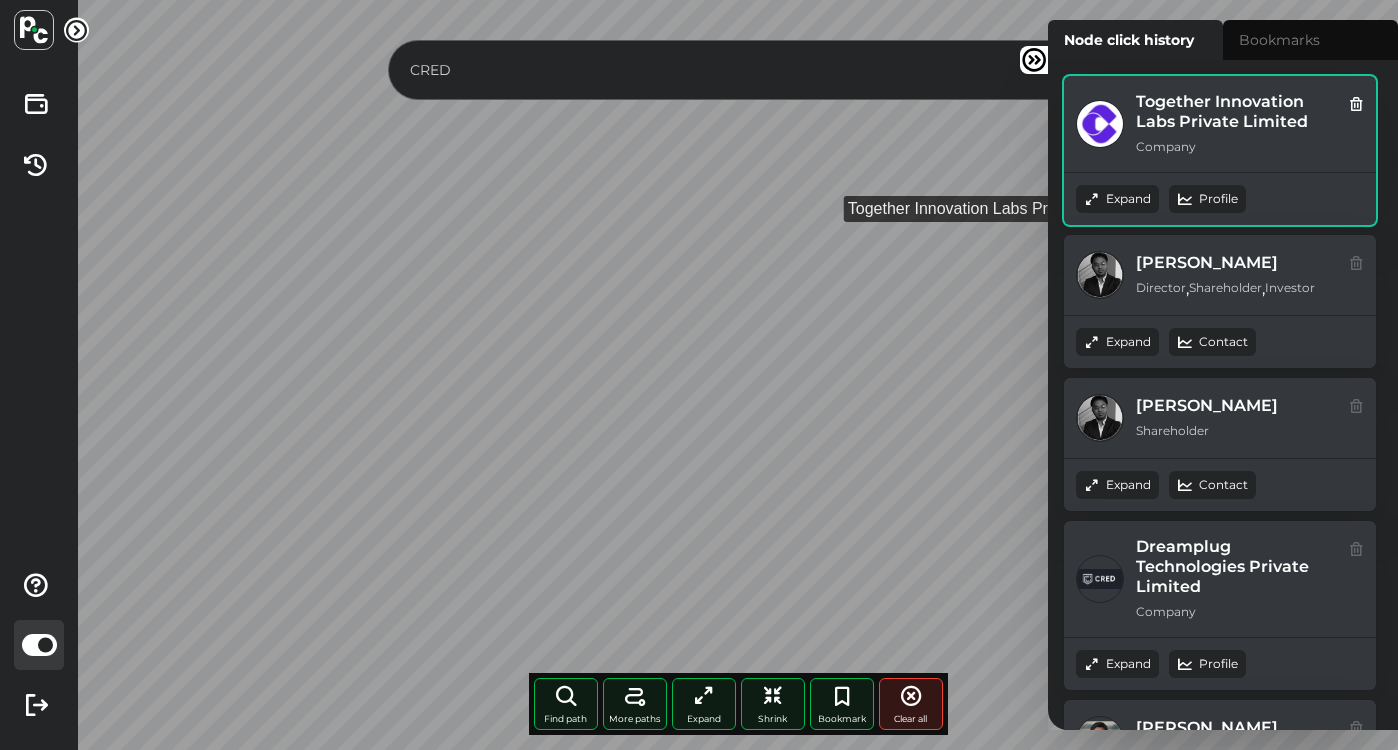 click on "Expand" at bounding box center (1117, 199) 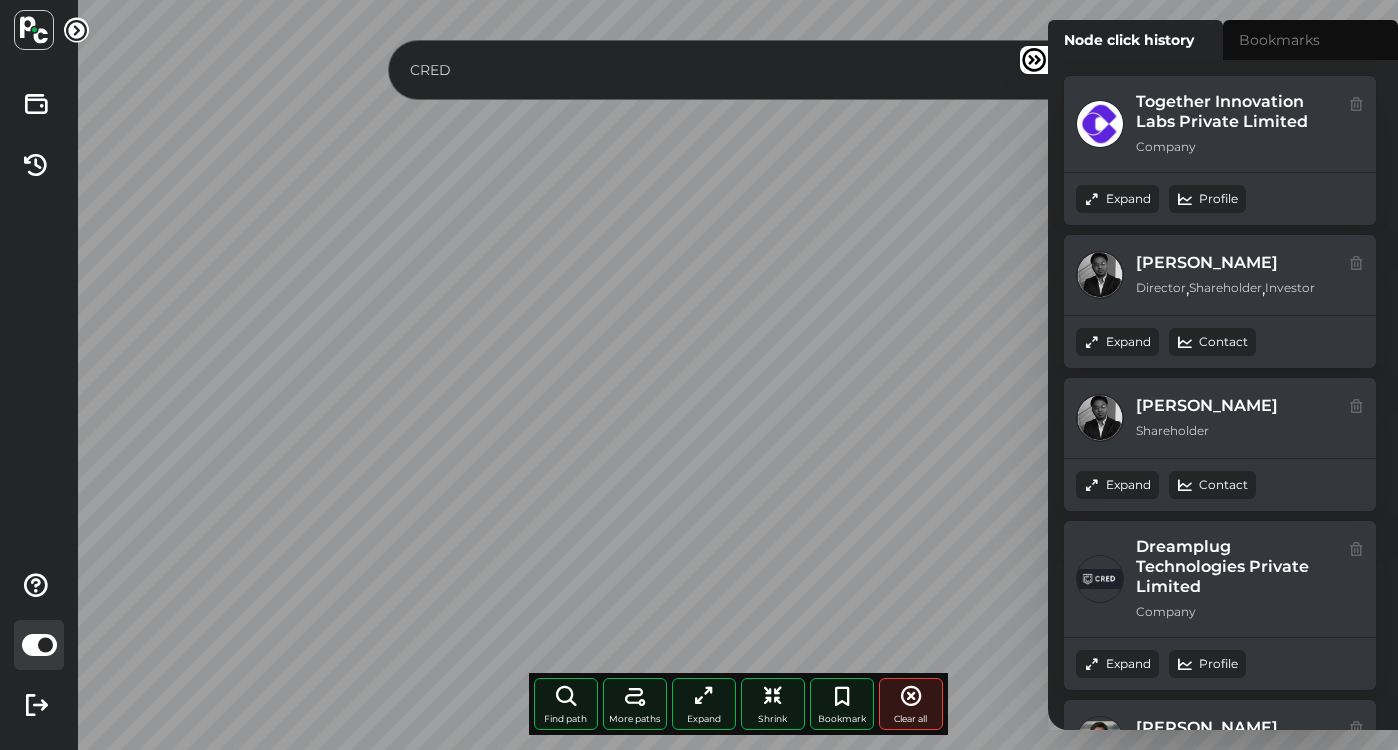 click at bounding box center [1034, 60] 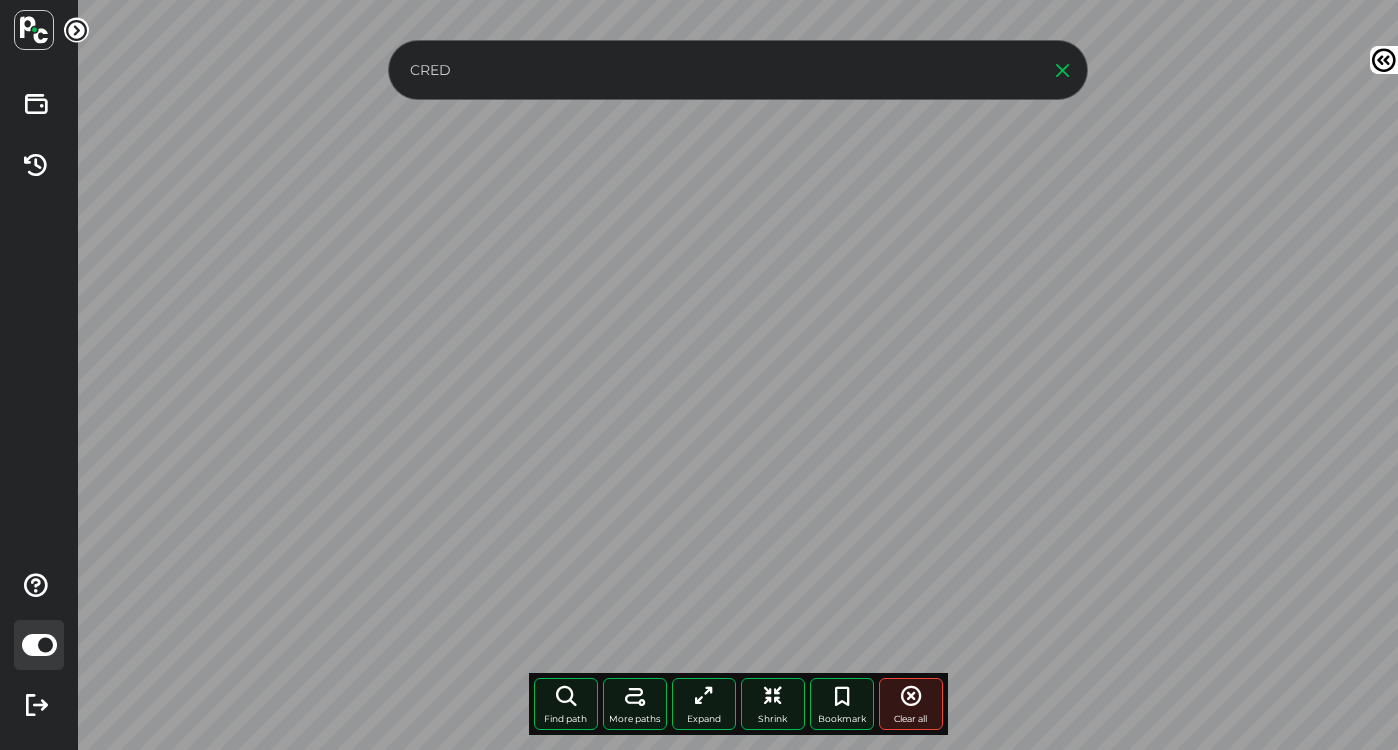 click on "Vikas  Chandak Credits Transactions Help Guide Light Mode Log Out CRED
Find path
More paths
Expand
Shrink
Bookmark
Clear all
Node click history
Together Innovation Labs Private Limited
Company
," at bounding box center (699, 375) 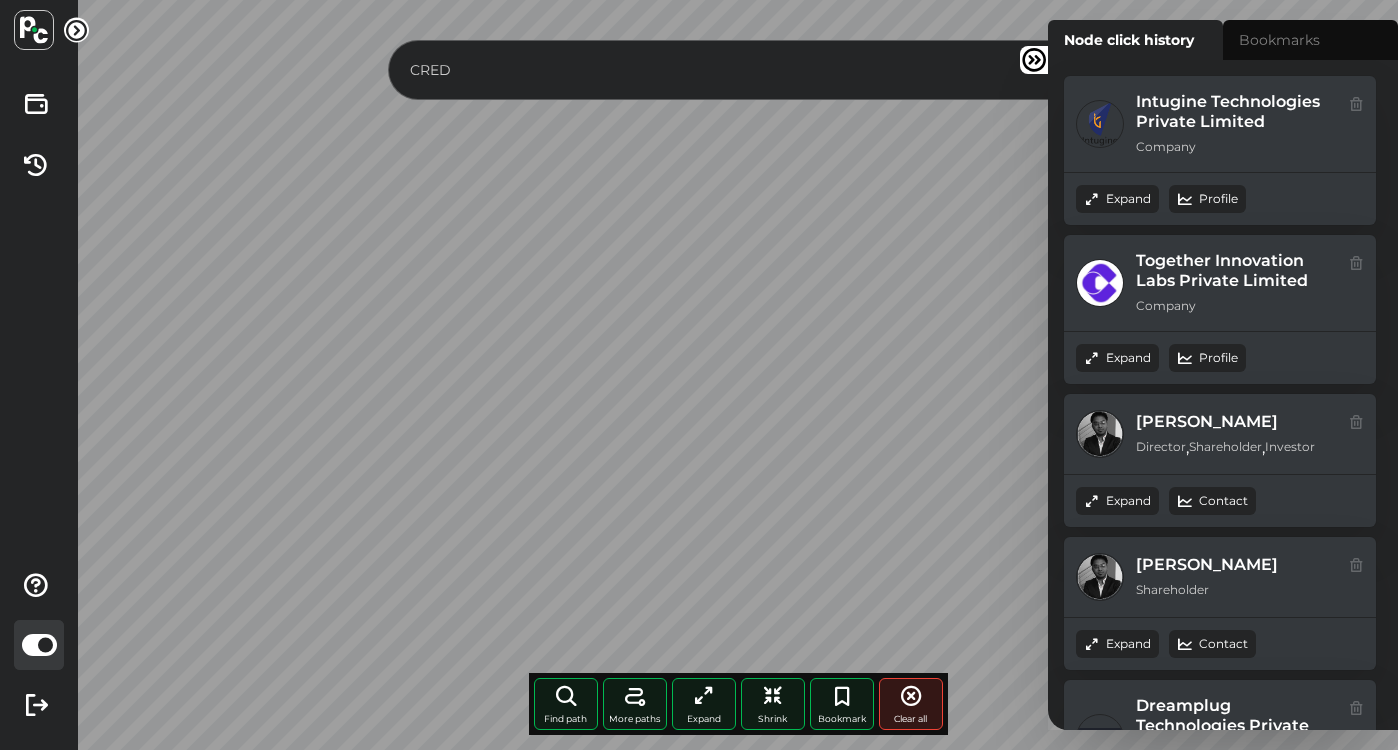 click at bounding box center [1034, 60] 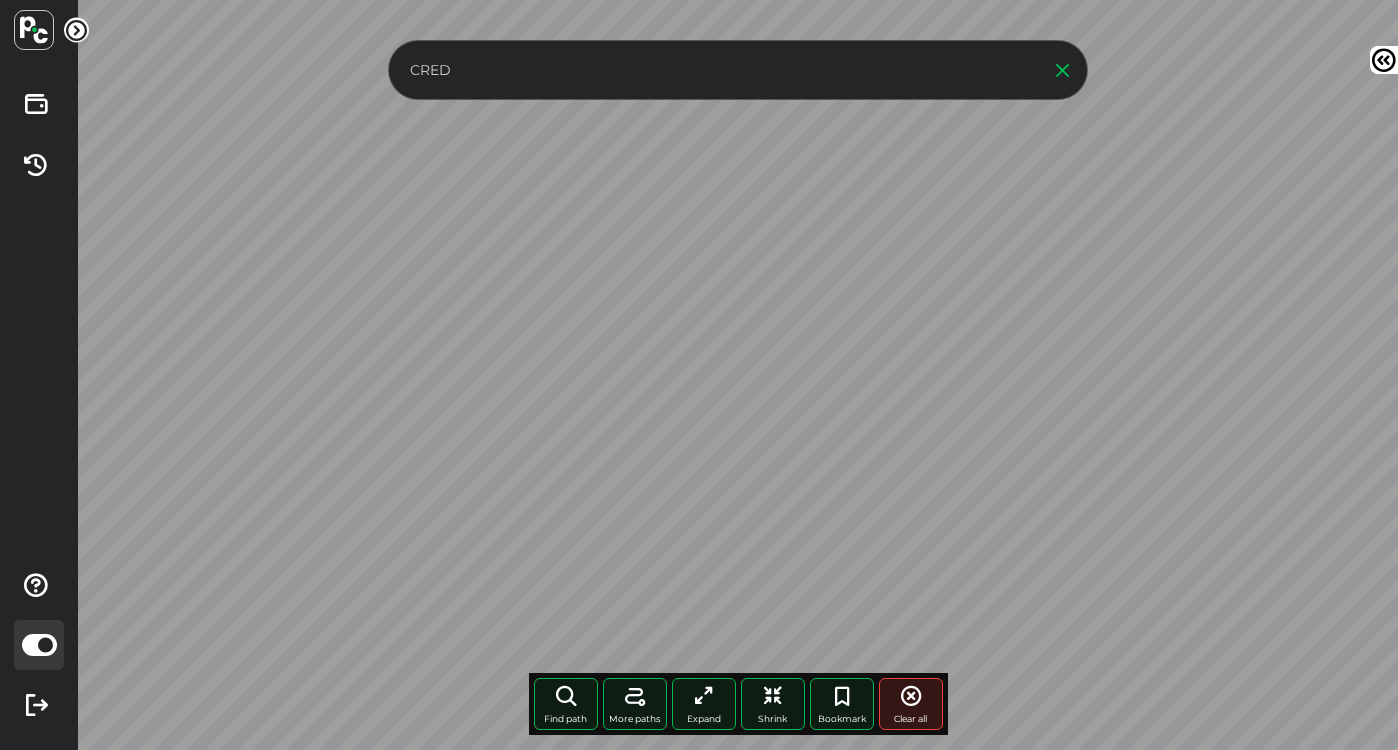 click on "Vikas  Chandak Credits Transactions Help Guide Light Mode Log Out CRED
Find path
More paths
Expand
Shrink
Bookmark
Clear all
Node click history
Intugine Technologies Private Limited
Company
, ," at bounding box center [699, 375] 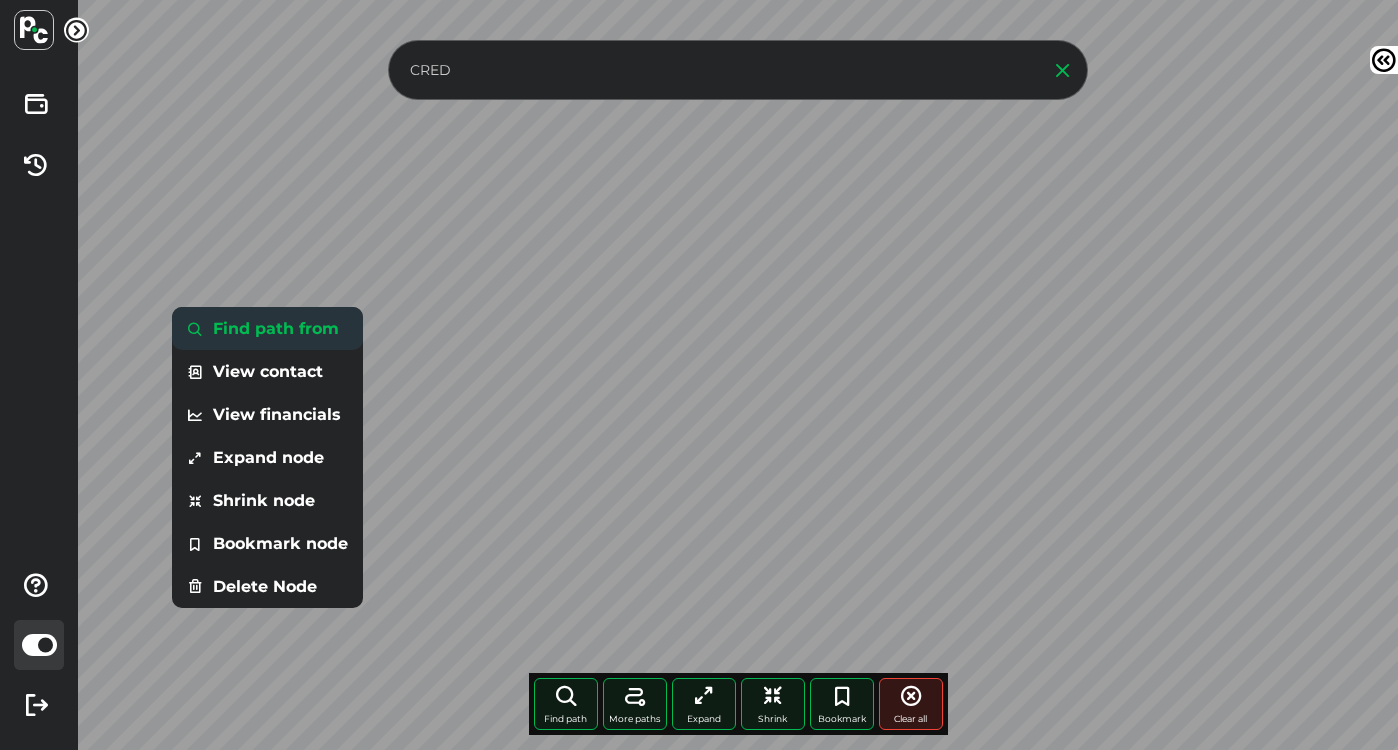 click on "Find path from" at bounding box center (267, 328) 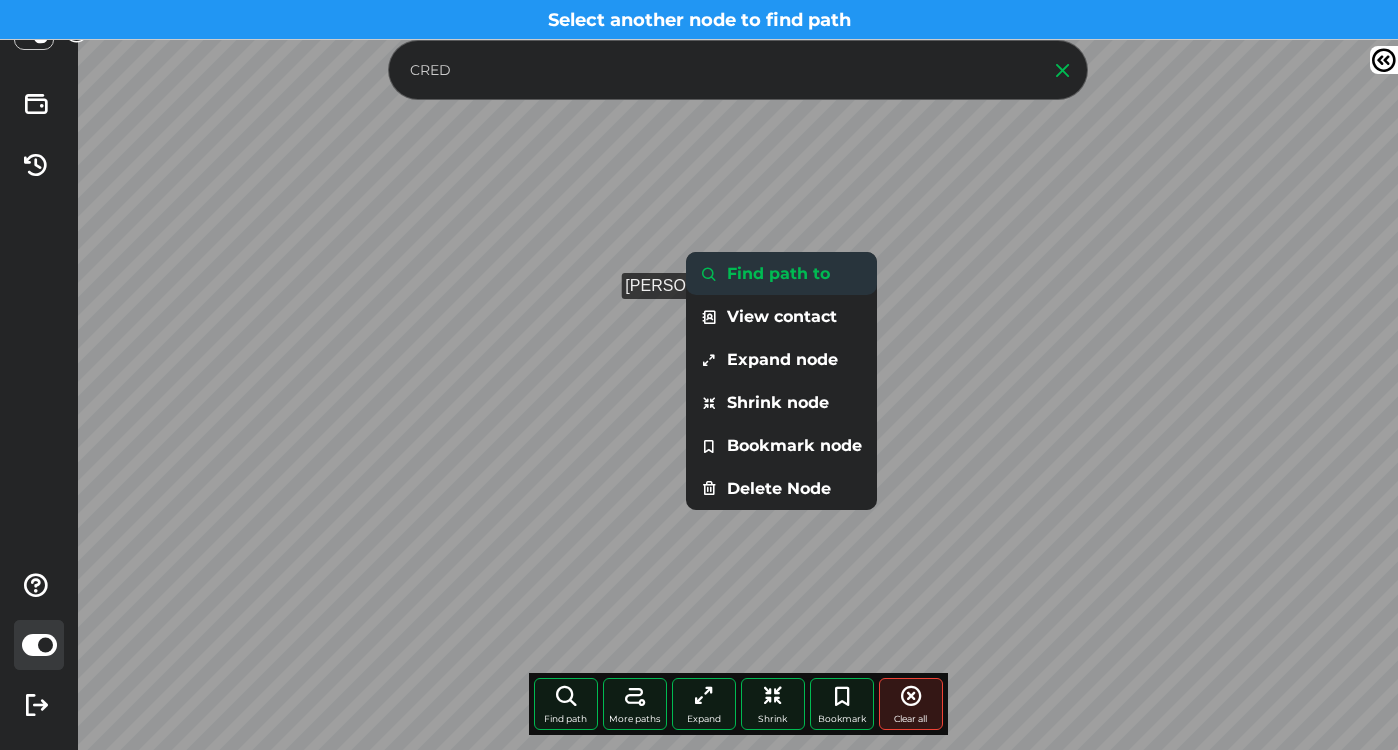 click on "Find path to" at bounding box center [781, 273] 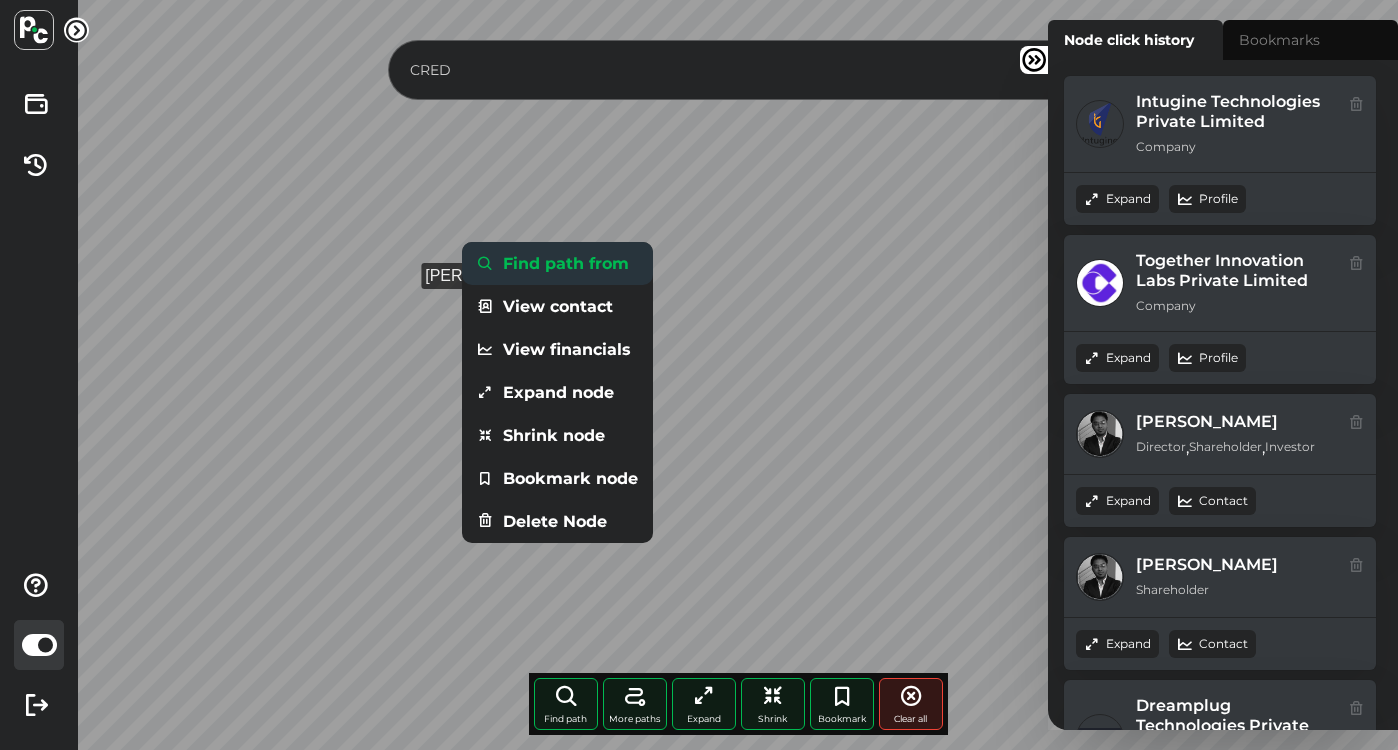 click at bounding box center (485, 263) 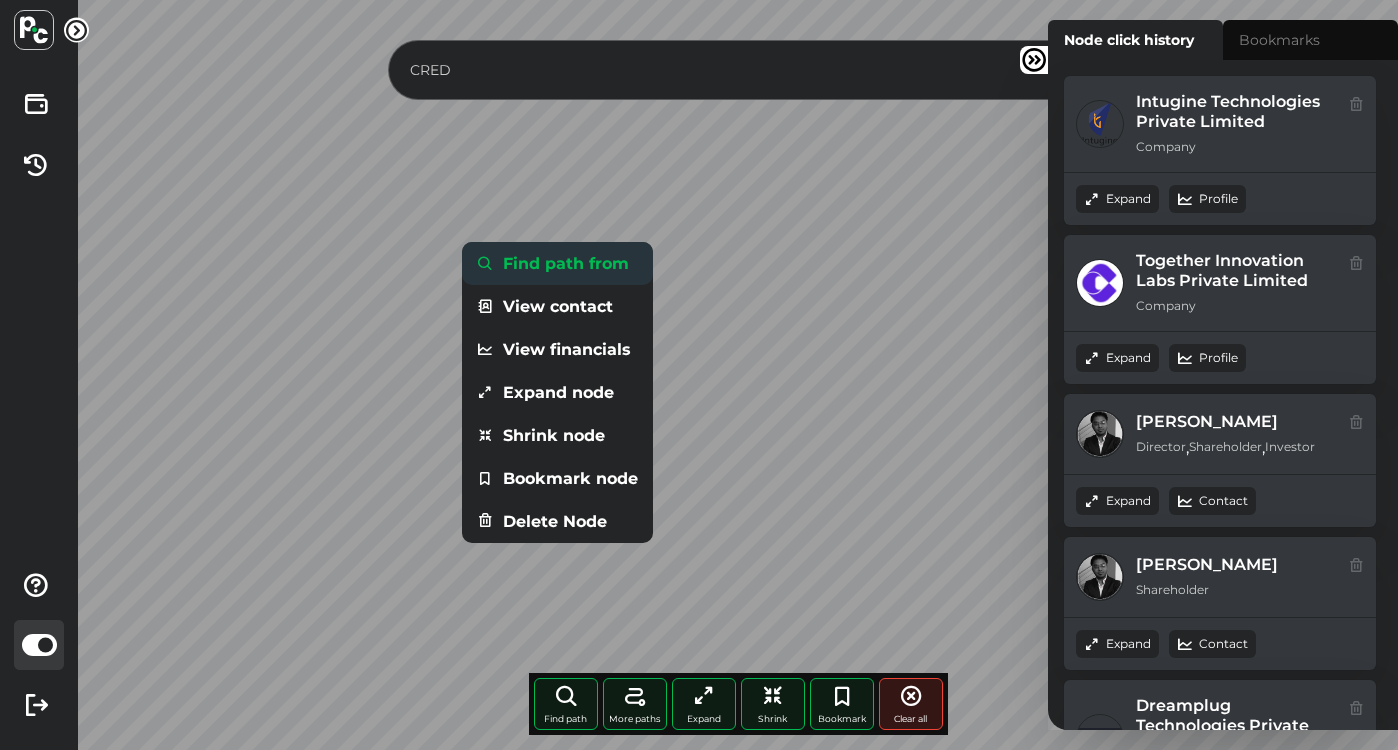 click on "Find path from" at bounding box center (557, 263) 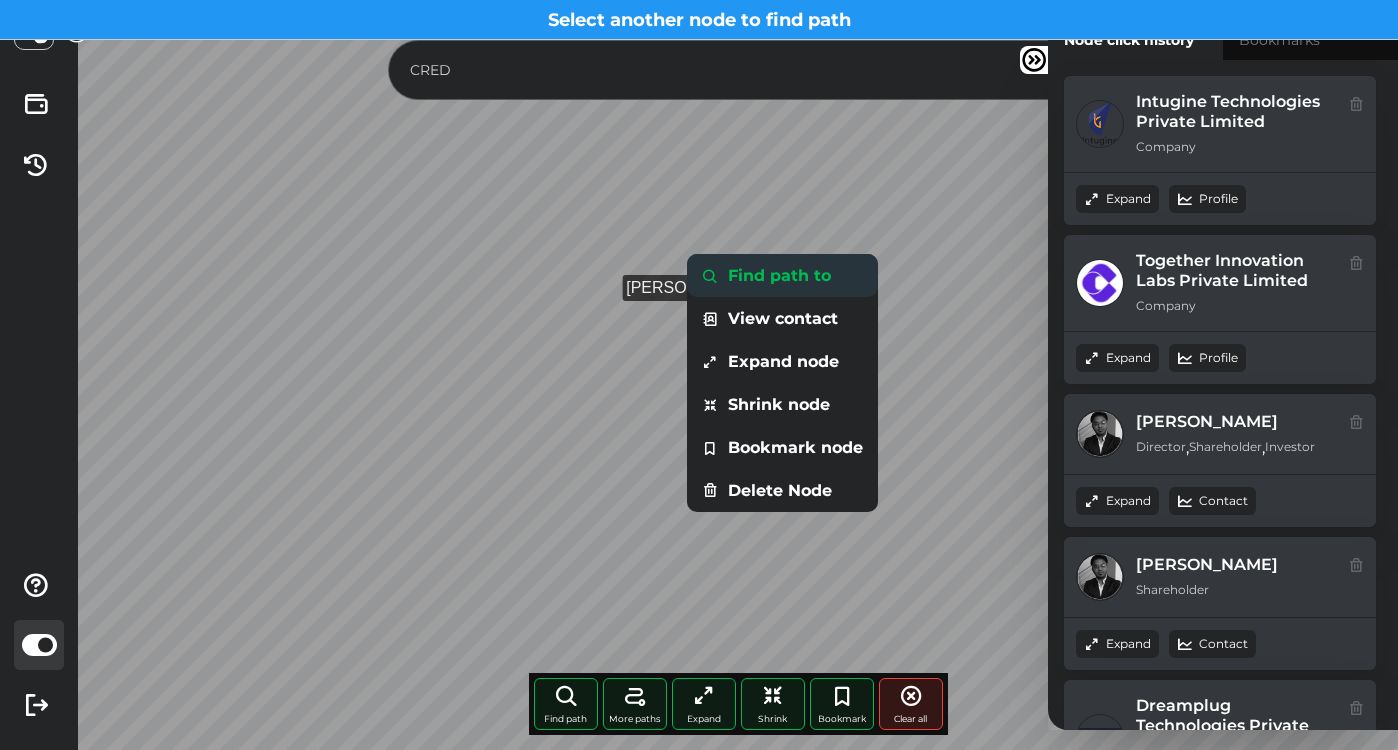 click on "Find path to" at bounding box center (782, 275) 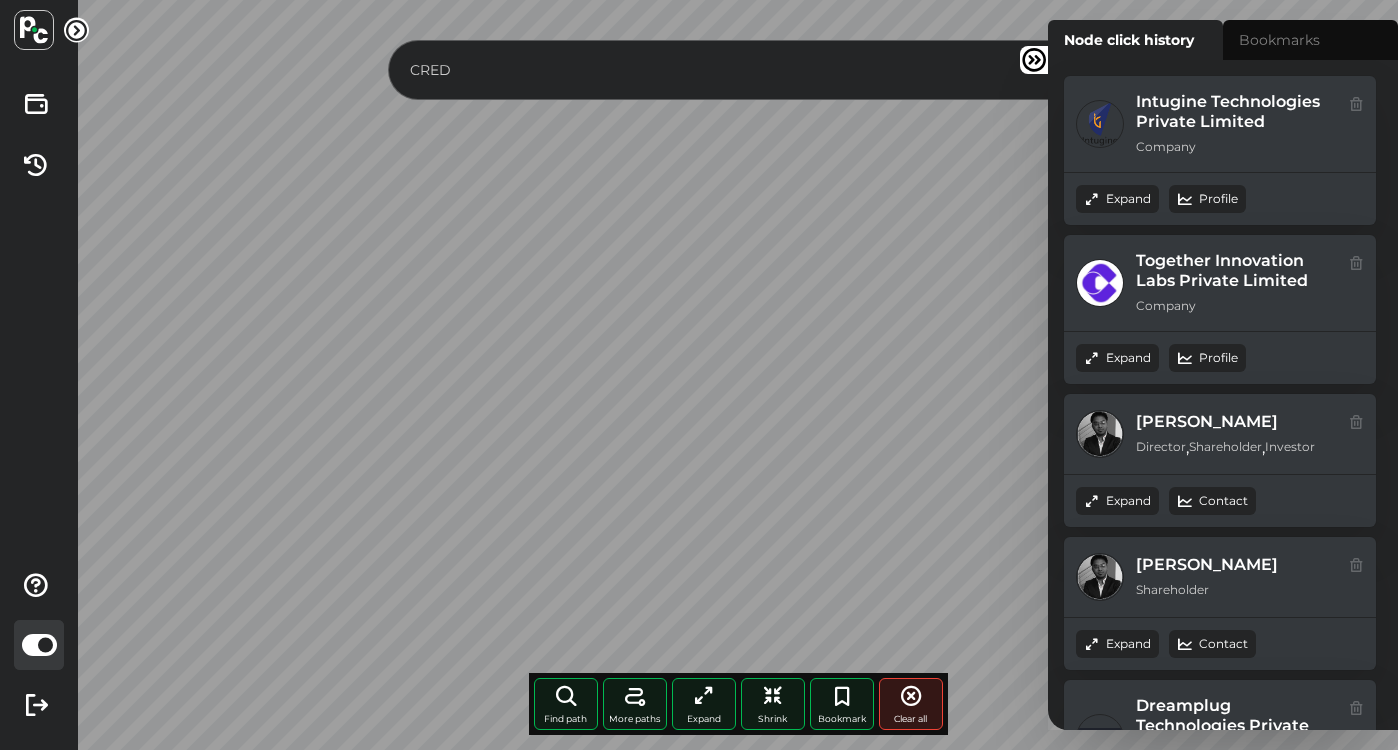 click at bounding box center [1034, 60] 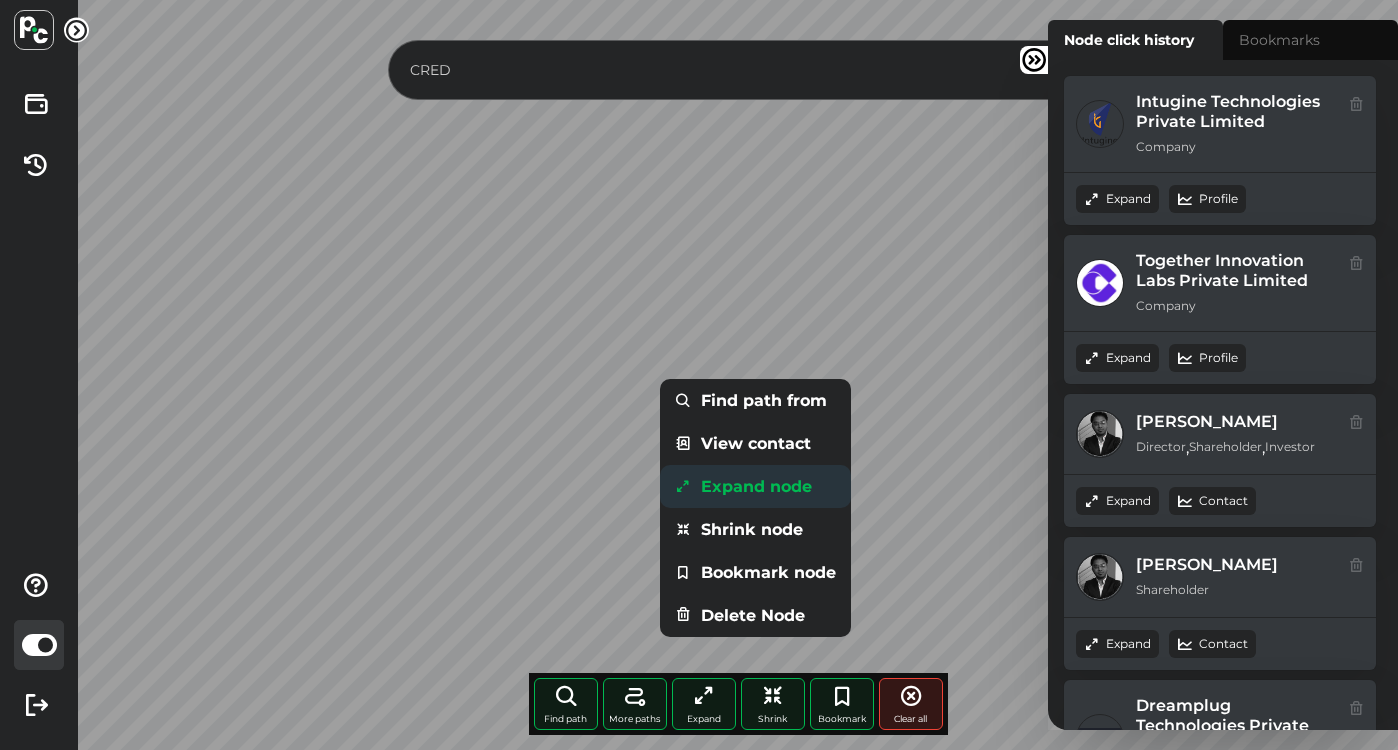 click on "Expand node" at bounding box center [755, 486] 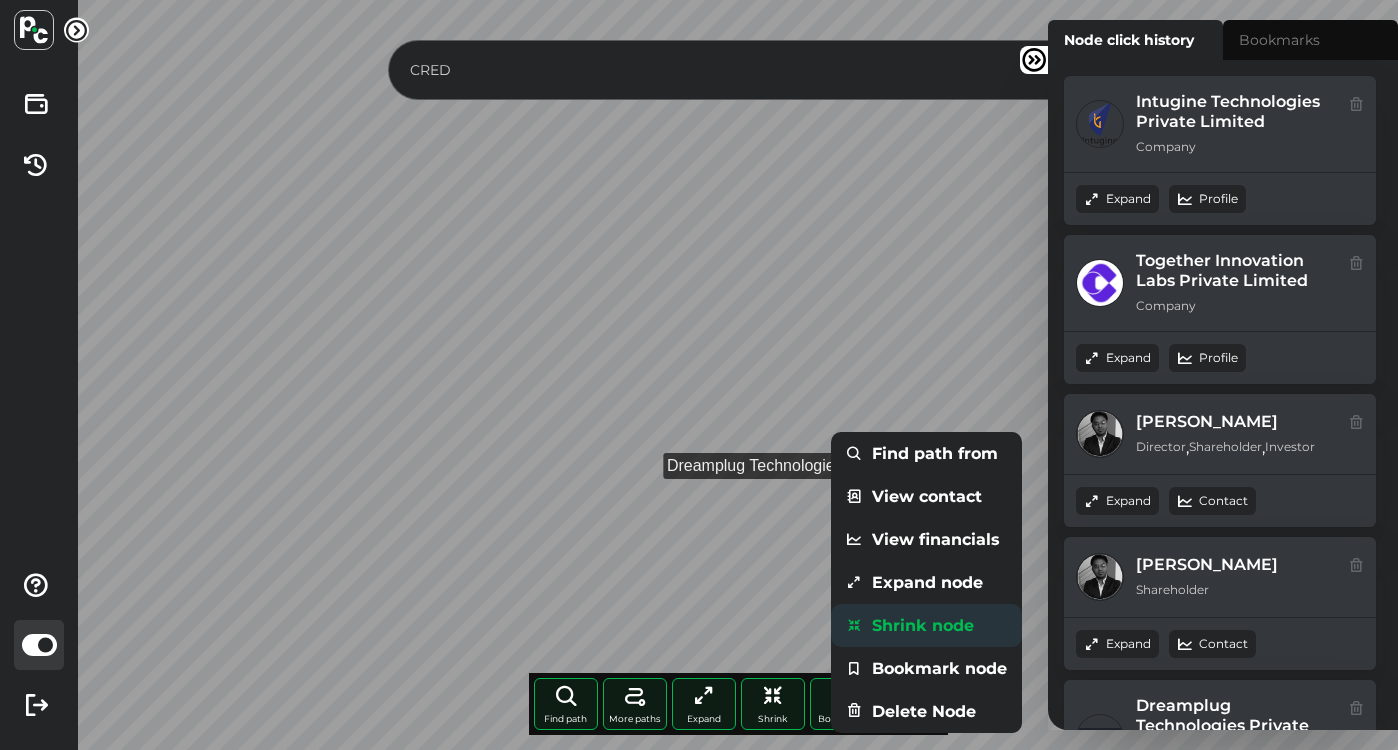 click on "Shrink node" at bounding box center (926, 625) 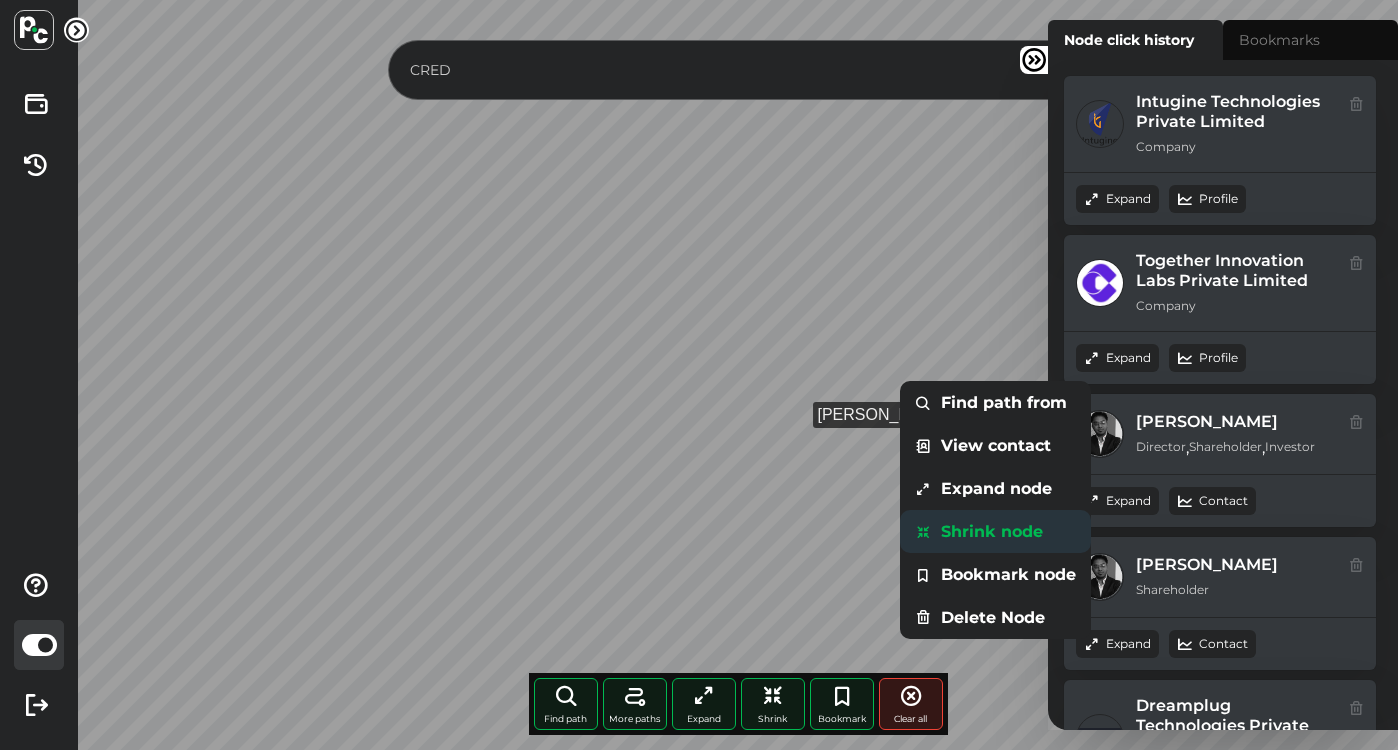 drag, startPoint x: 1039, startPoint y: 449, endPoint x: 943, endPoint y: 533, distance: 127.56175 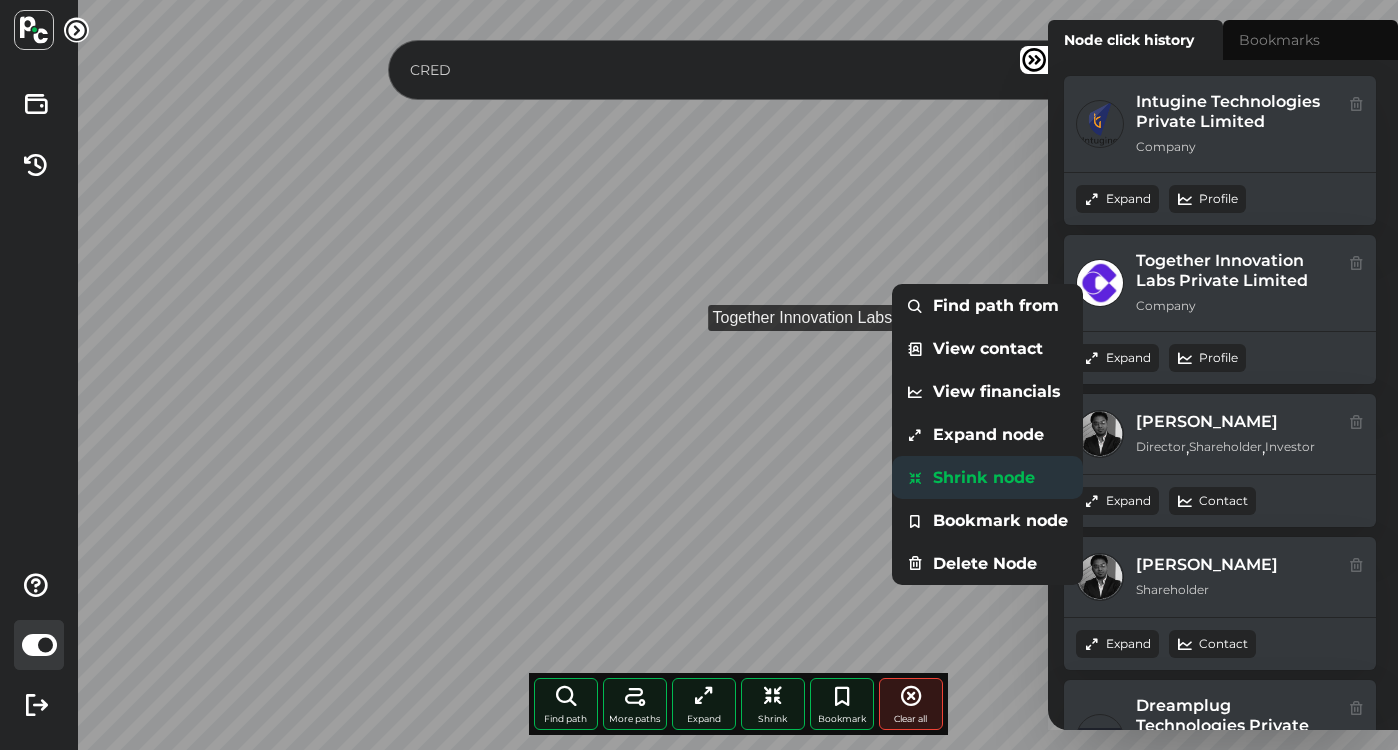 drag, startPoint x: 943, startPoint y: 533, endPoint x: 945, endPoint y: 476, distance: 57.035076 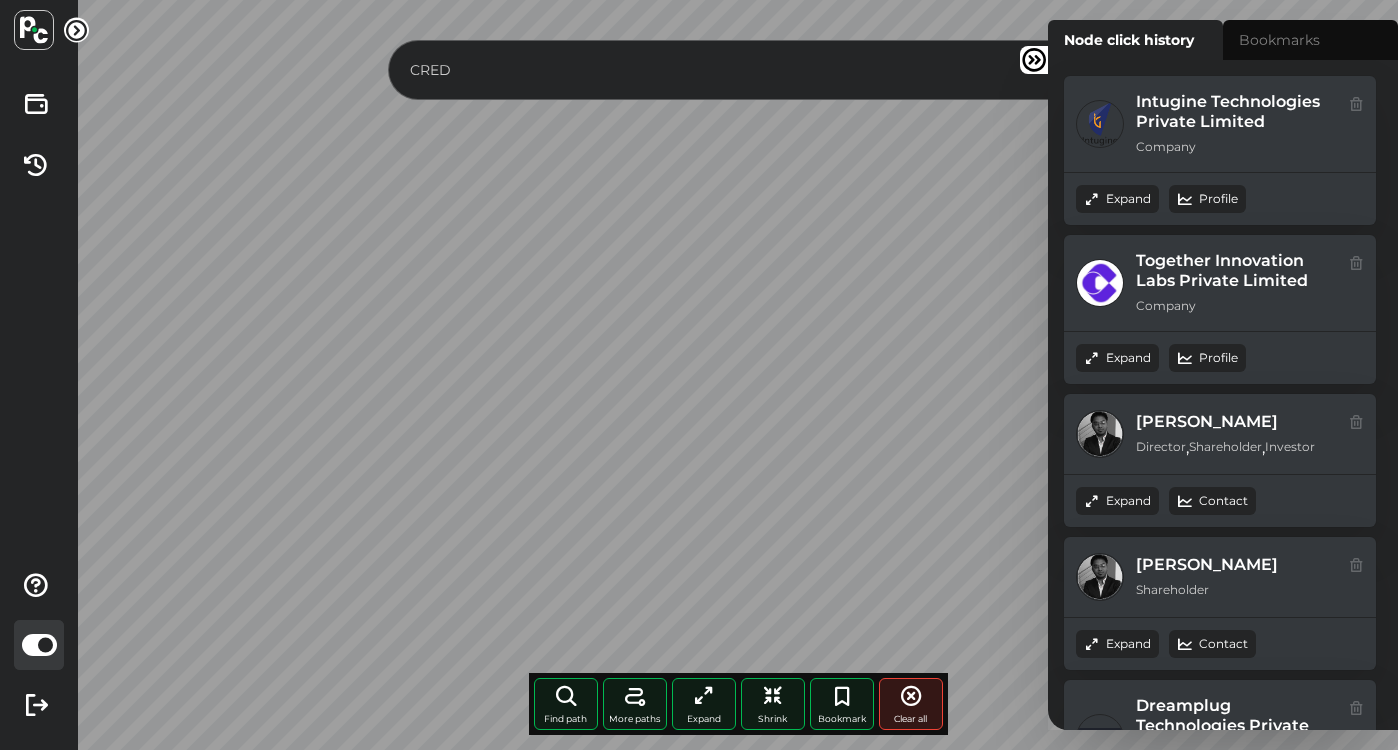 click on "CRED
Find path
More paths
Expand
Shrink
Bookmark
Clear all
Node click history
Intugine Technologies Private Limited
Company
, , ," at bounding box center [738, 375] 